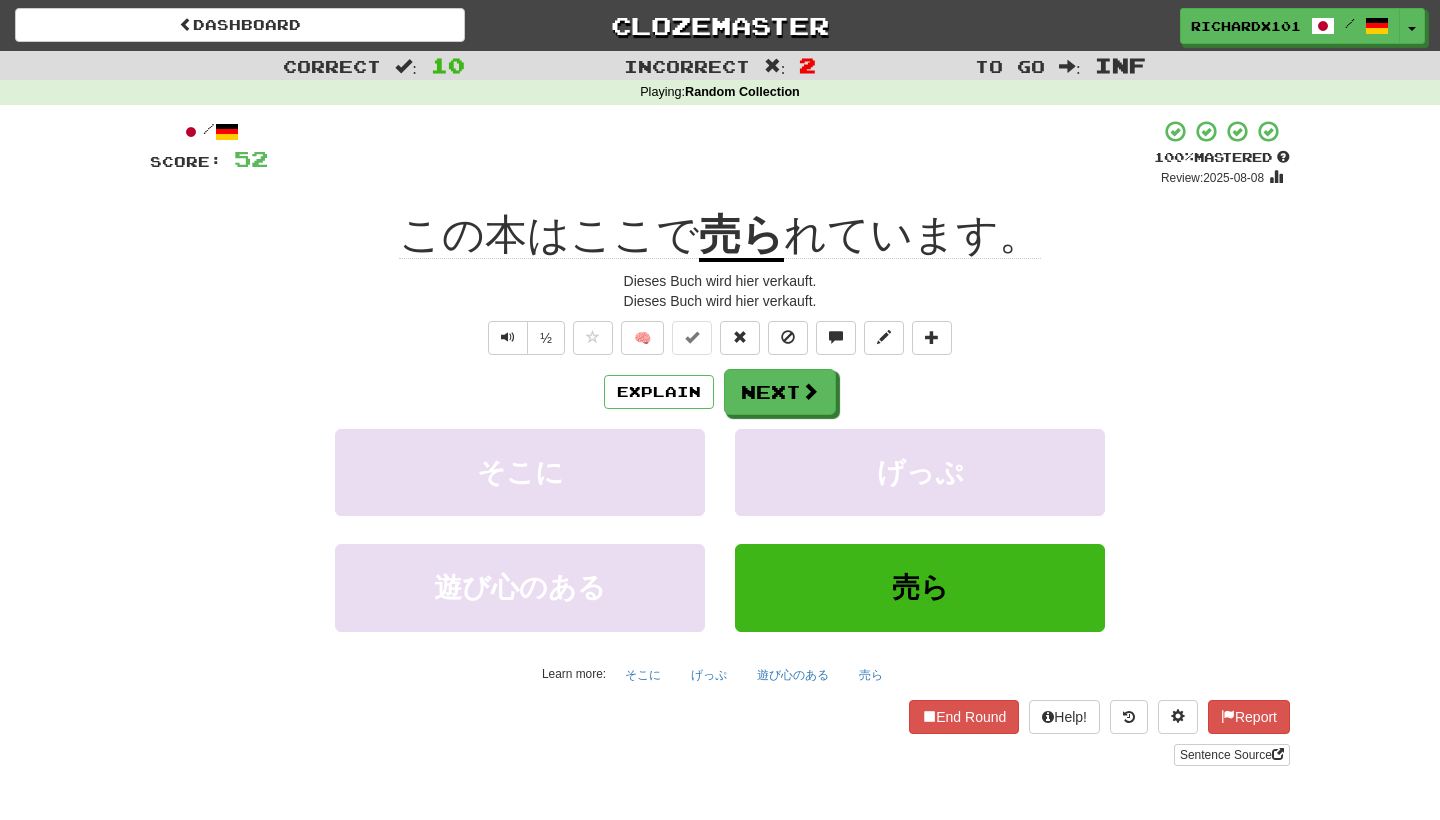 scroll, scrollTop: 5, scrollLeft: 0, axis: vertical 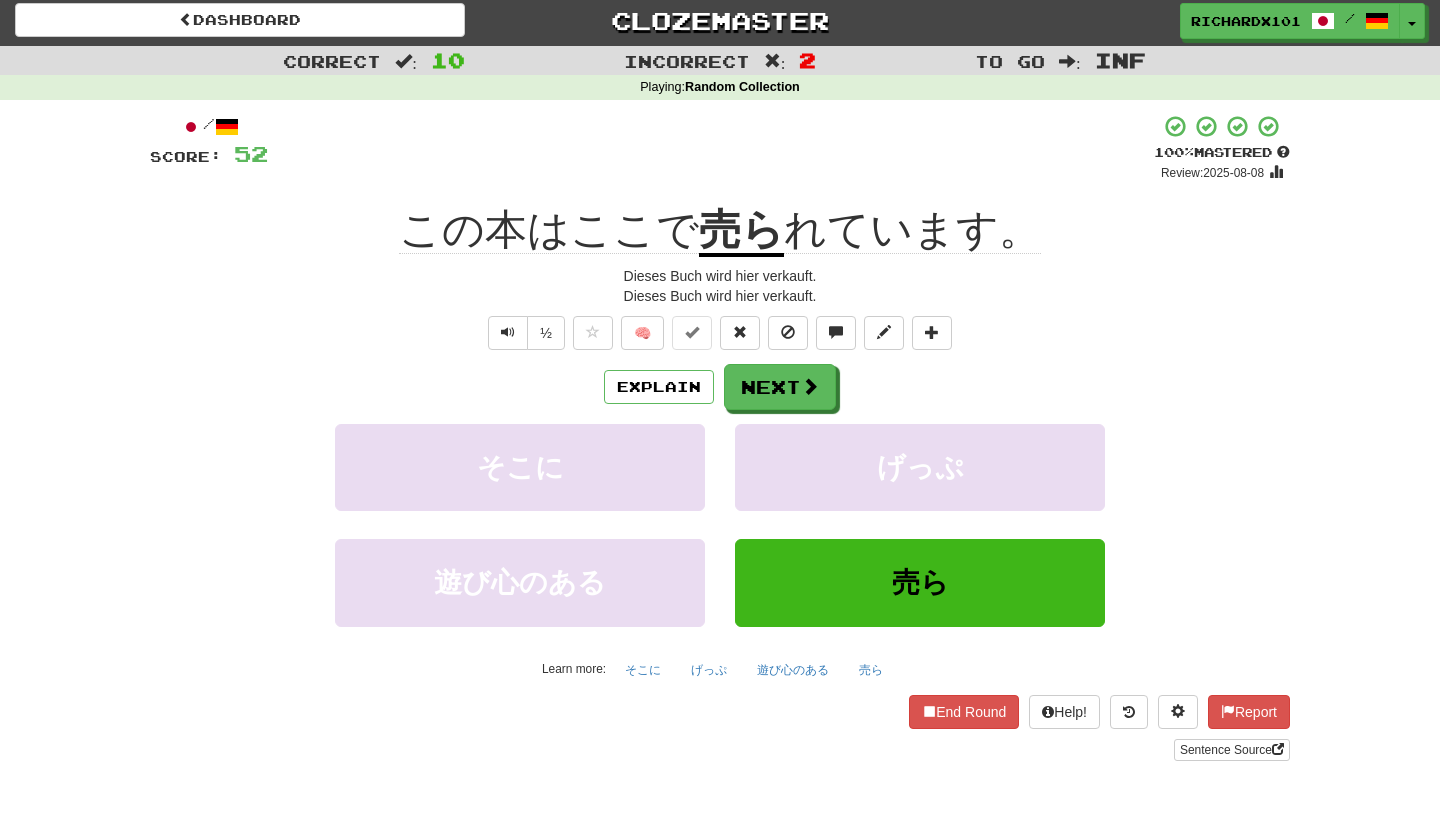 click at bounding box center (692, 332) 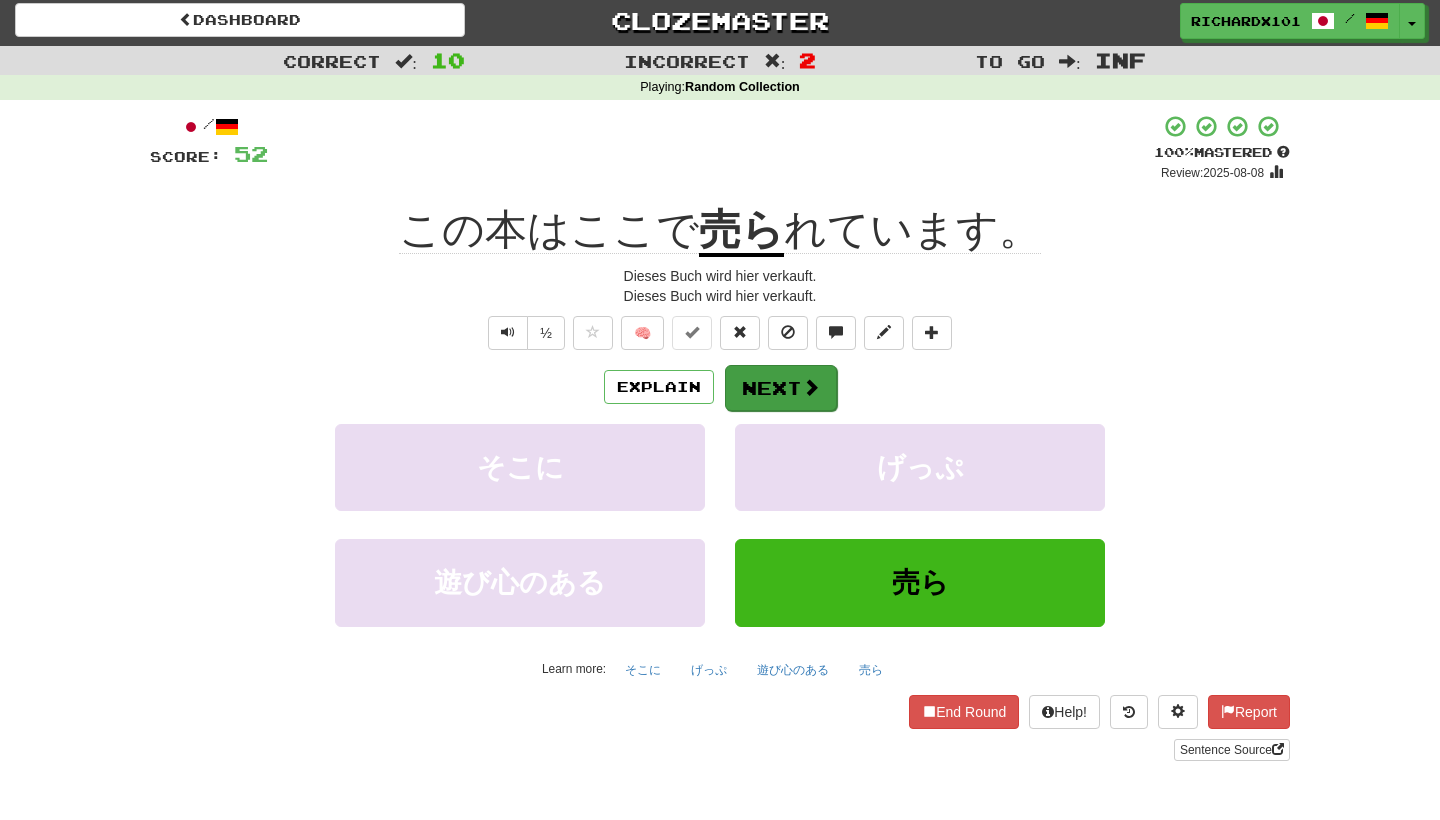 click on "Next" at bounding box center [781, 388] 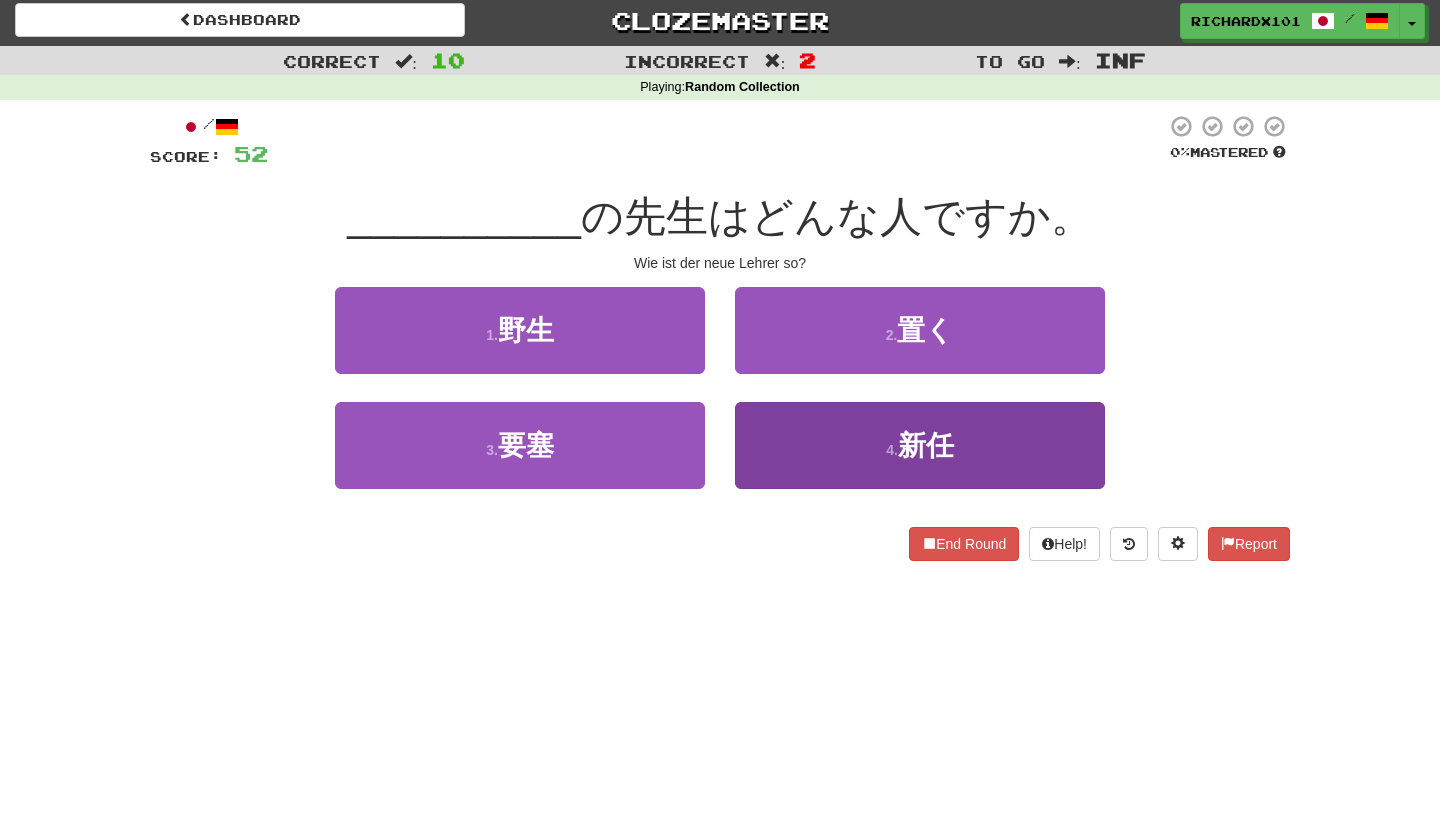 click on "4 .  新任" at bounding box center [920, 445] 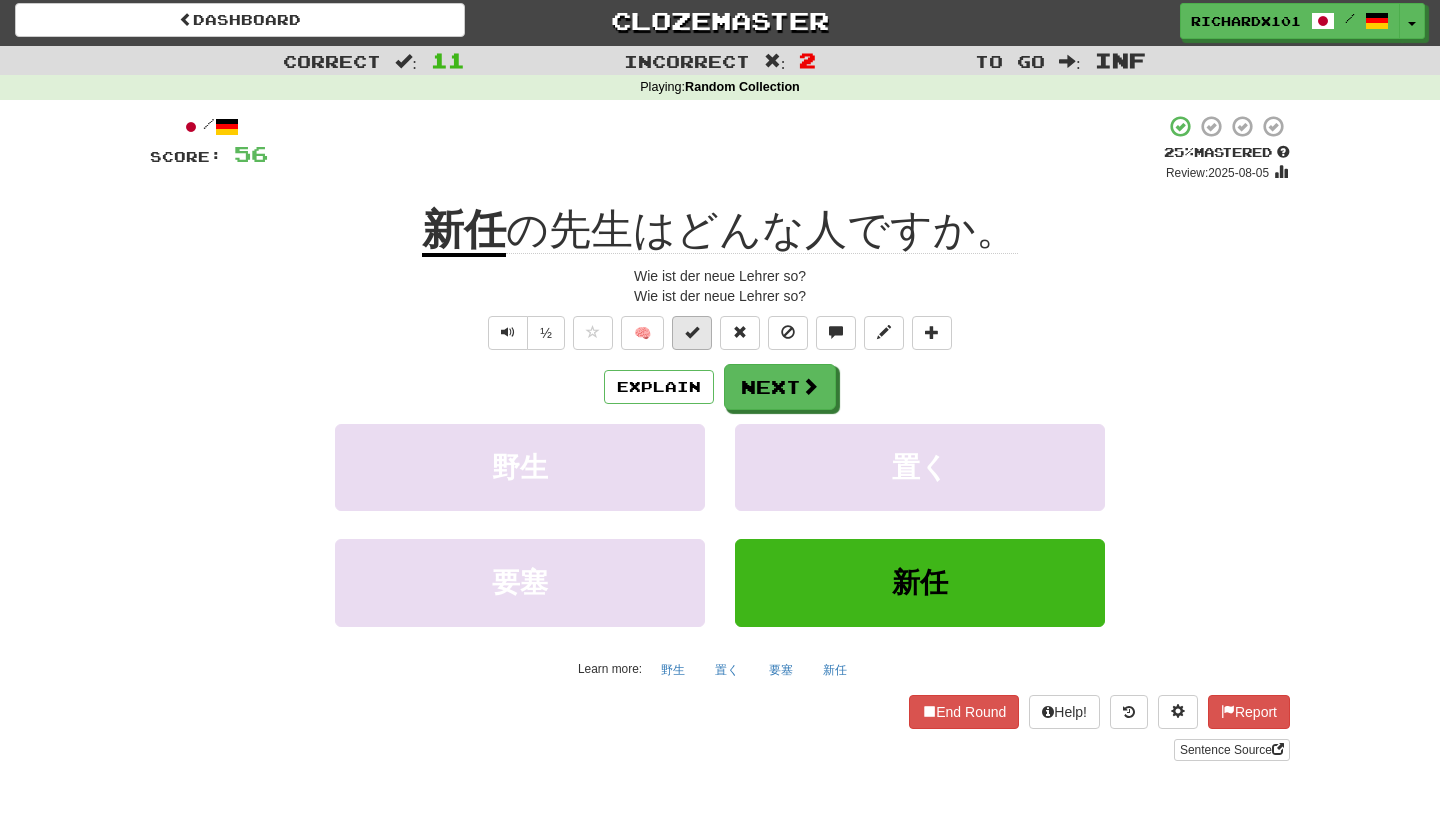 click at bounding box center (692, 333) 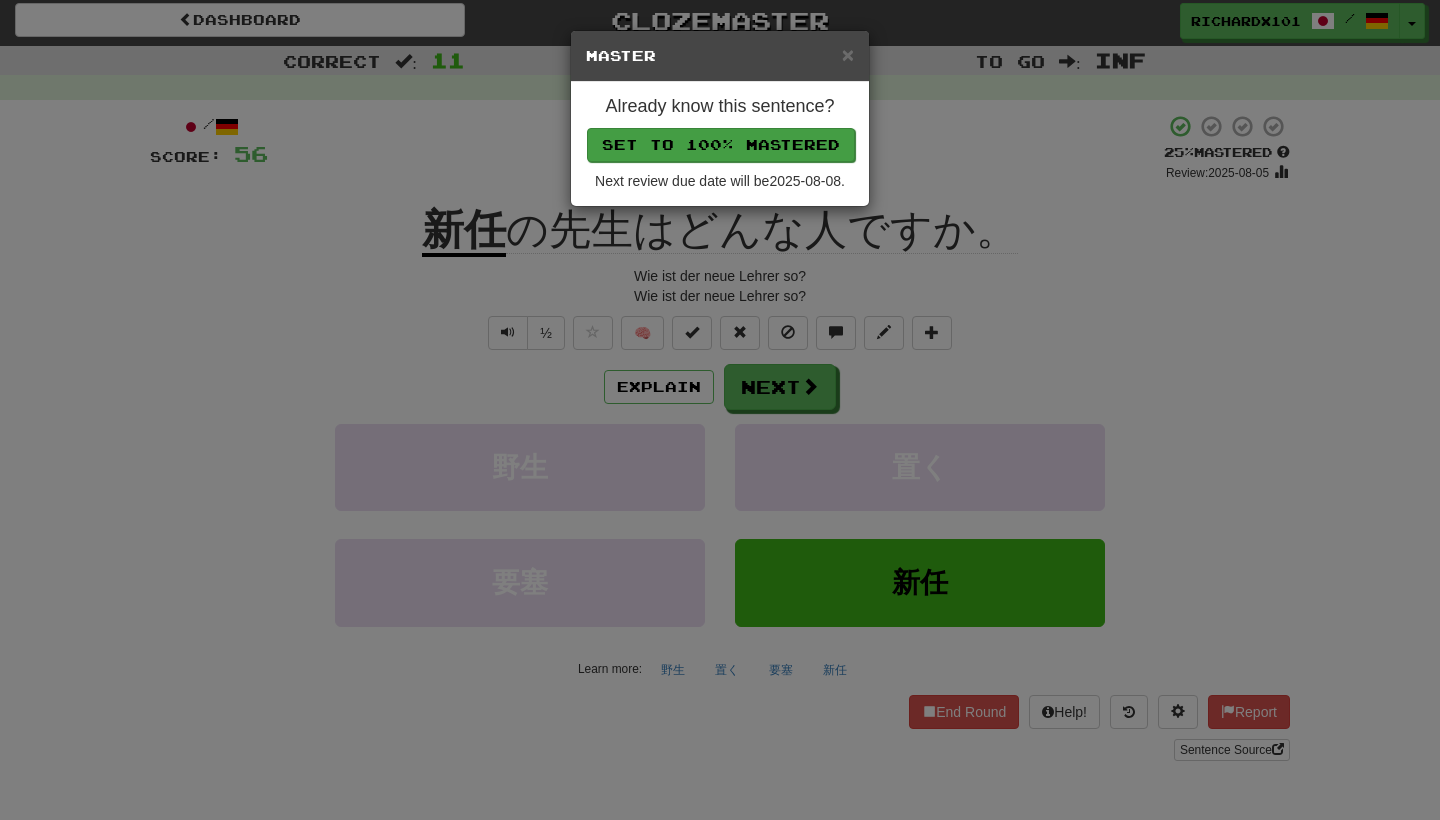 click on "Set to 100% Mastered" at bounding box center [721, 145] 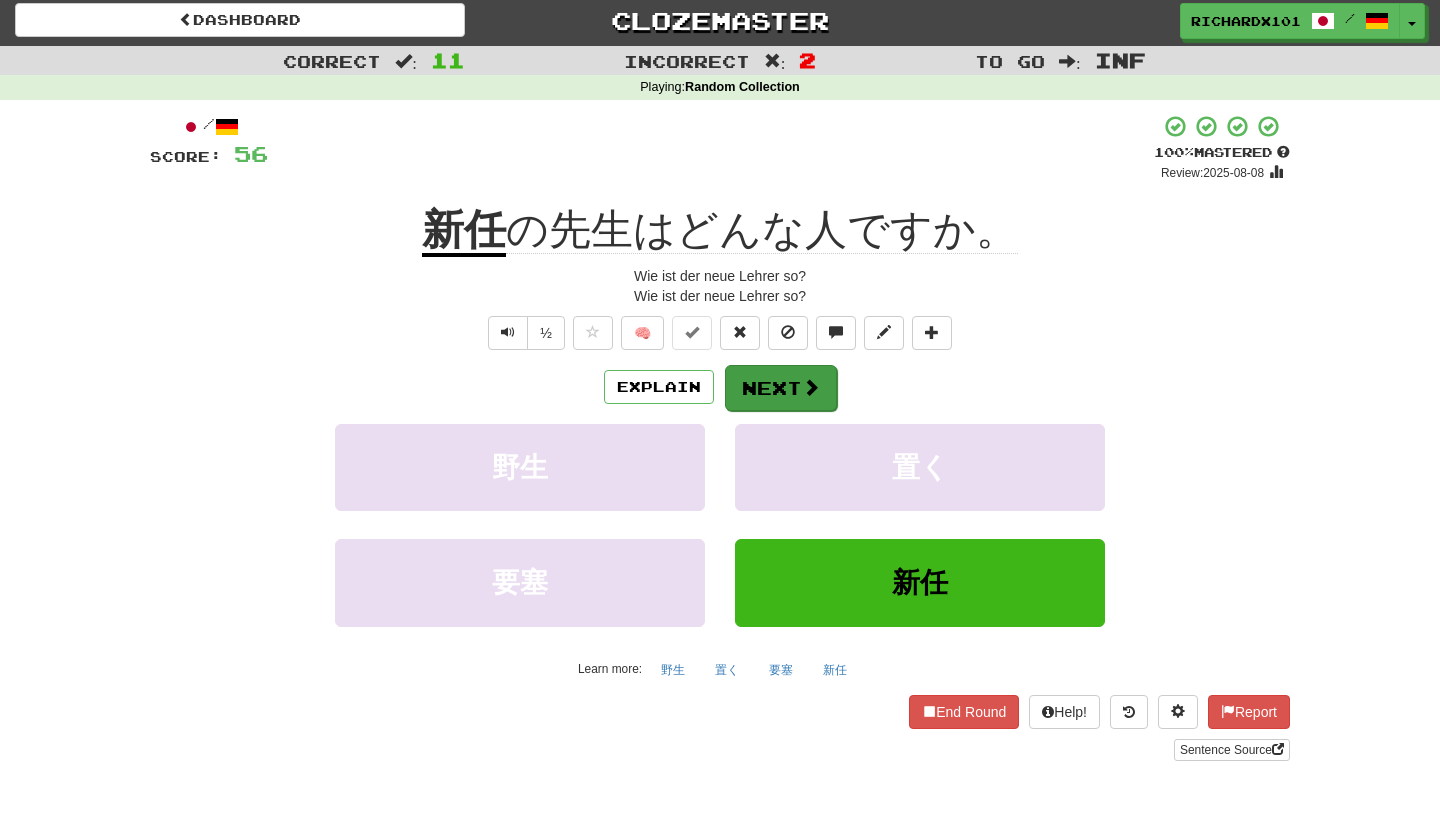 click on "Next" at bounding box center (781, 388) 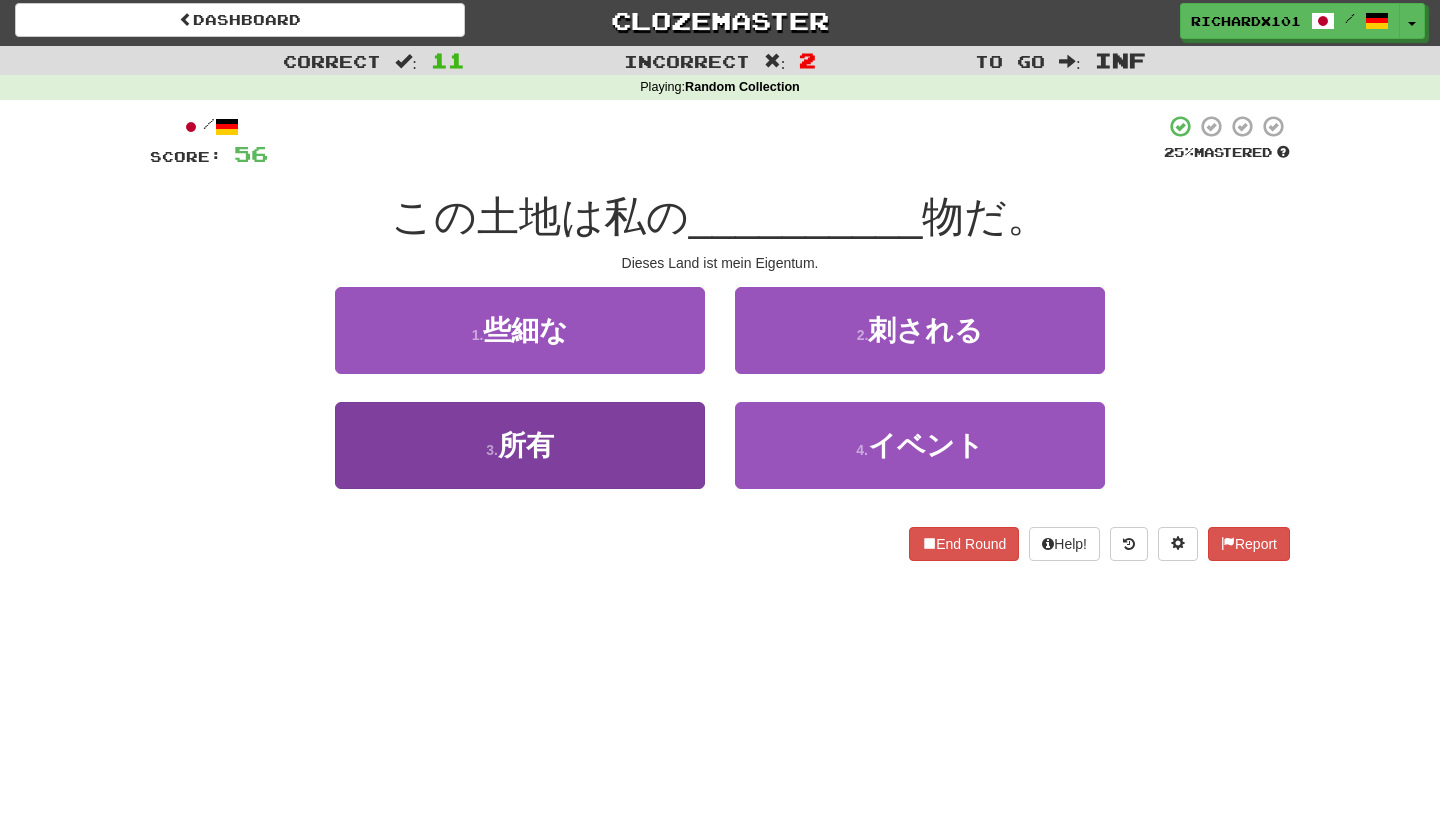 click on "3 .  所有" at bounding box center [520, 445] 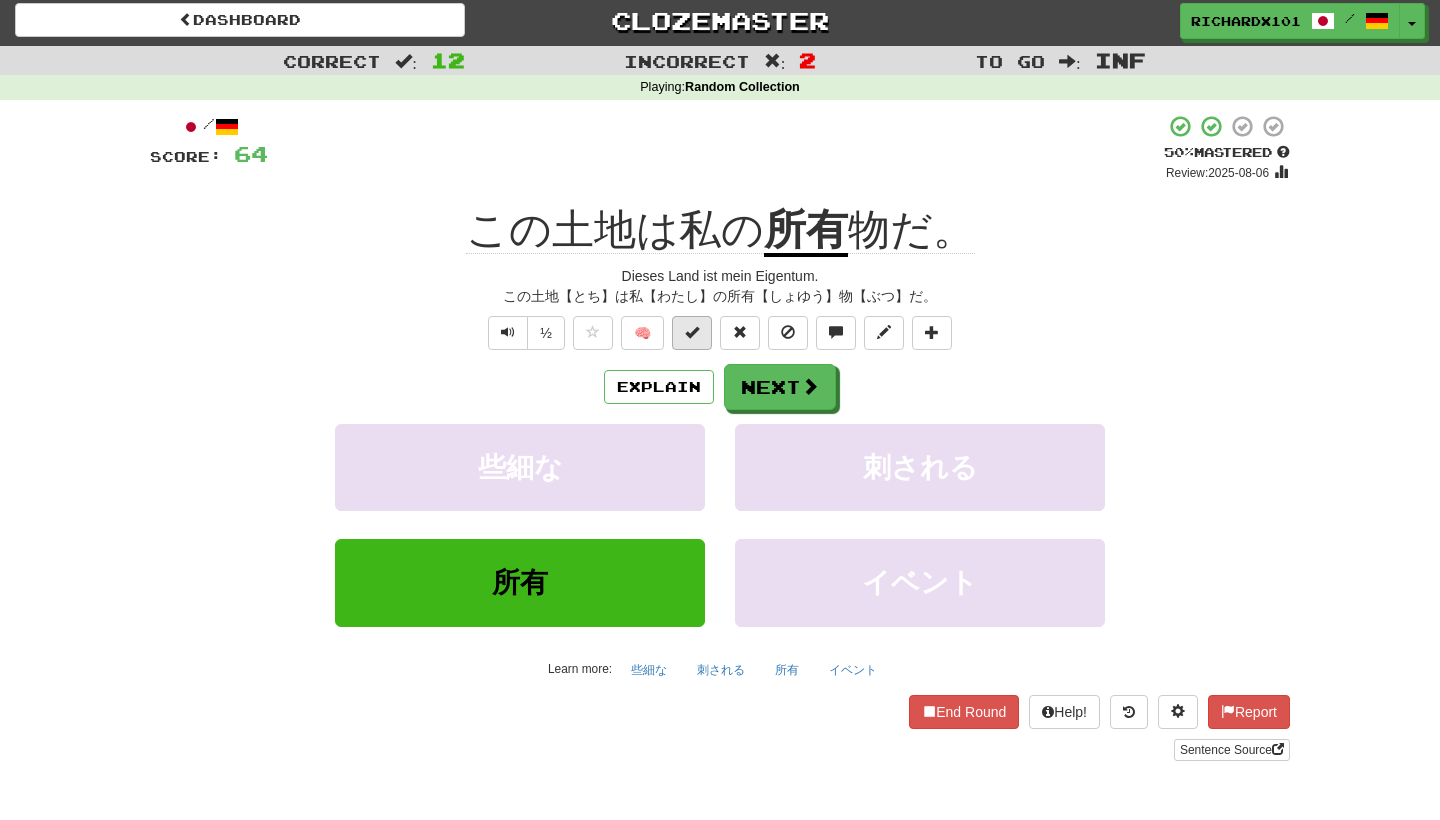 click at bounding box center [692, 333] 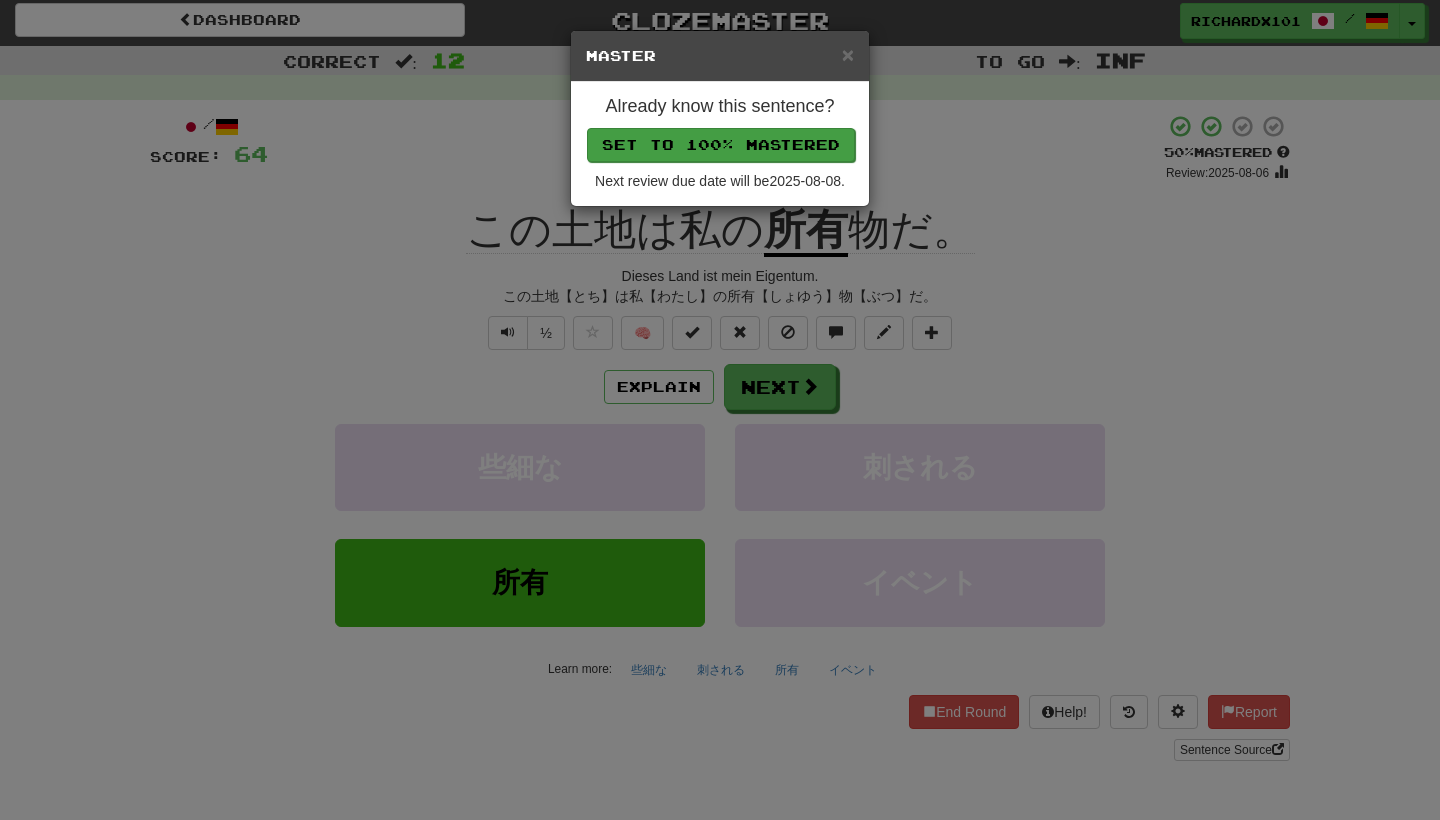 click on "Set to 100% Mastered" at bounding box center (721, 145) 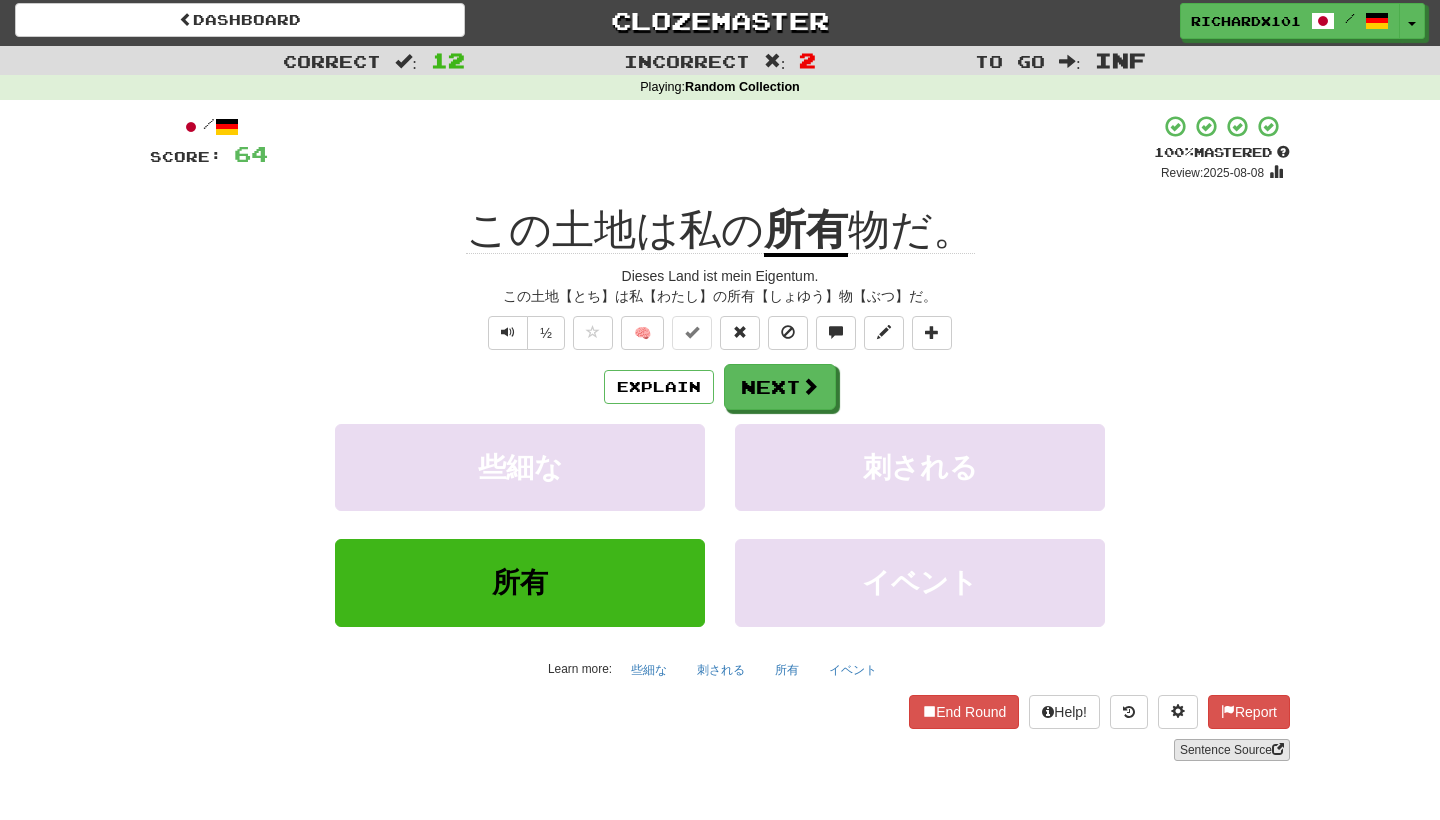 click on "Sentence Source" at bounding box center [1232, 750] 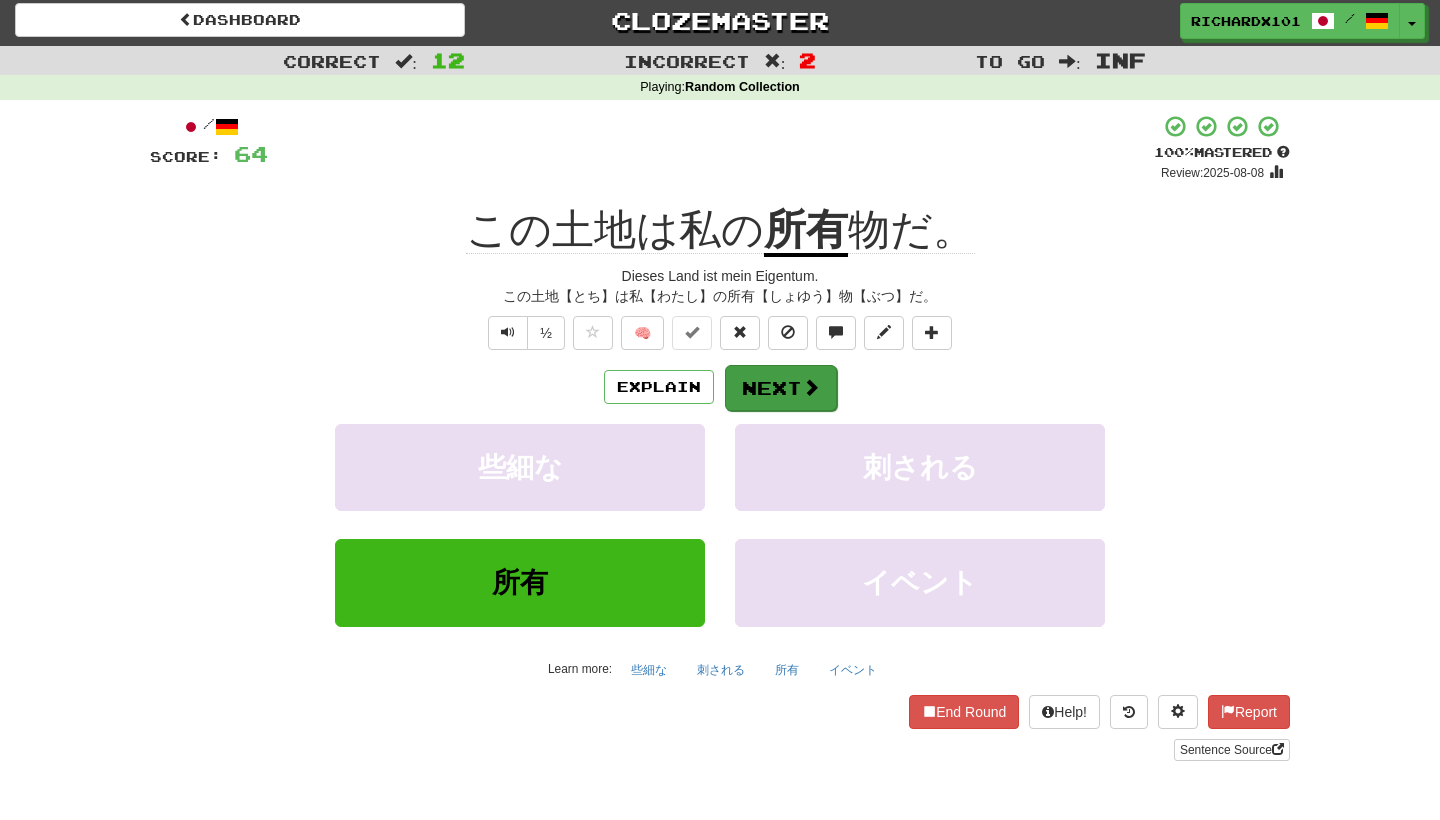 click on "Next" at bounding box center (781, 388) 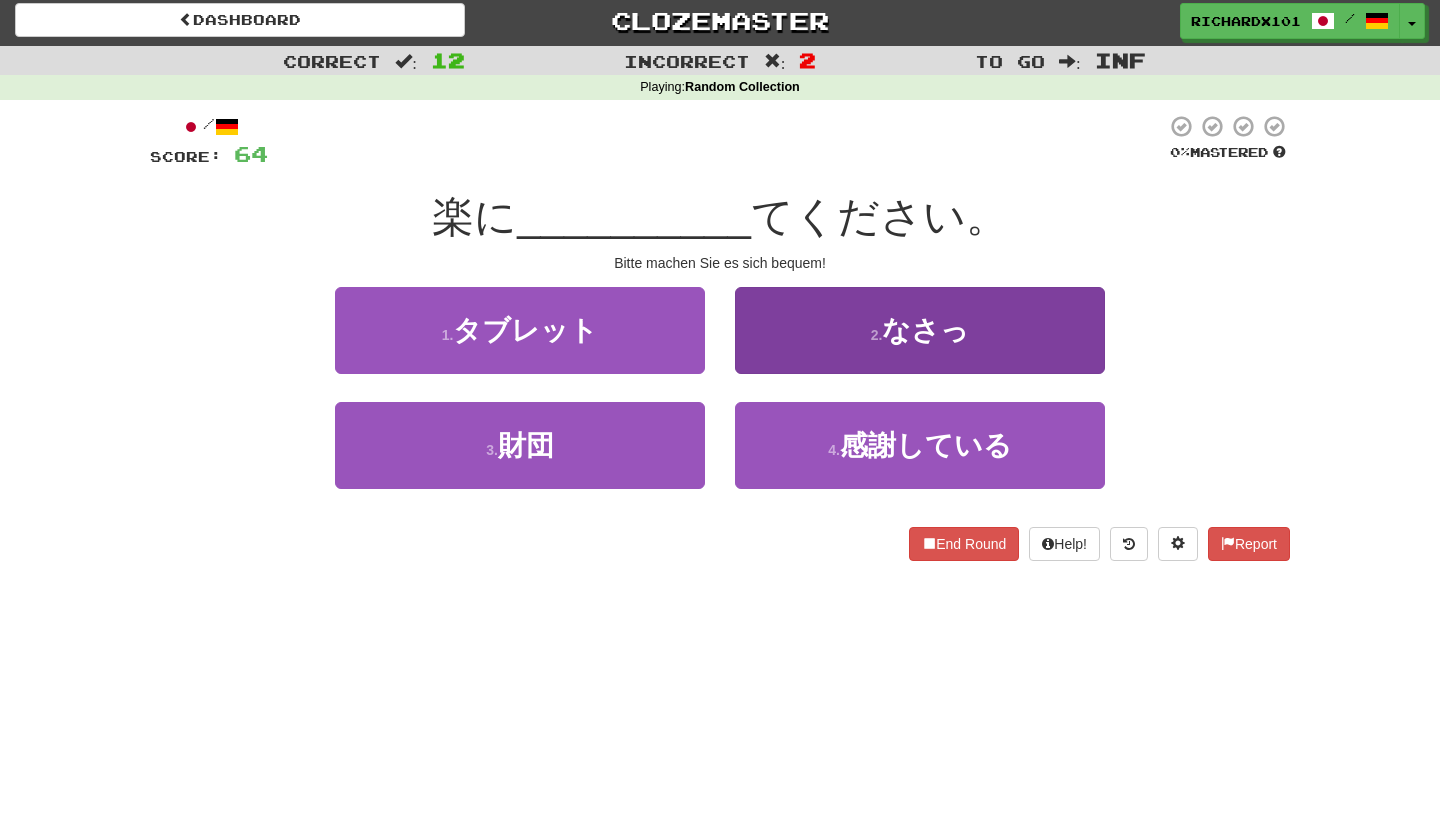 click on "2 .  なさっ" at bounding box center (920, 330) 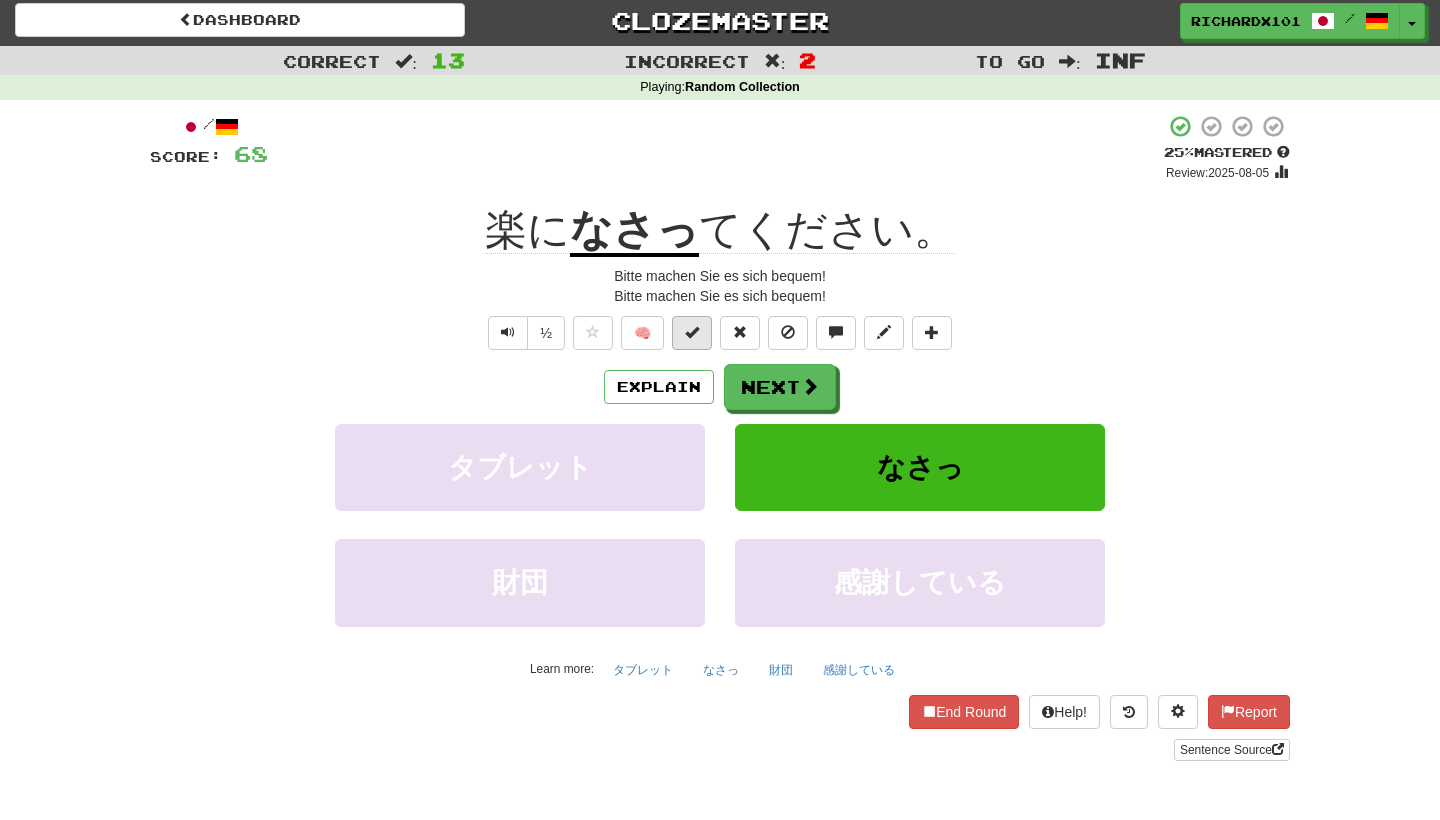 click at bounding box center (692, 332) 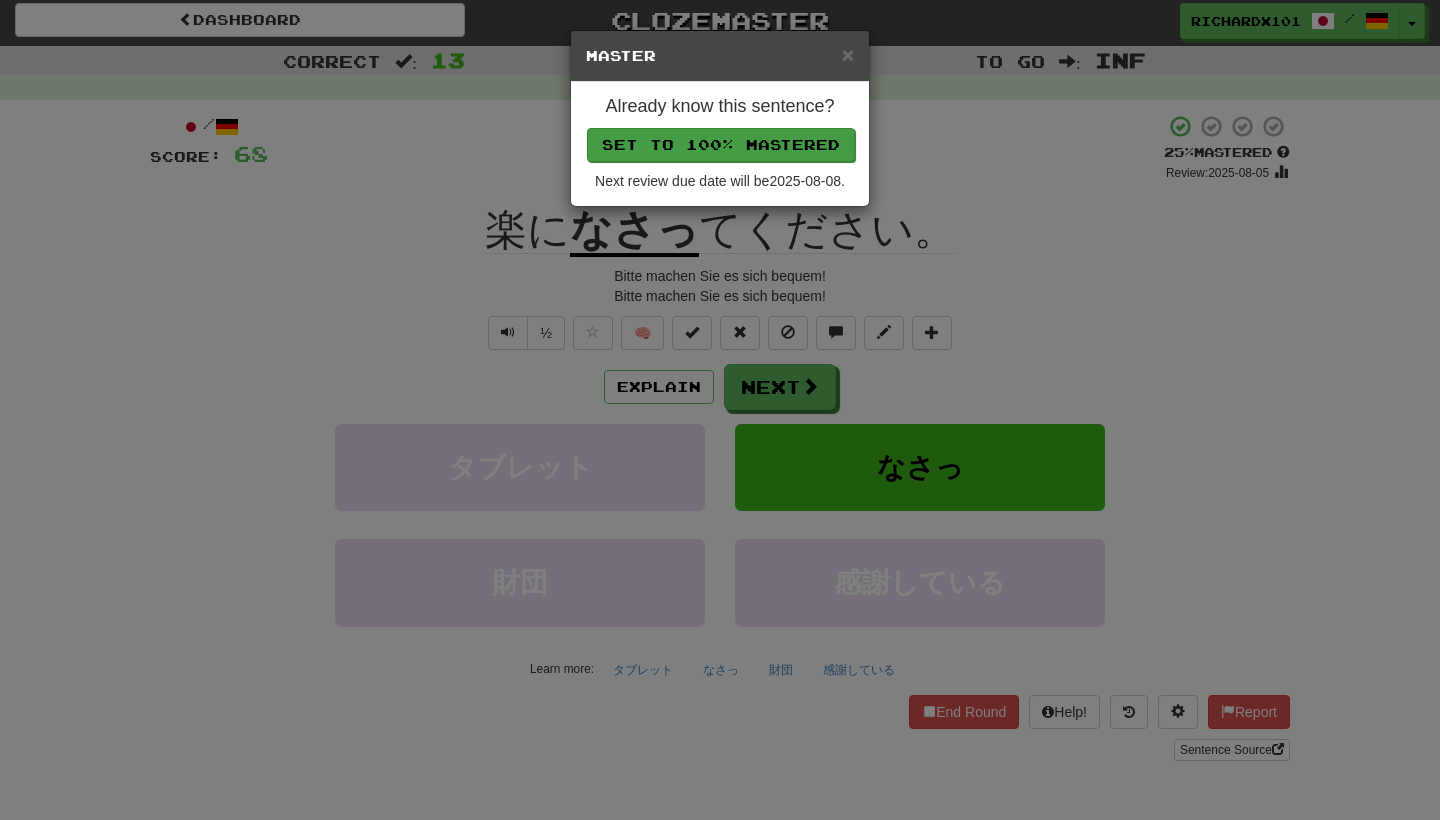 click on "Set to 100% Mastered" at bounding box center [721, 145] 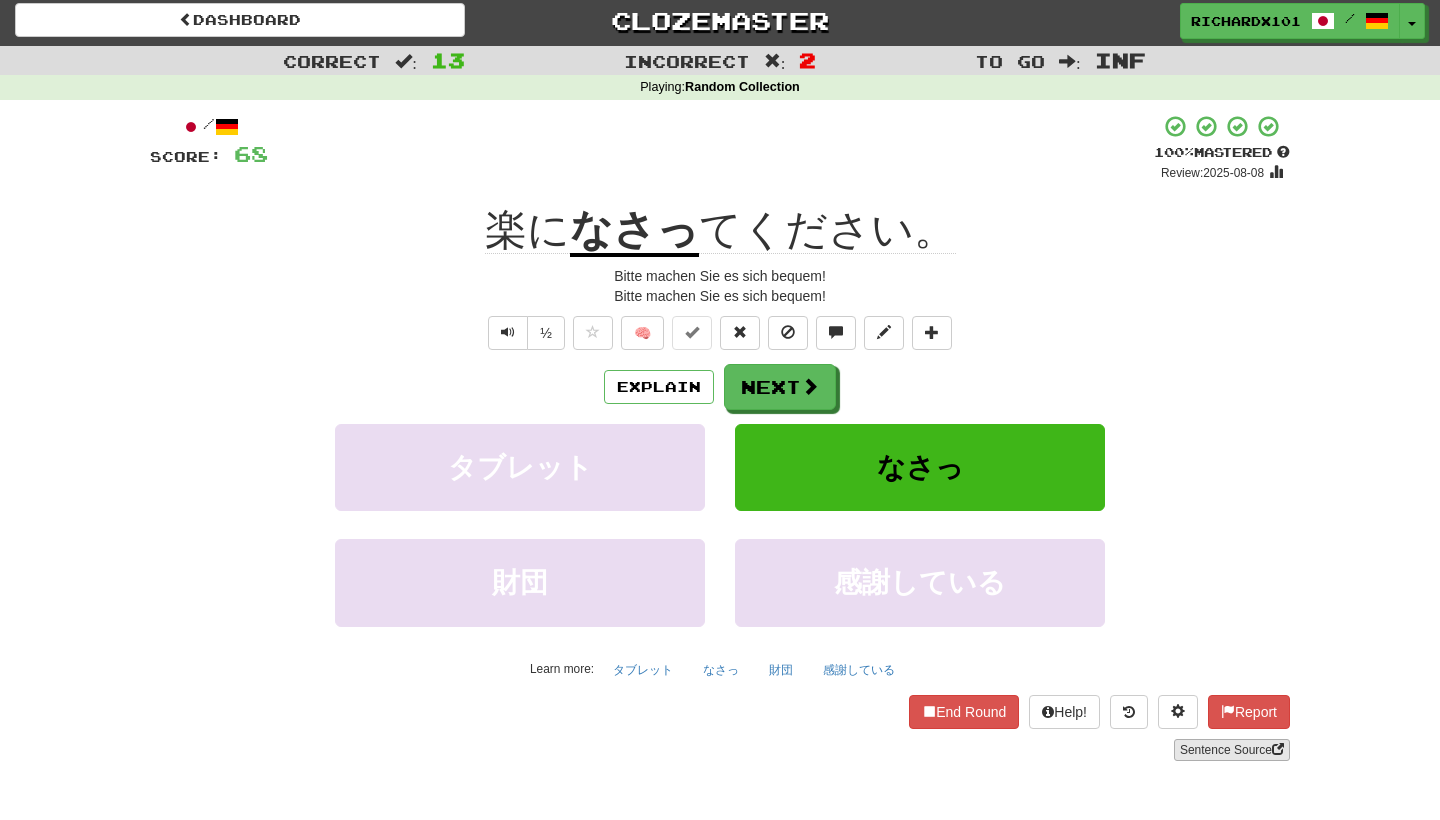 click on "Sentence Source" at bounding box center [1232, 750] 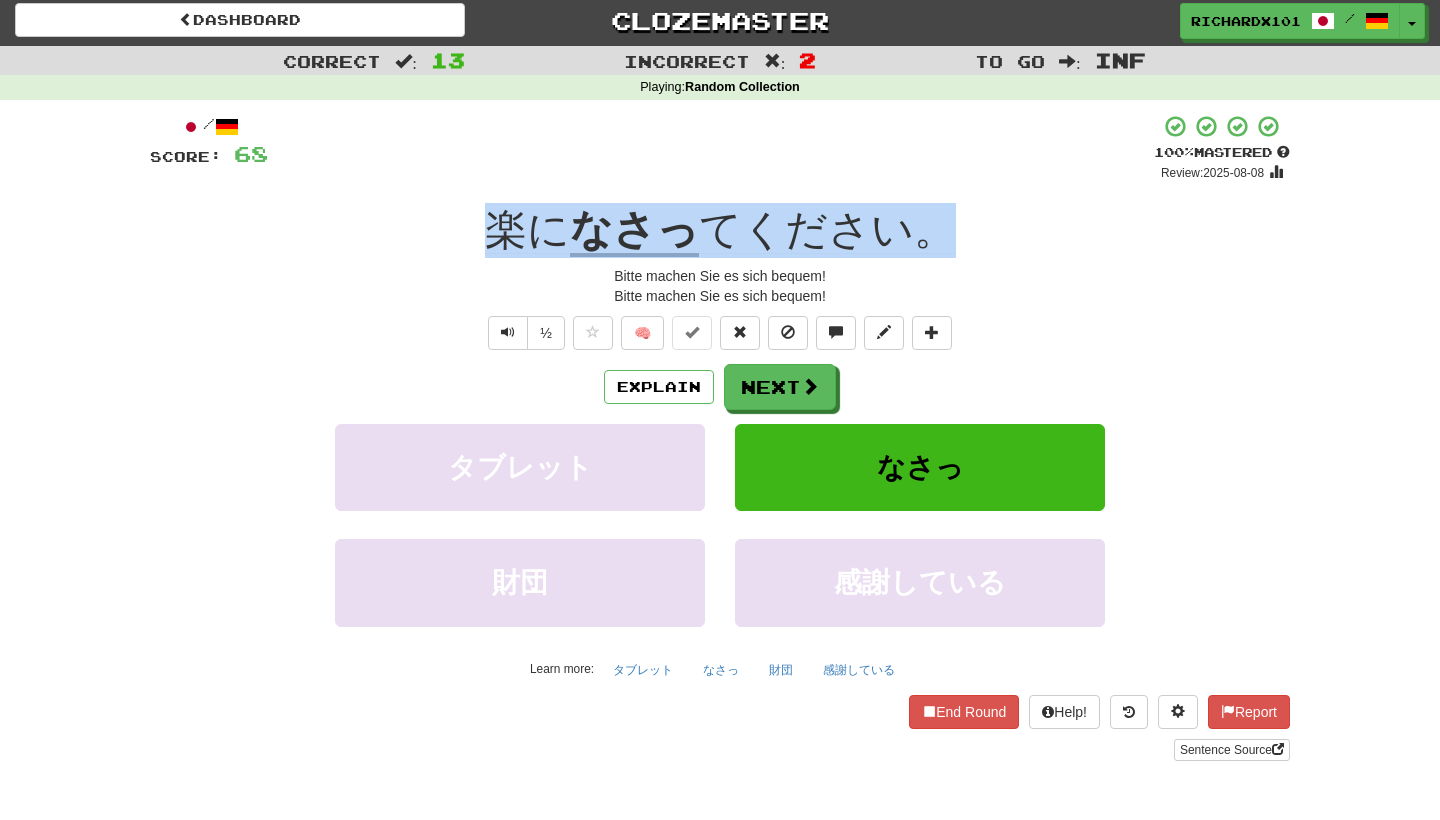 drag, startPoint x: 943, startPoint y: 227, endPoint x: 411, endPoint y: 199, distance: 532.7363 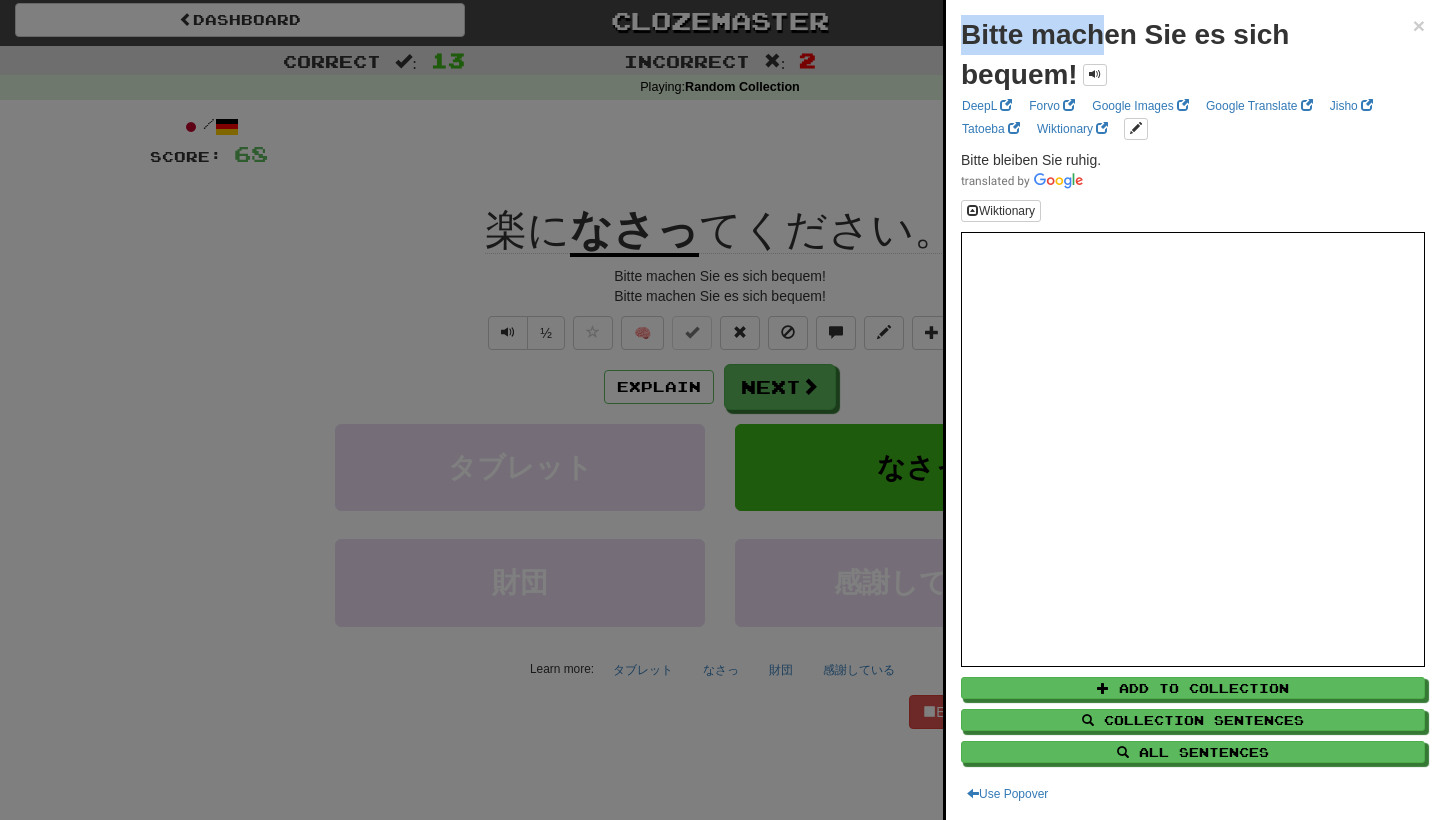 drag, startPoint x: 1253, startPoint y: 40, endPoint x: 955, endPoint y: 36, distance: 298.02686 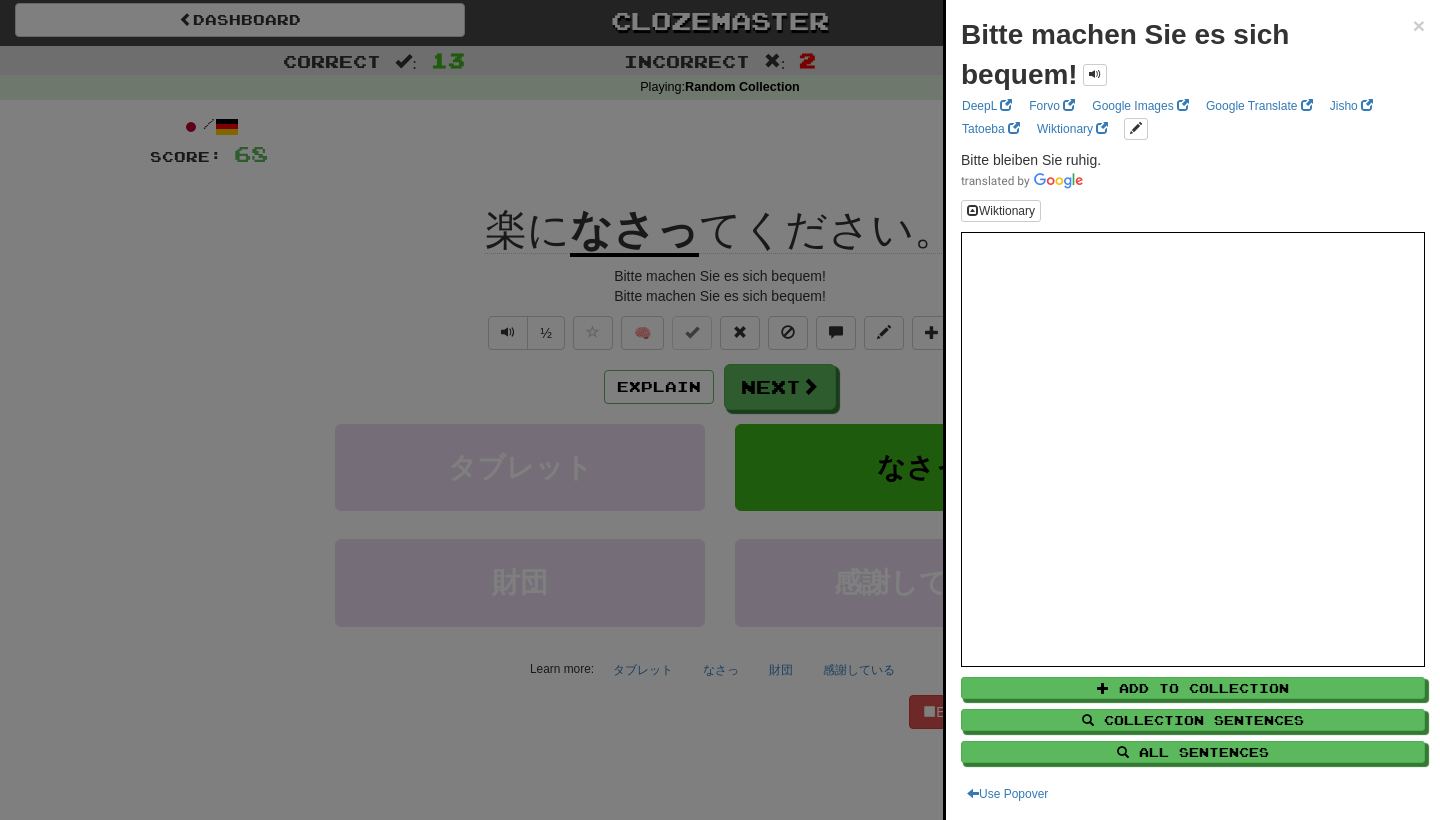 click at bounding box center [720, 410] 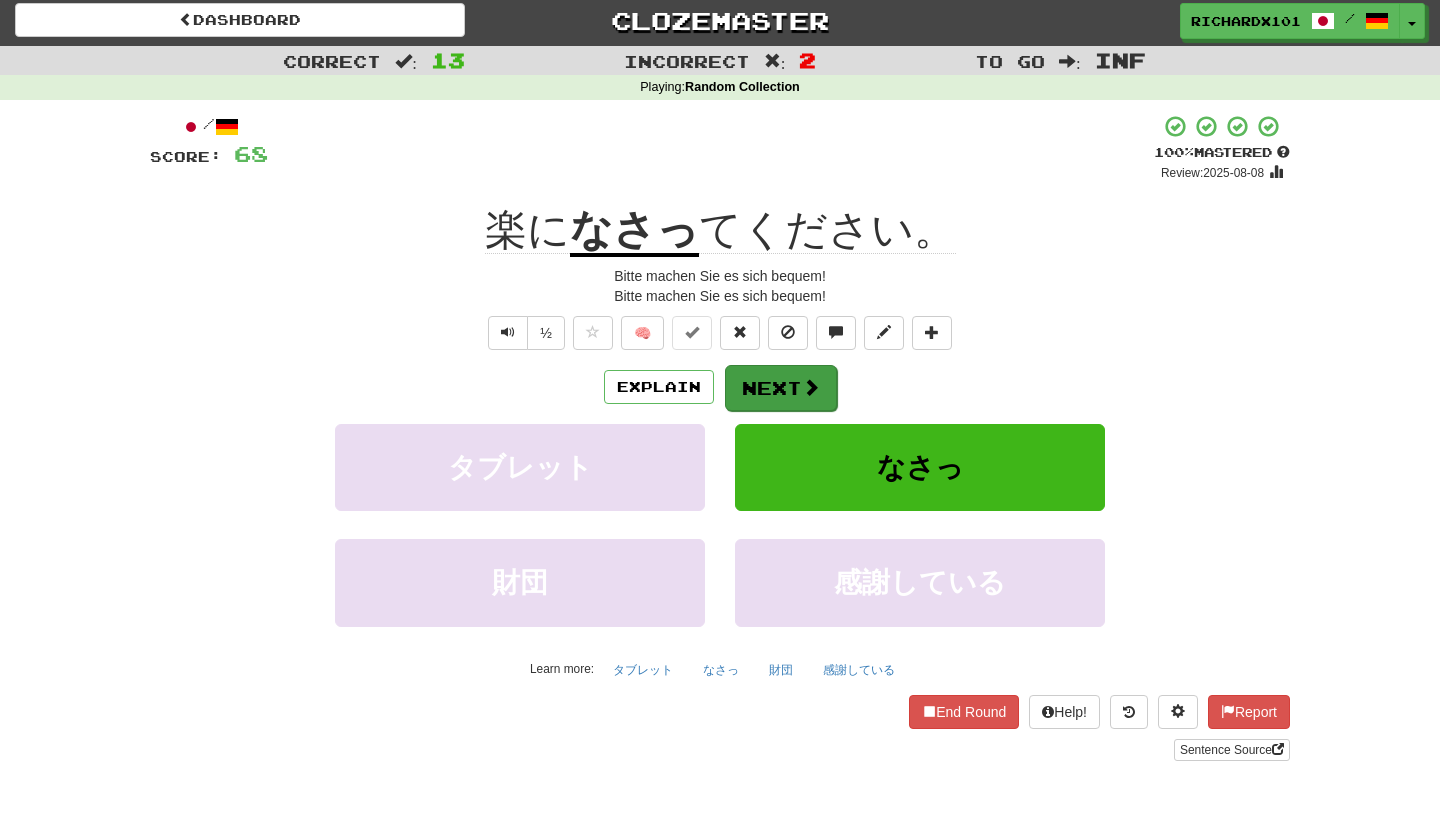 click on "Next" at bounding box center (781, 388) 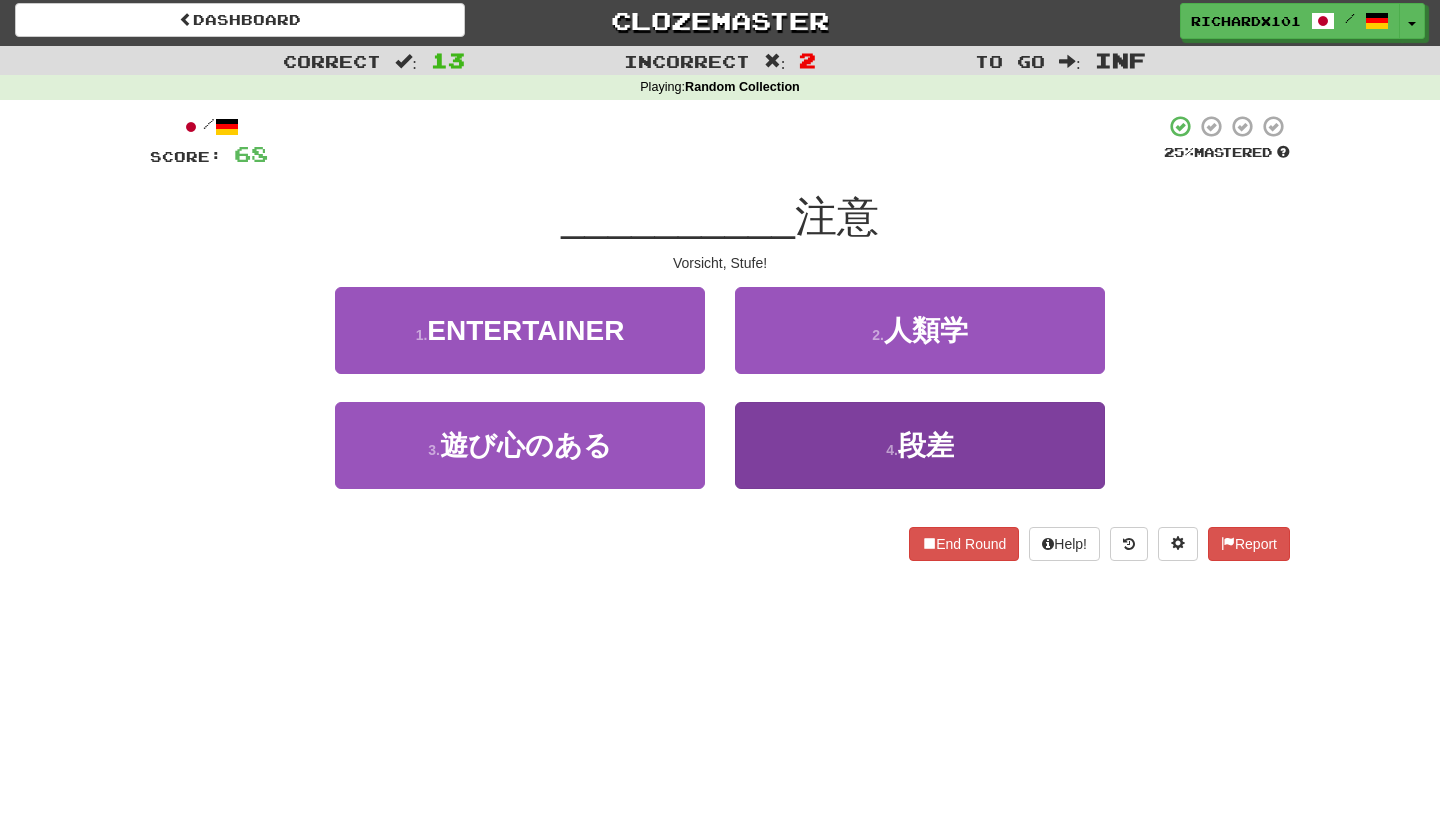click on "4 .  段差" at bounding box center [920, 445] 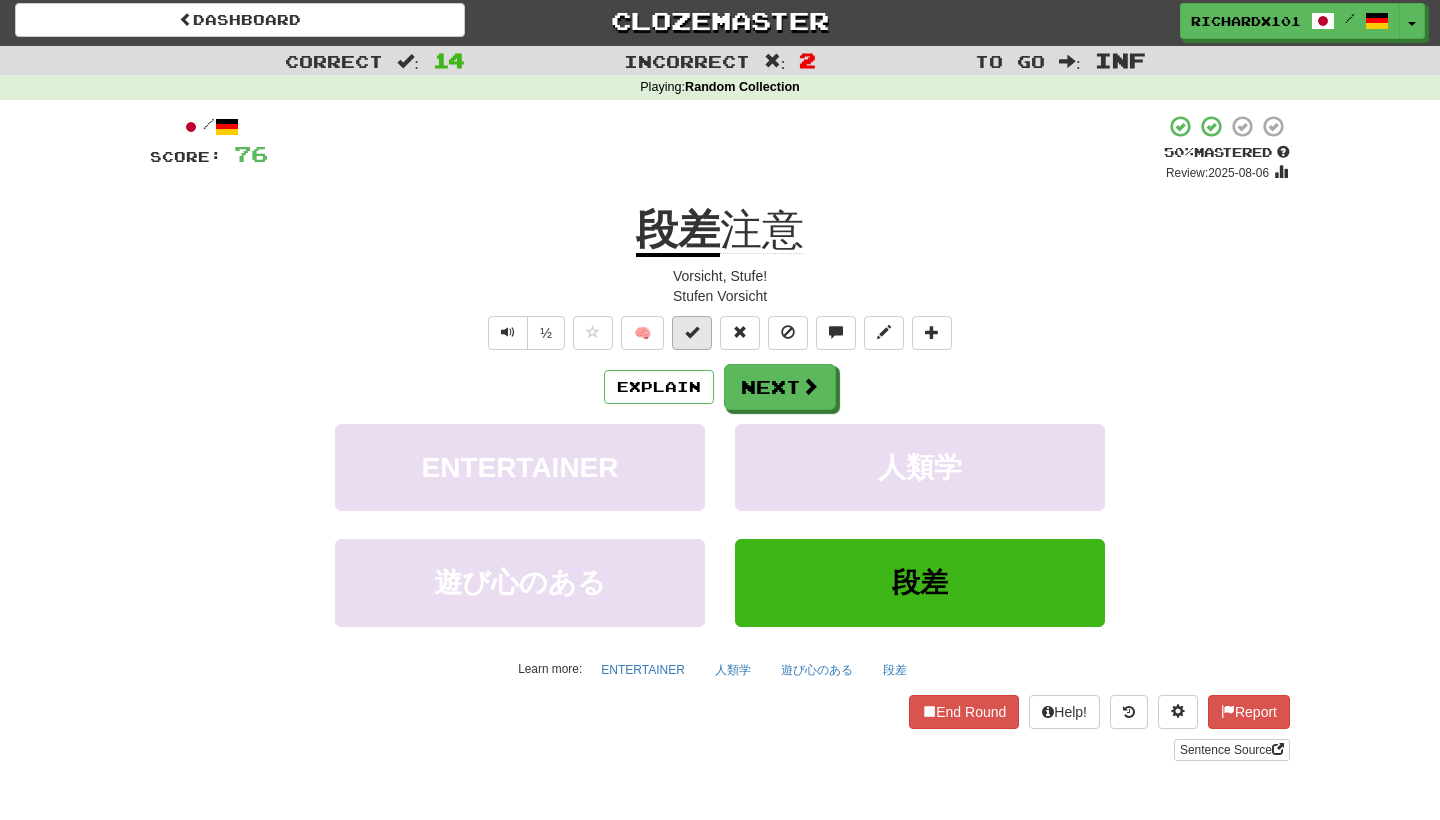 click at bounding box center (692, 332) 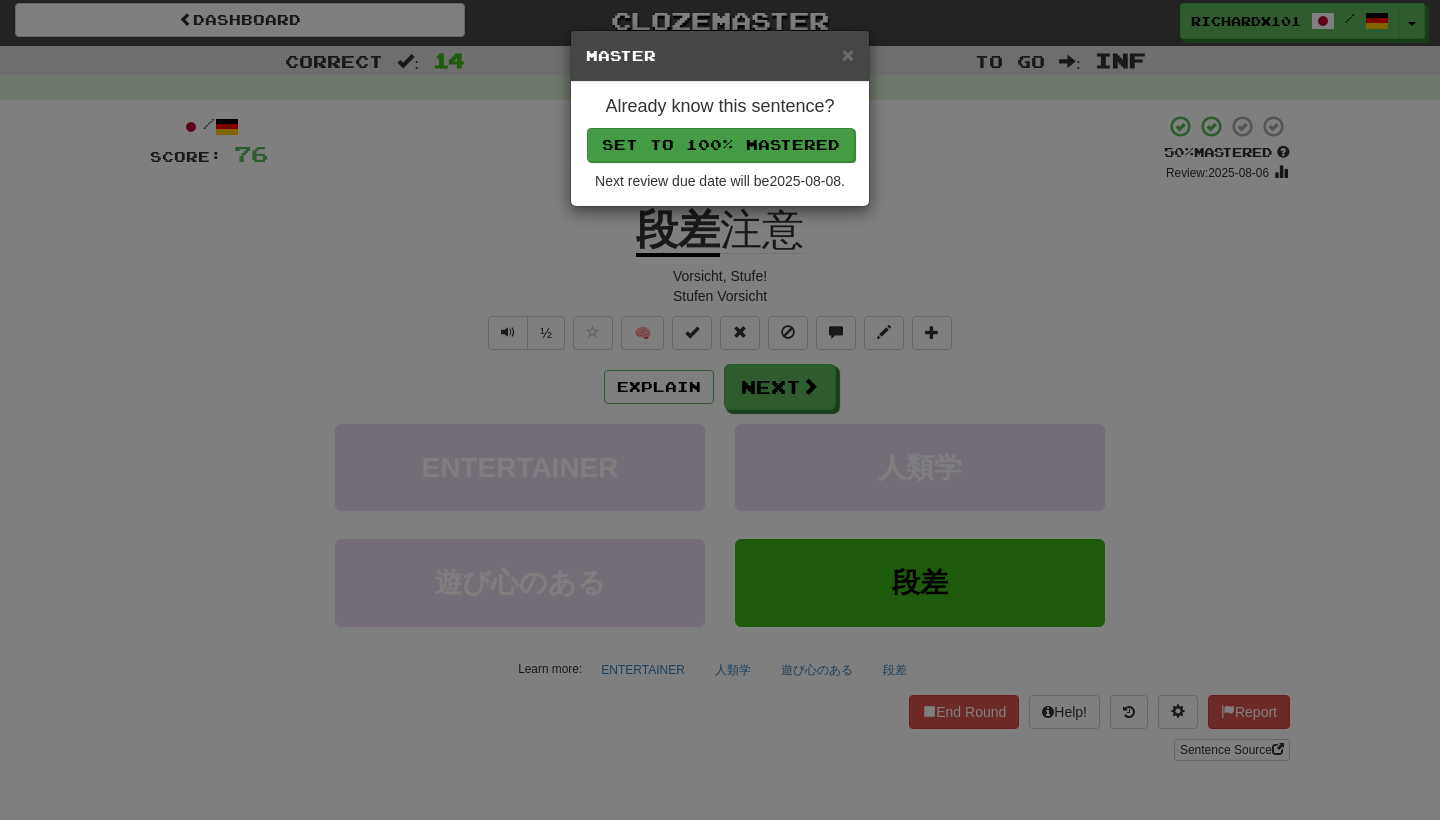 click on "Set to 100% Mastered" at bounding box center (721, 145) 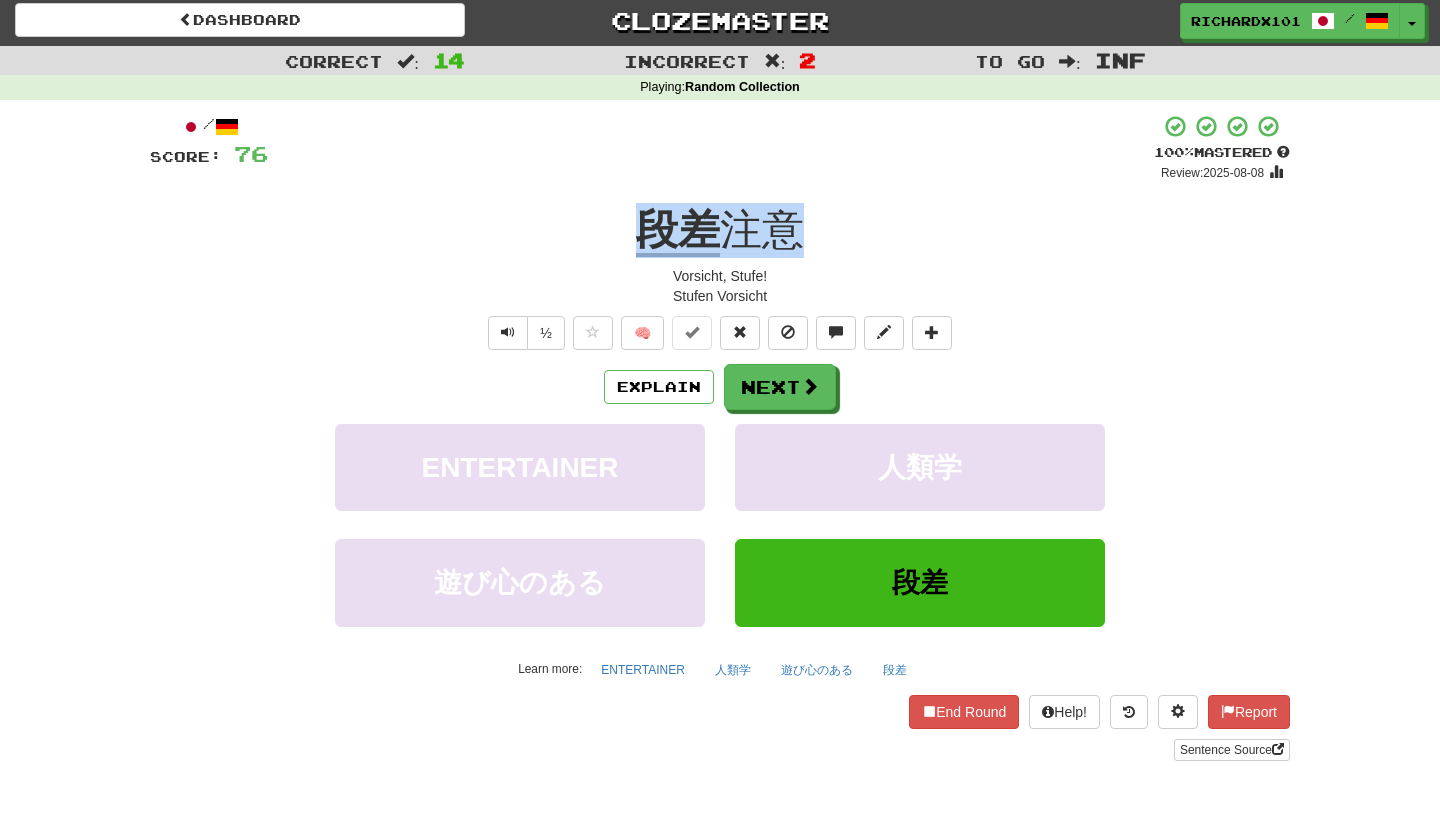drag, startPoint x: 830, startPoint y: 230, endPoint x: 654, endPoint y: 204, distance: 177.9101 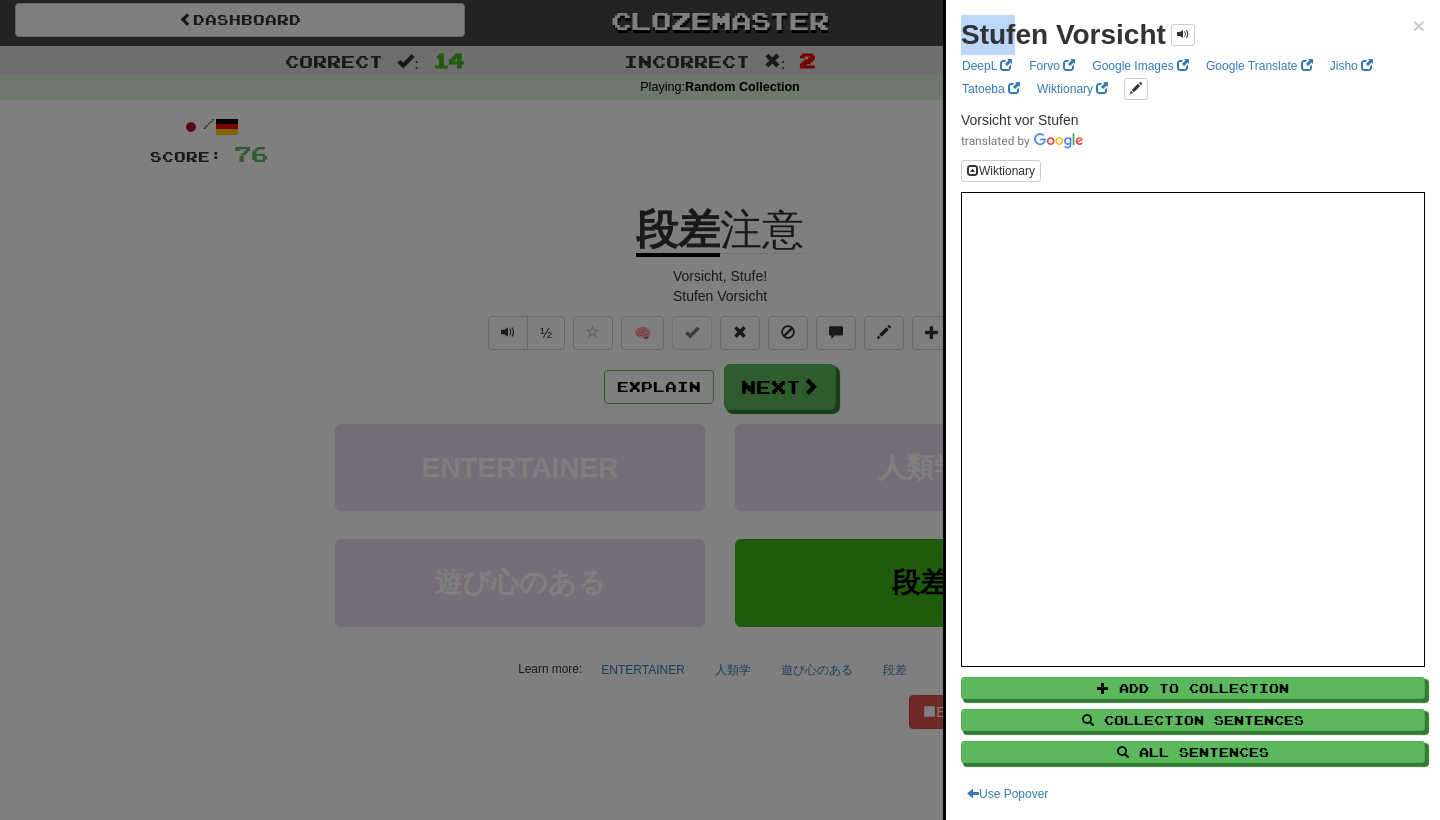 drag, startPoint x: 1069, startPoint y: 35, endPoint x: 960, endPoint y: 21, distance: 109.89541 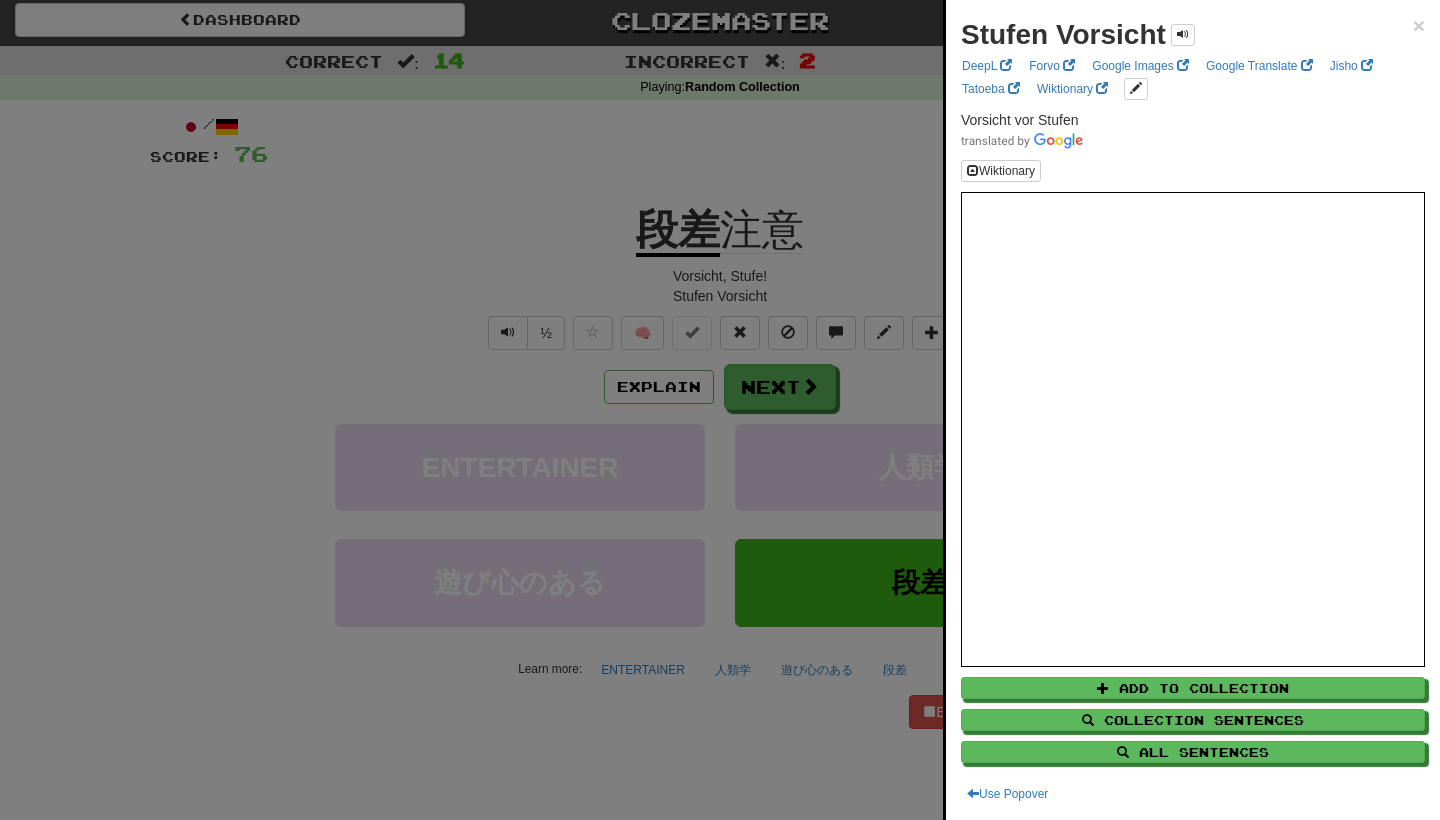 click at bounding box center (720, 410) 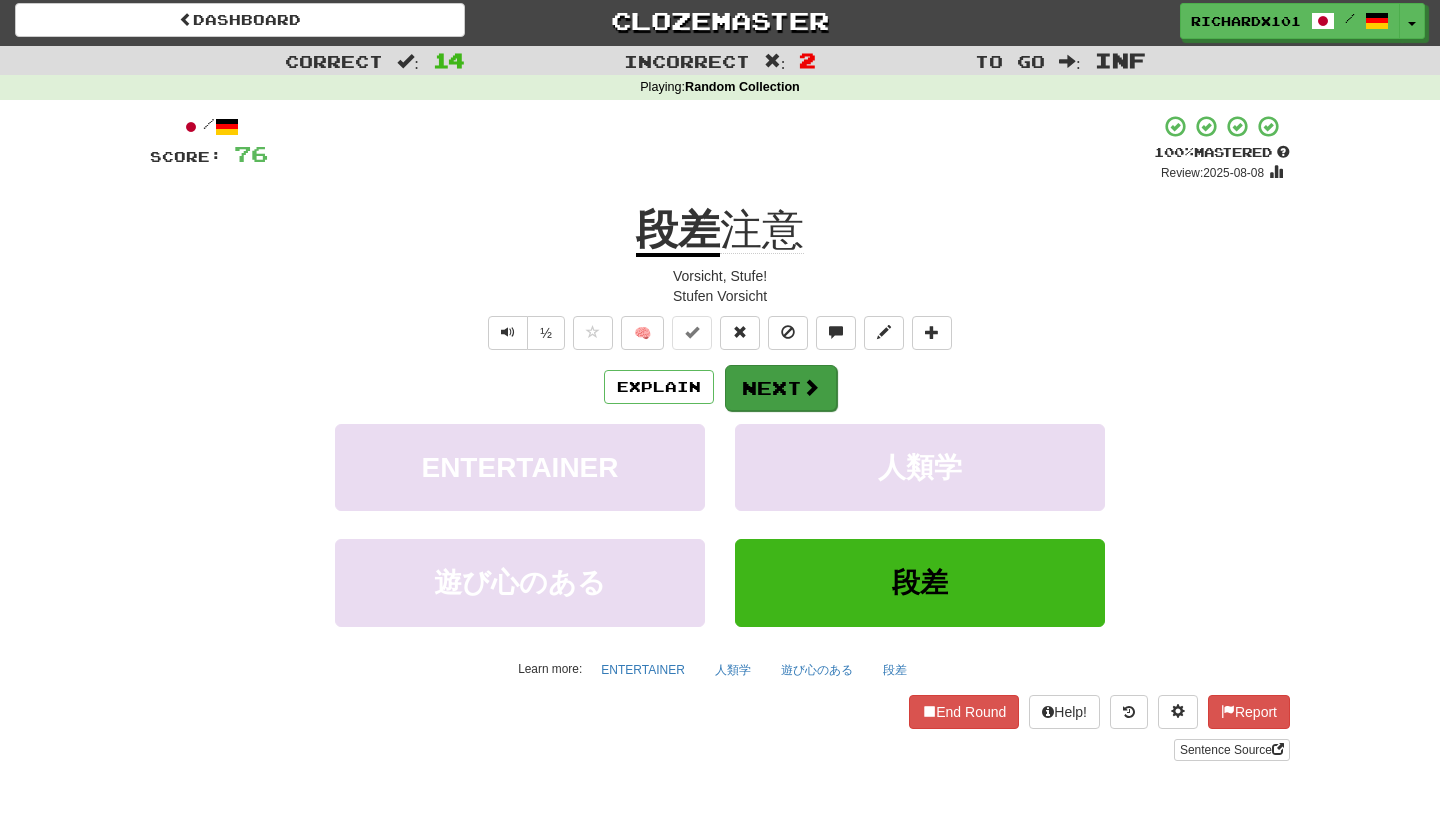 click on "Next" at bounding box center (781, 388) 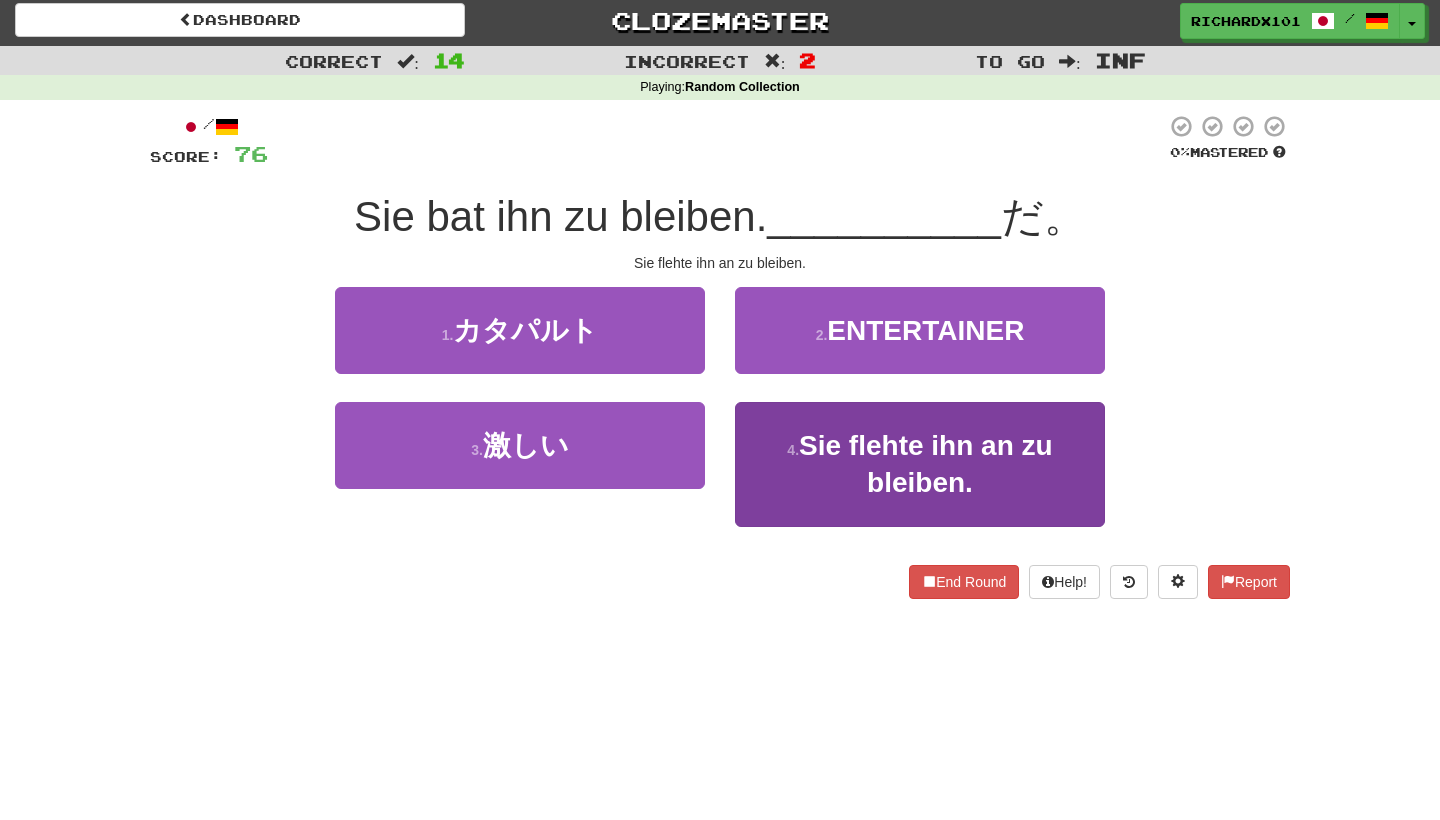 click on "4 .  頼み込ん" at bounding box center [920, 464] 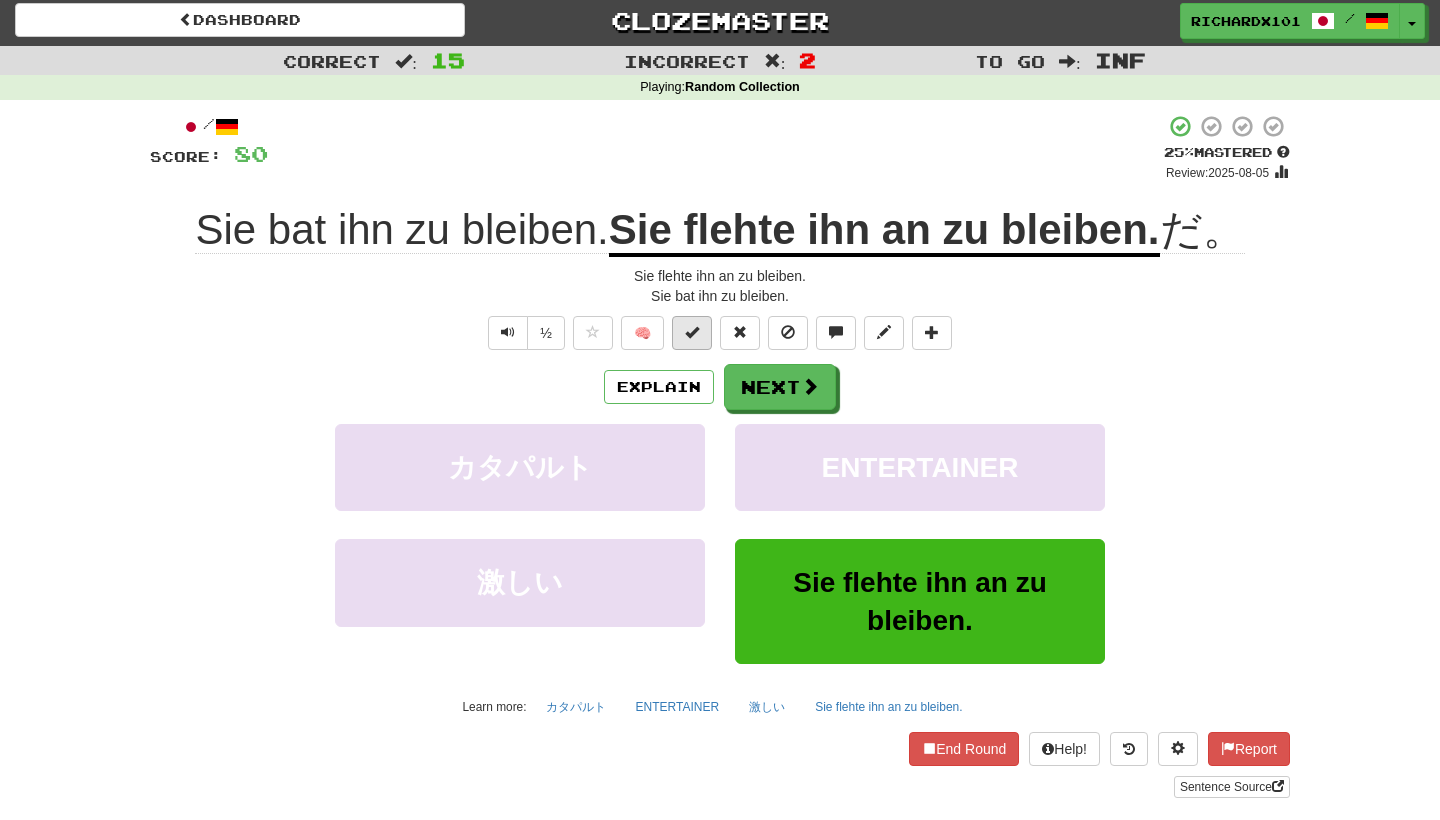 click at bounding box center [692, 332] 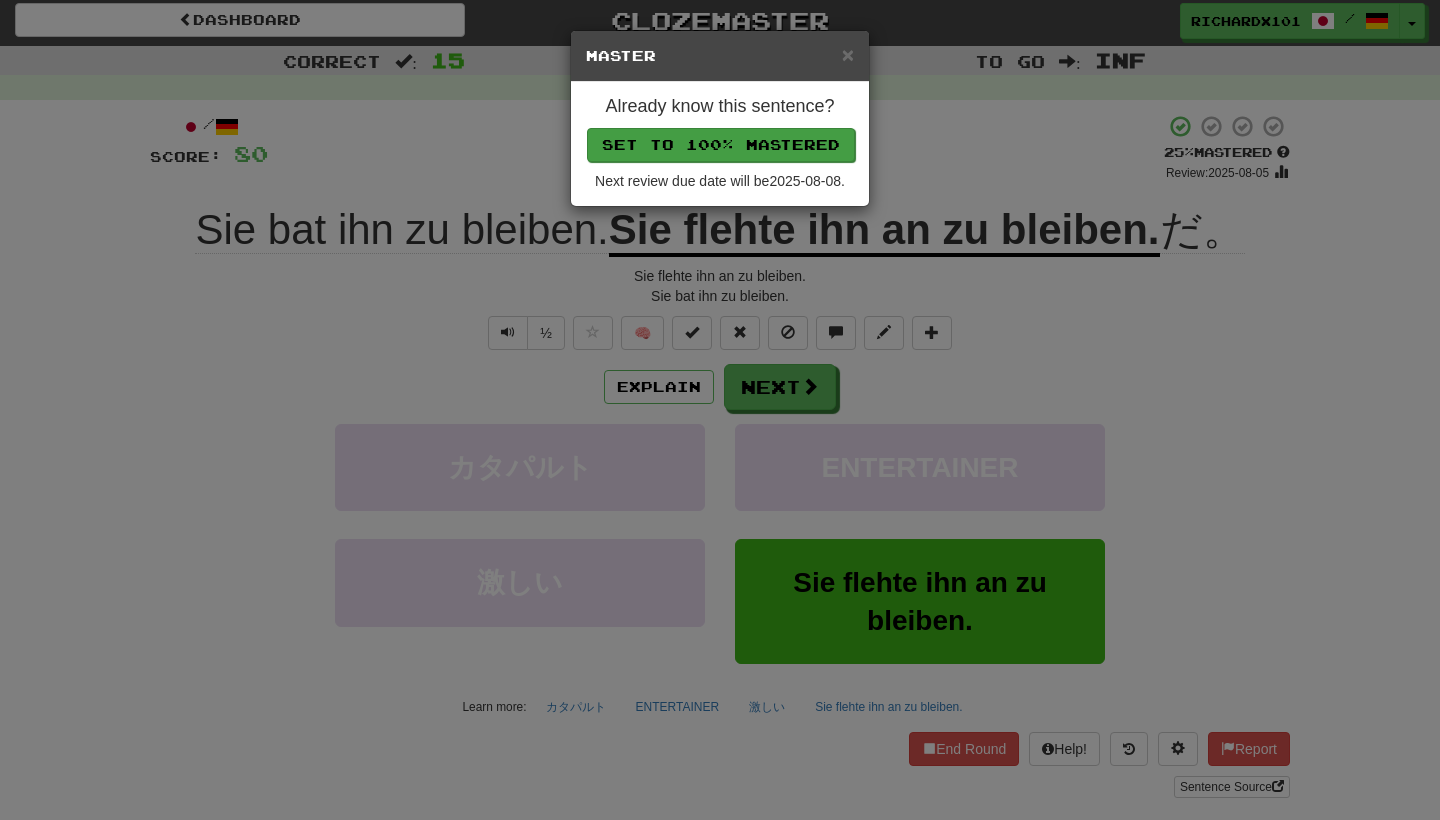 click on "Set to 100% Mastered" at bounding box center [721, 145] 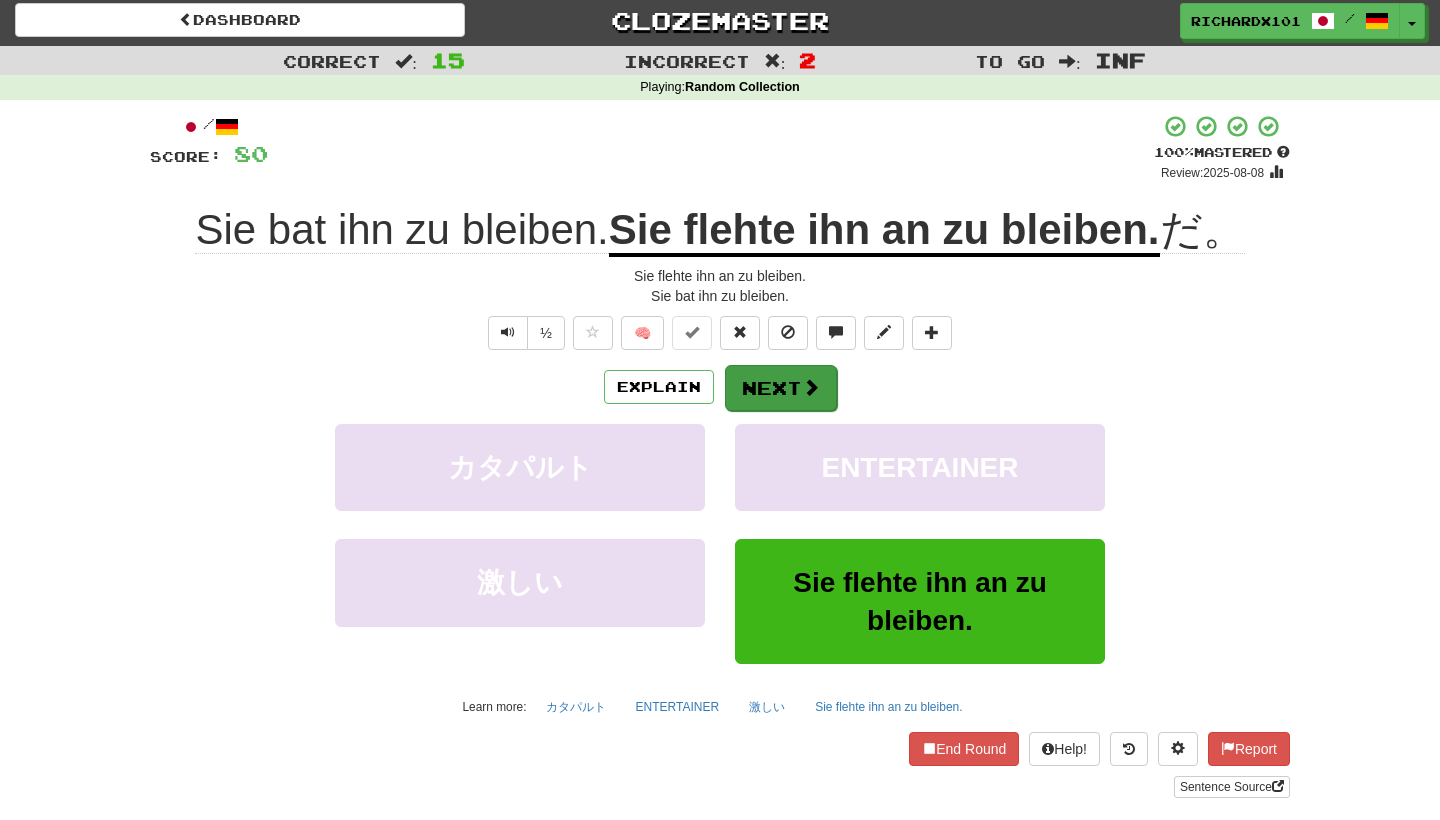 click on "Next" at bounding box center [781, 388] 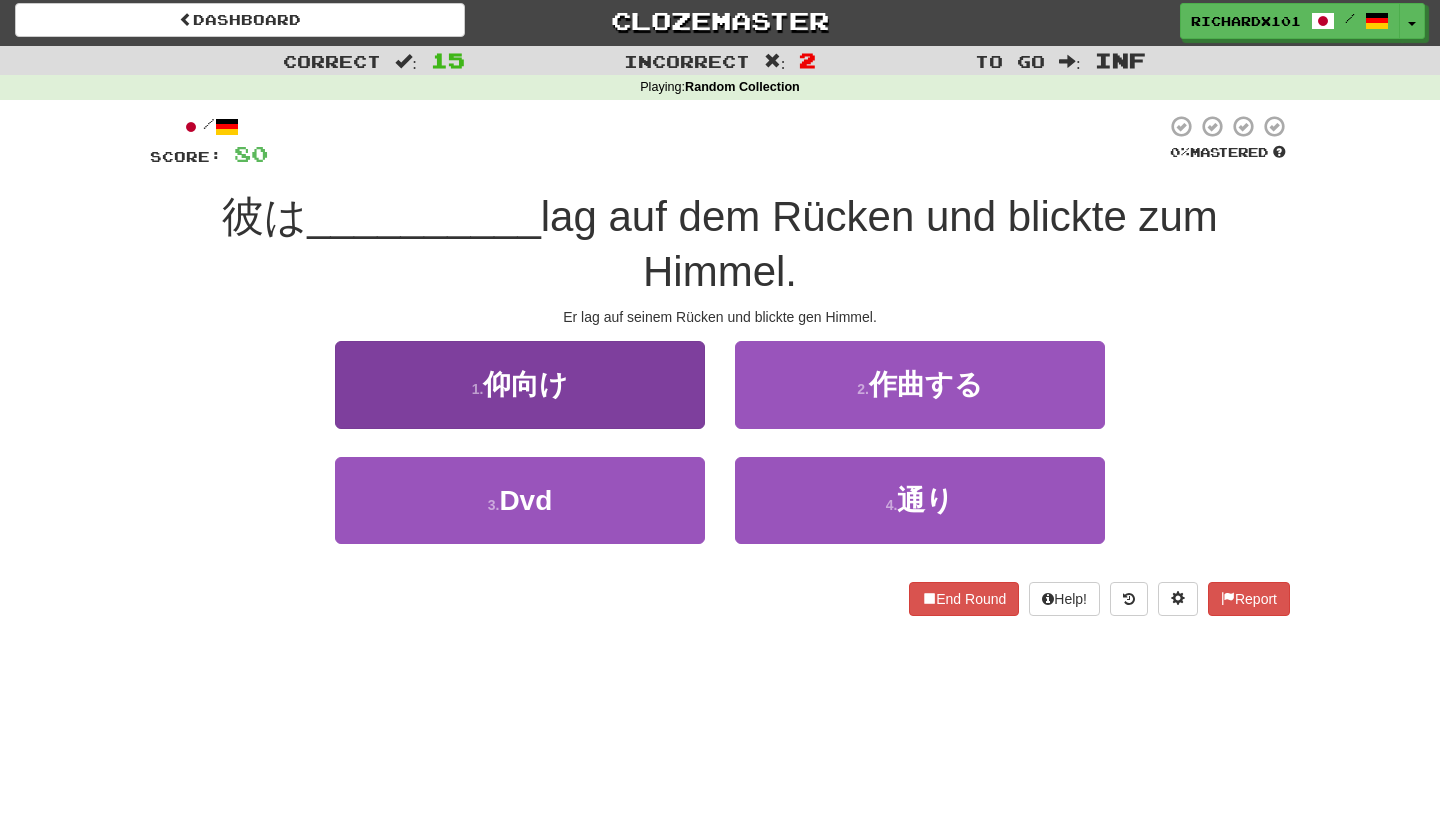 click on "1 .  仰向け" at bounding box center (520, 384) 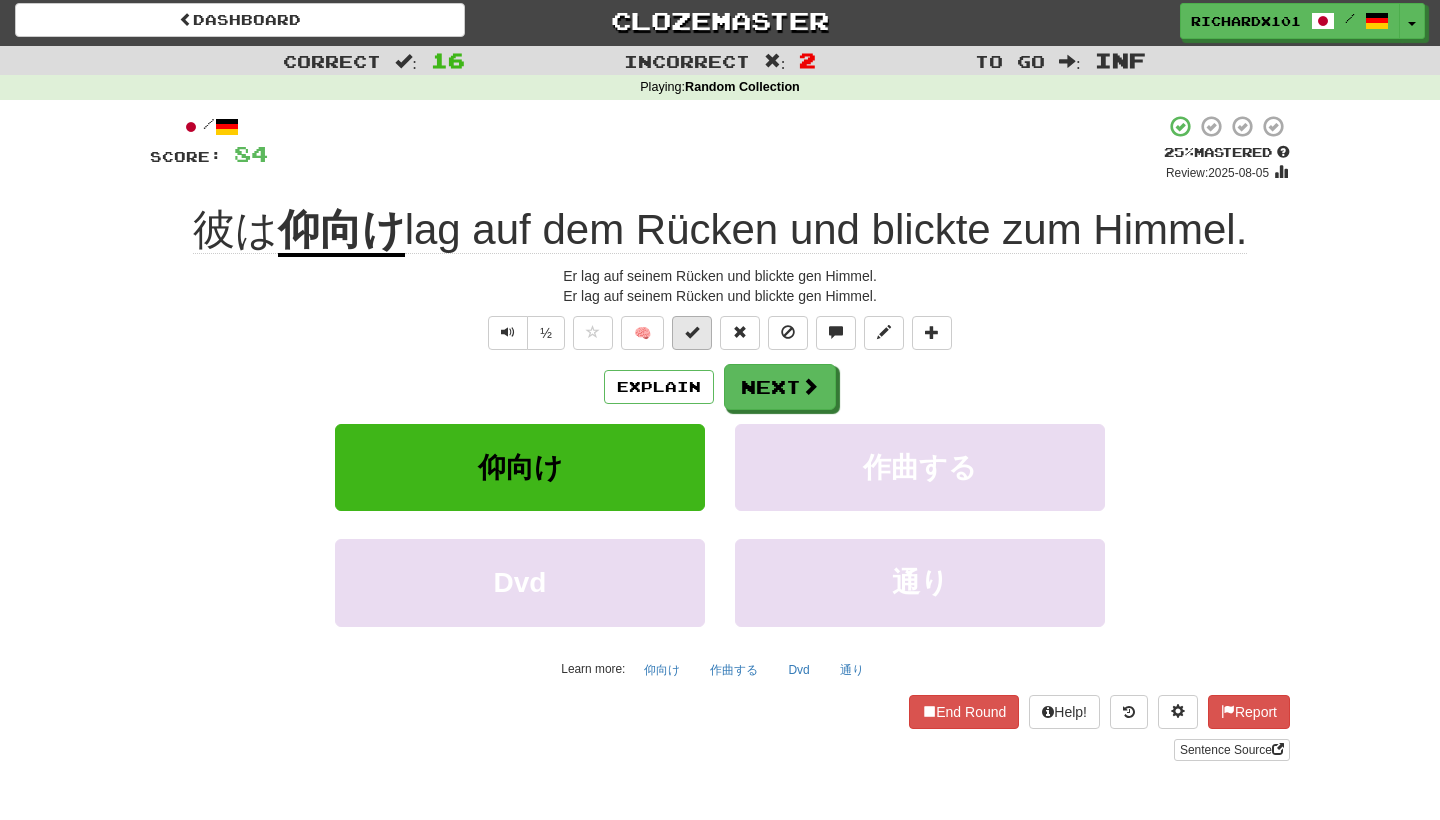 click at bounding box center [692, 332] 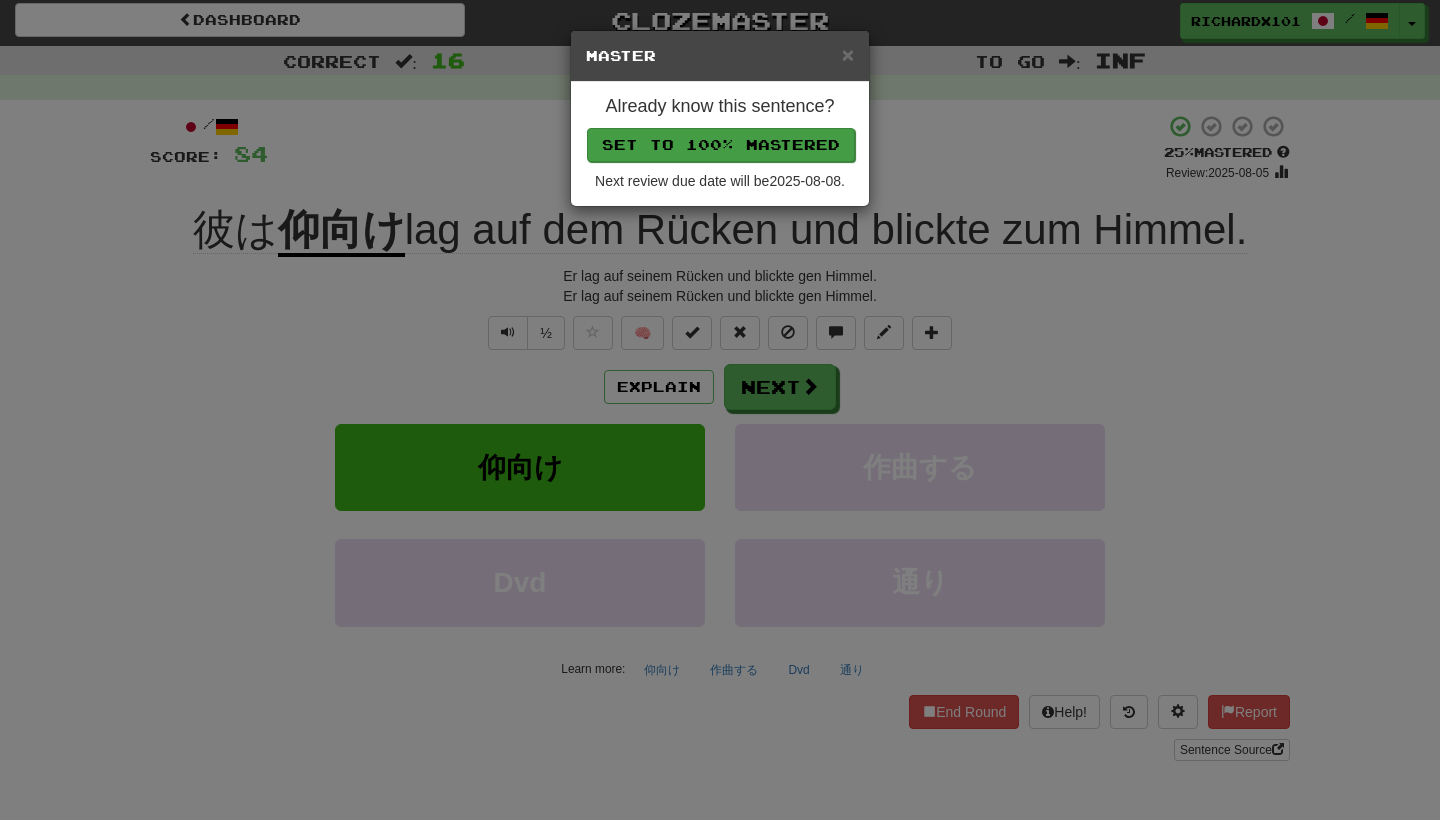 click on "Set to 100% Mastered" at bounding box center [721, 145] 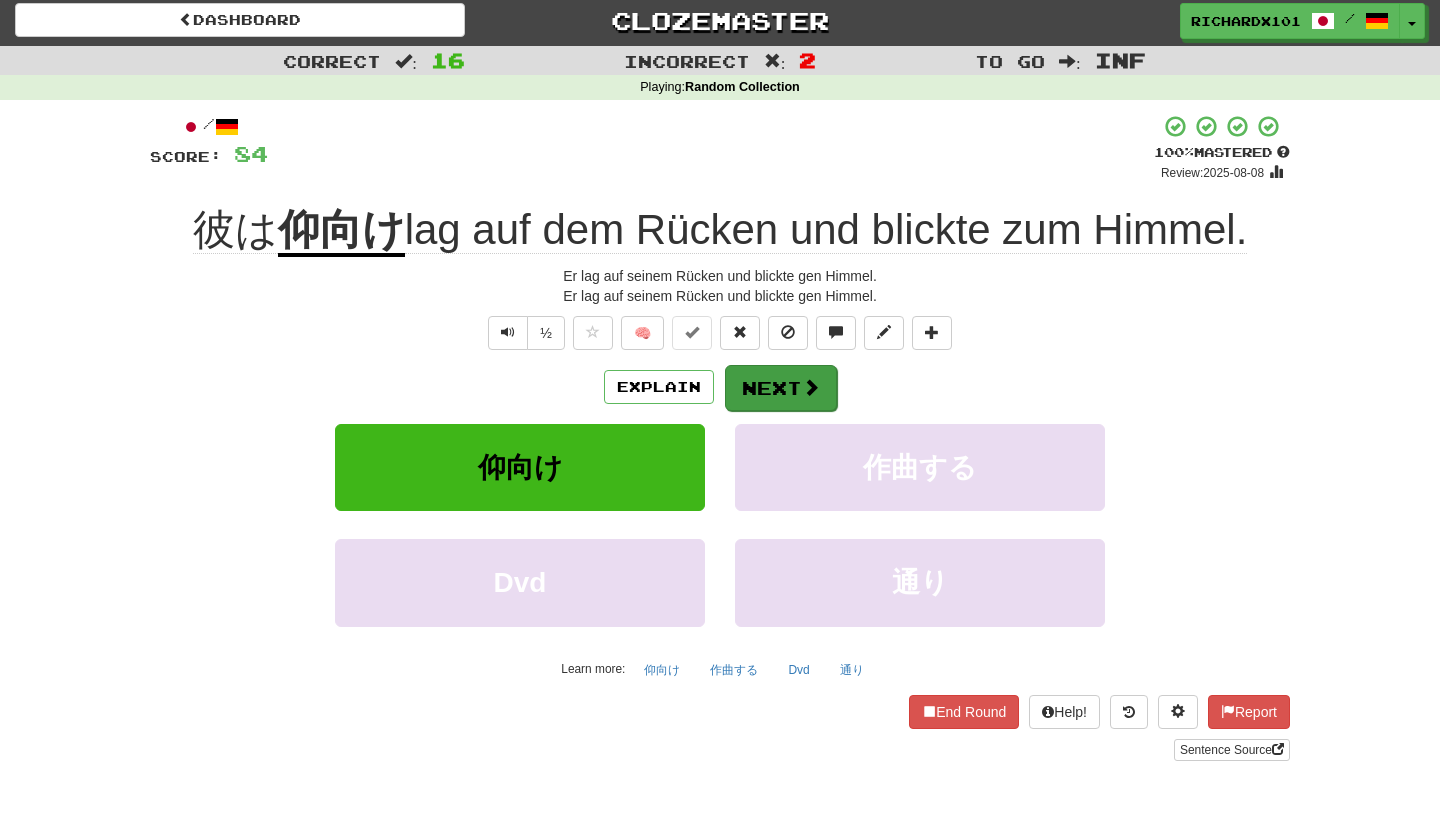 click on "Next" at bounding box center [781, 388] 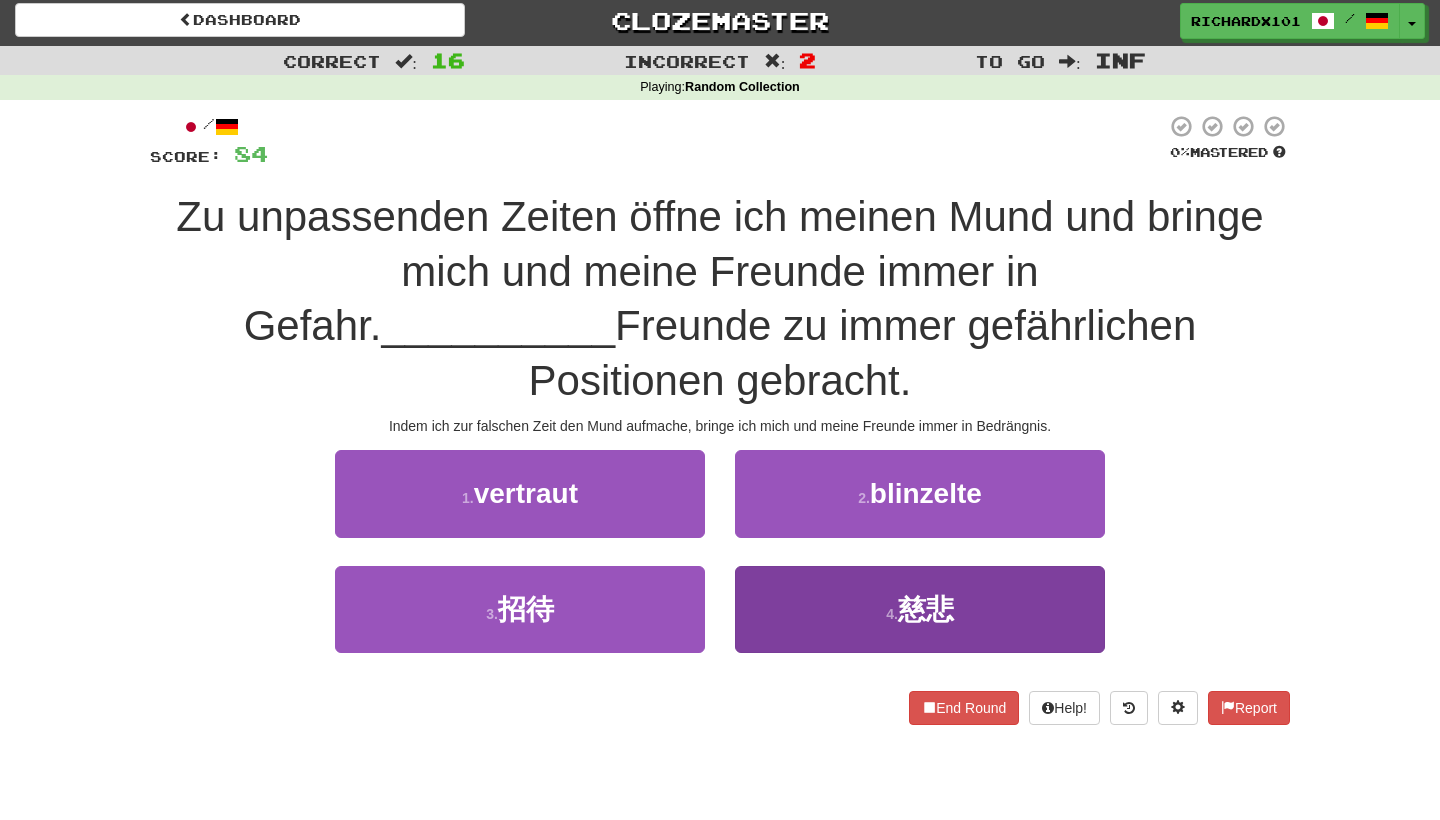 click on "4 .  慈悲" at bounding box center [920, 609] 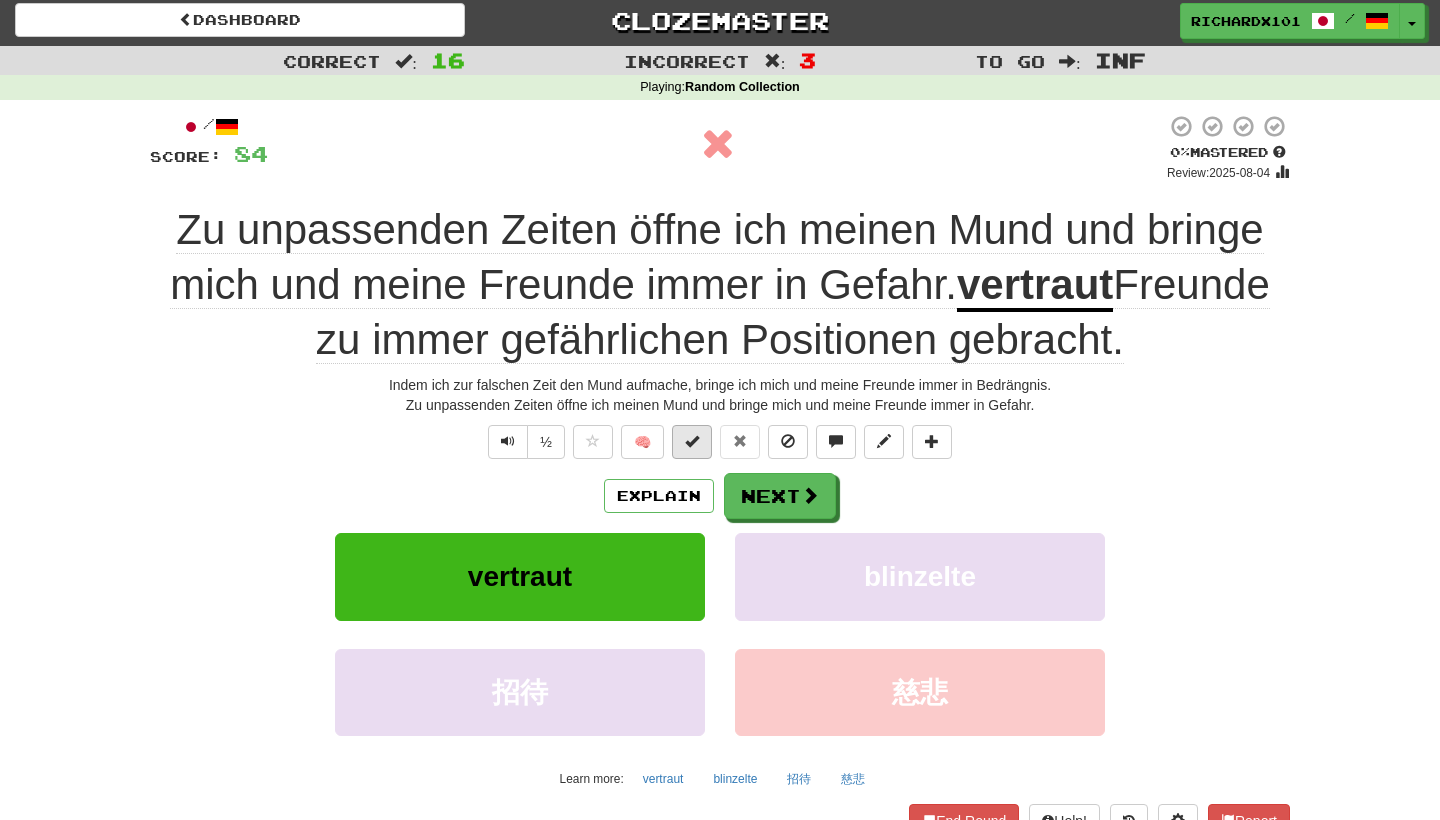 click at bounding box center [692, 442] 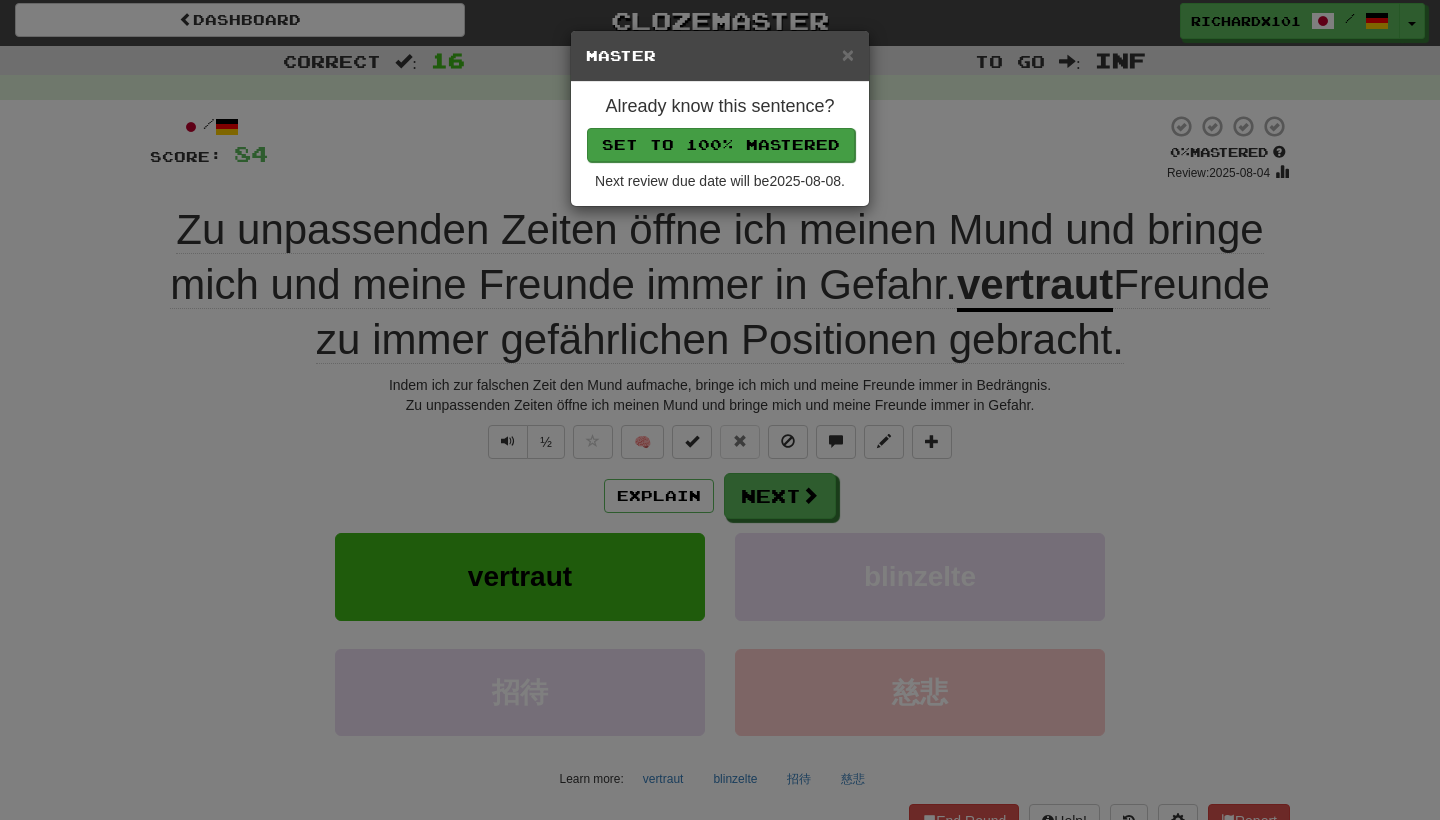 click on "Set to 100% Mastered" at bounding box center (721, 145) 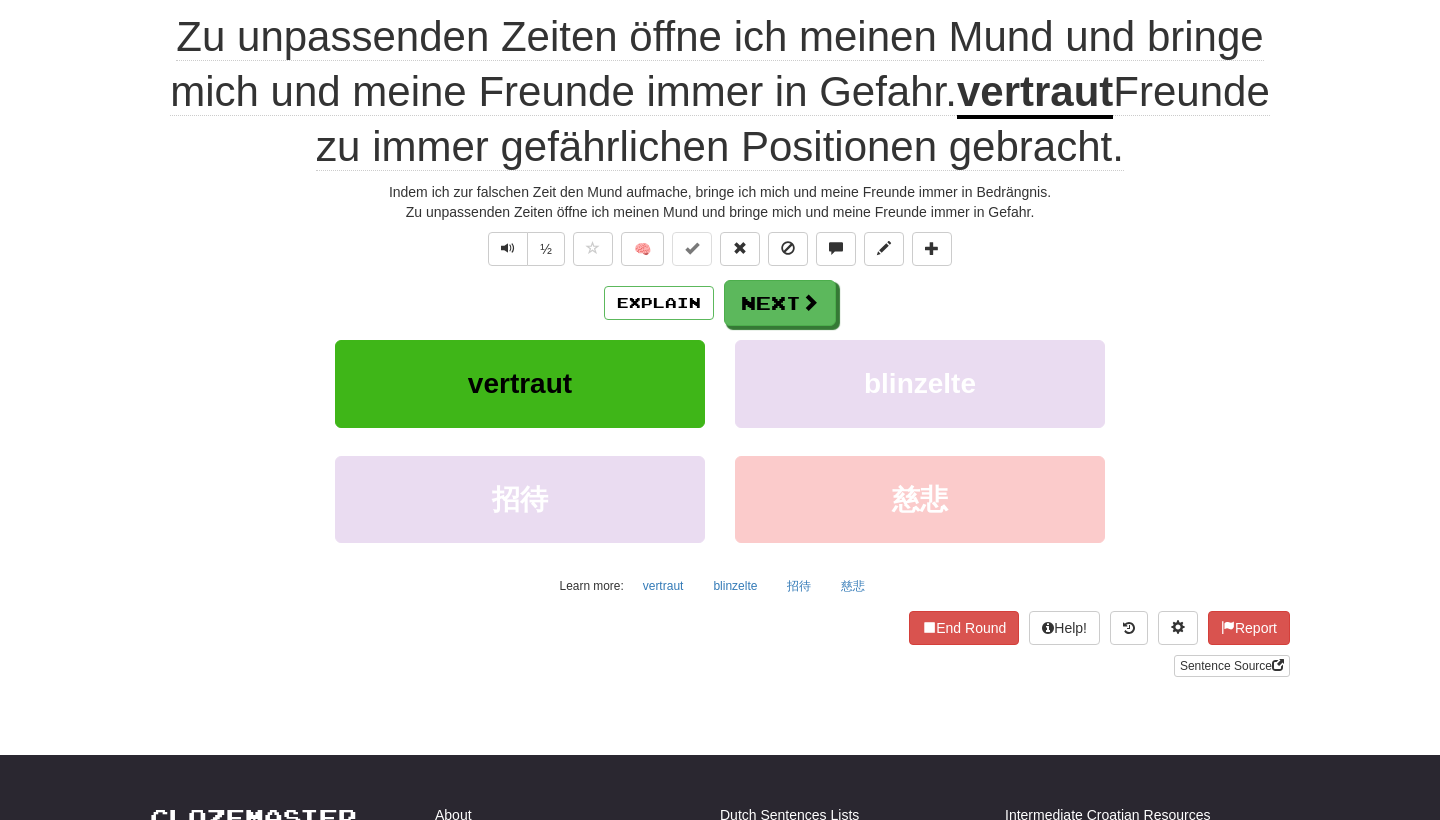 scroll, scrollTop: 201, scrollLeft: 0, axis: vertical 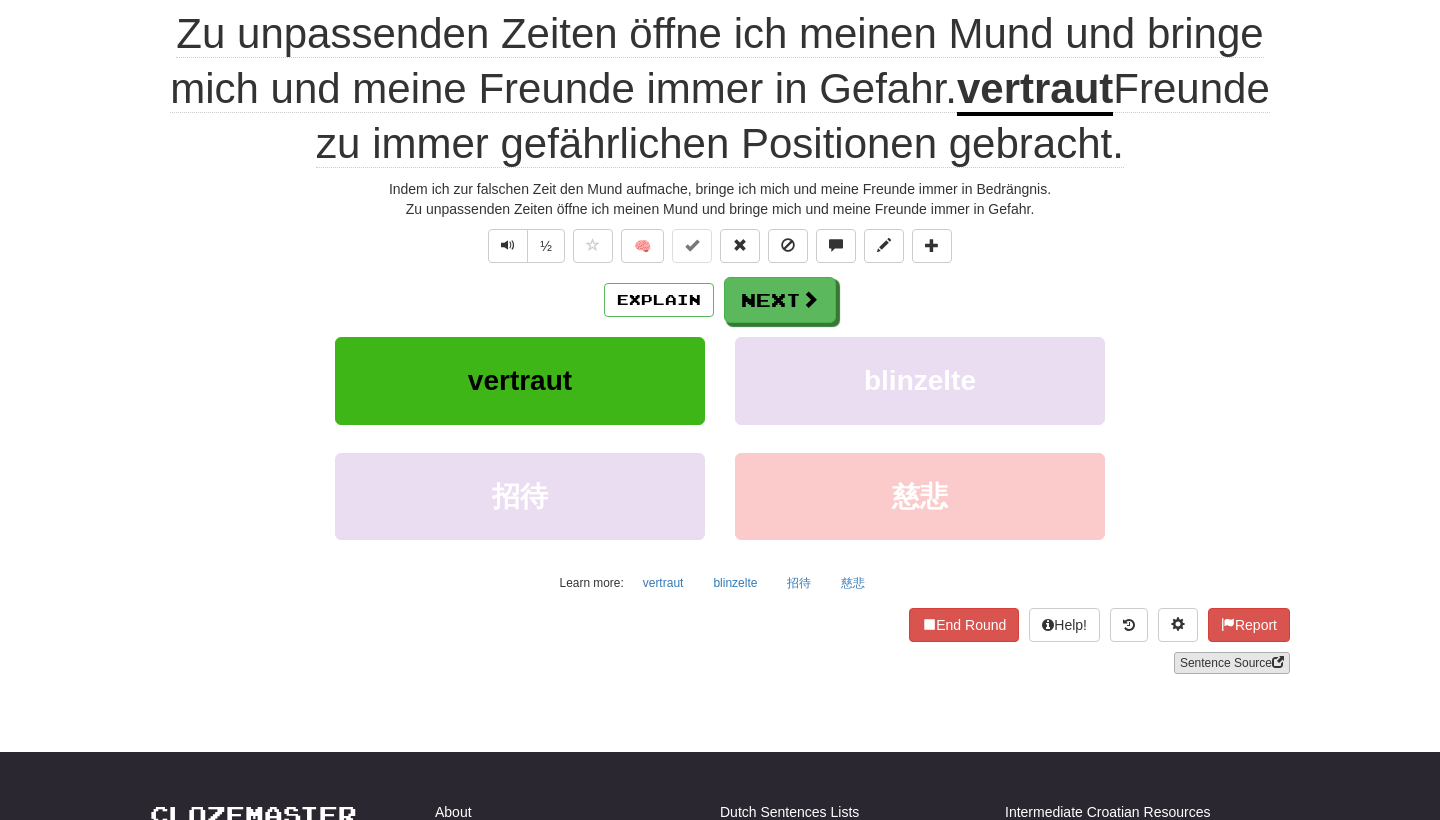 click on "Sentence Source" at bounding box center [1232, 663] 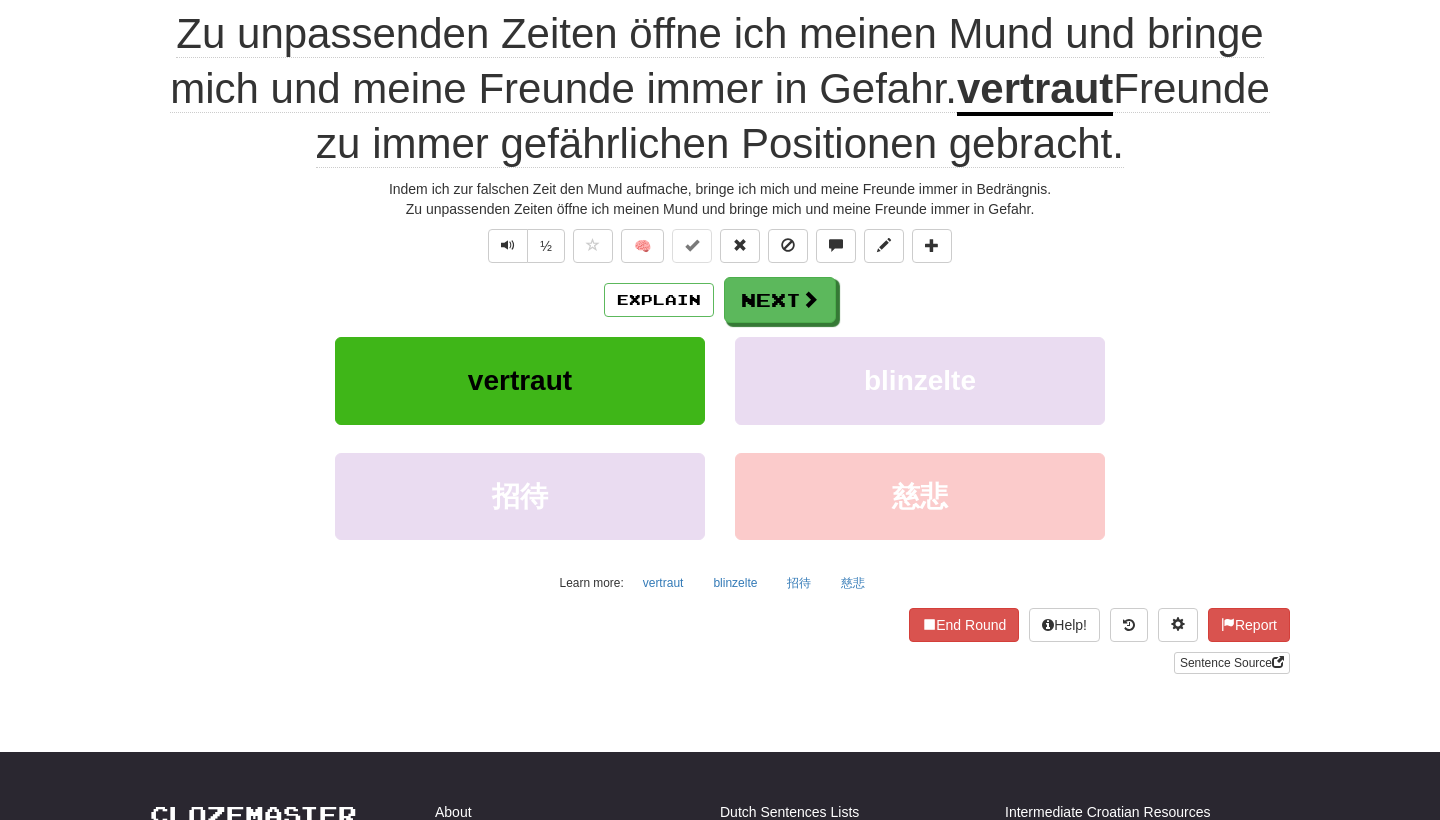 drag, startPoint x: 774, startPoint y: 258, endPoint x: 618, endPoint y: 354, distance: 183.17204 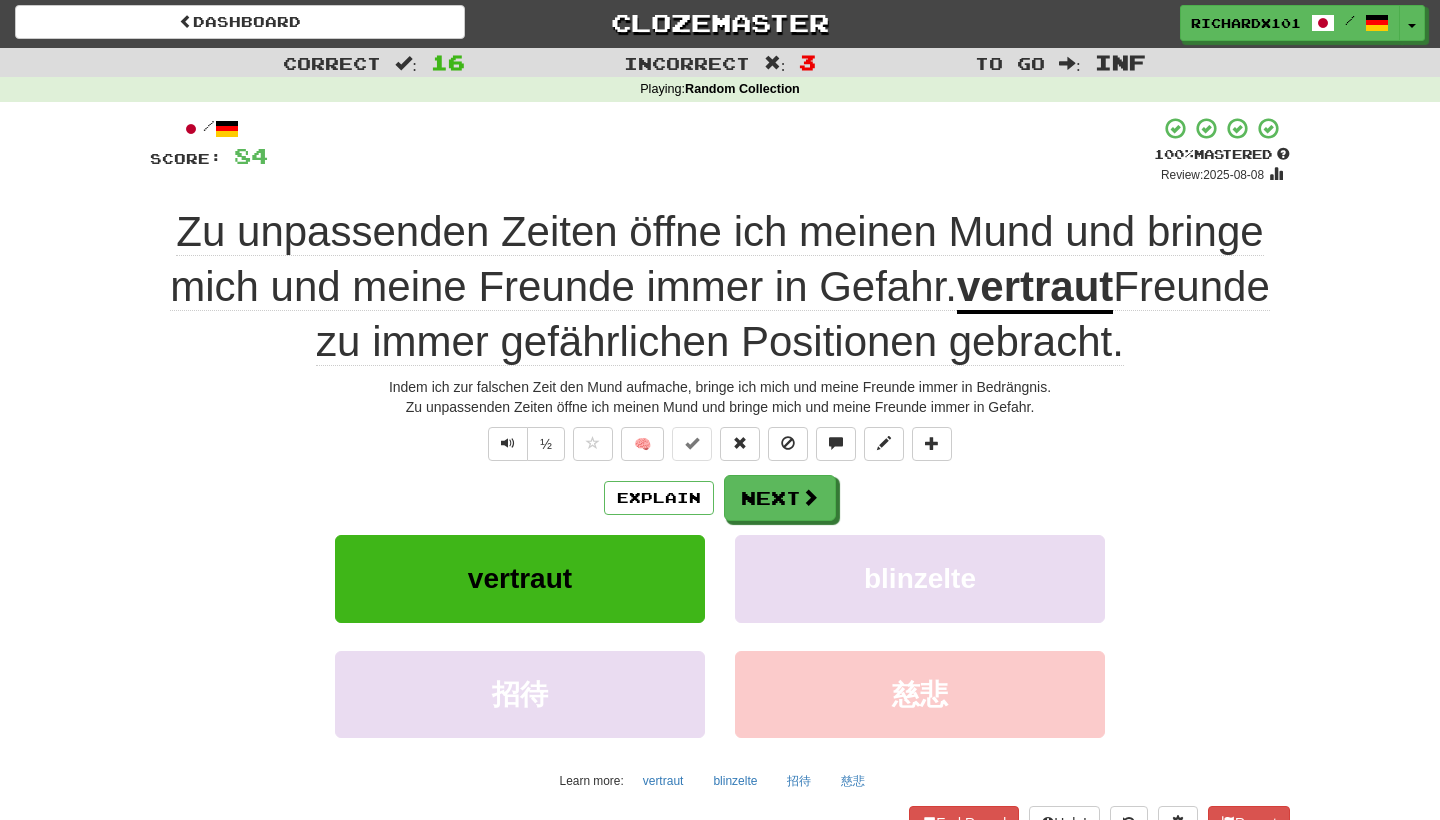 scroll, scrollTop: 0, scrollLeft: 0, axis: both 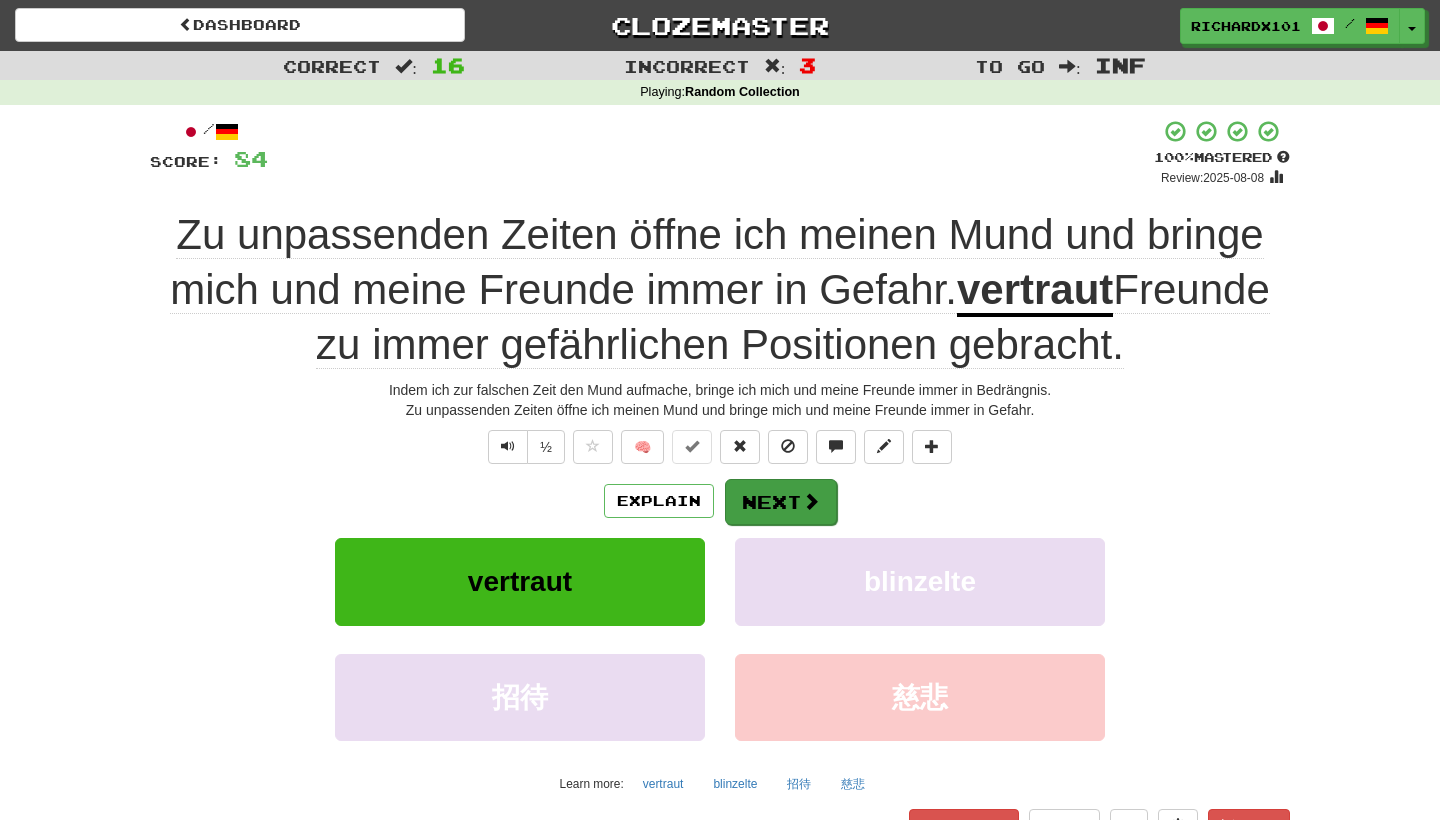 click on "Next" at bounding box center (781, 502) 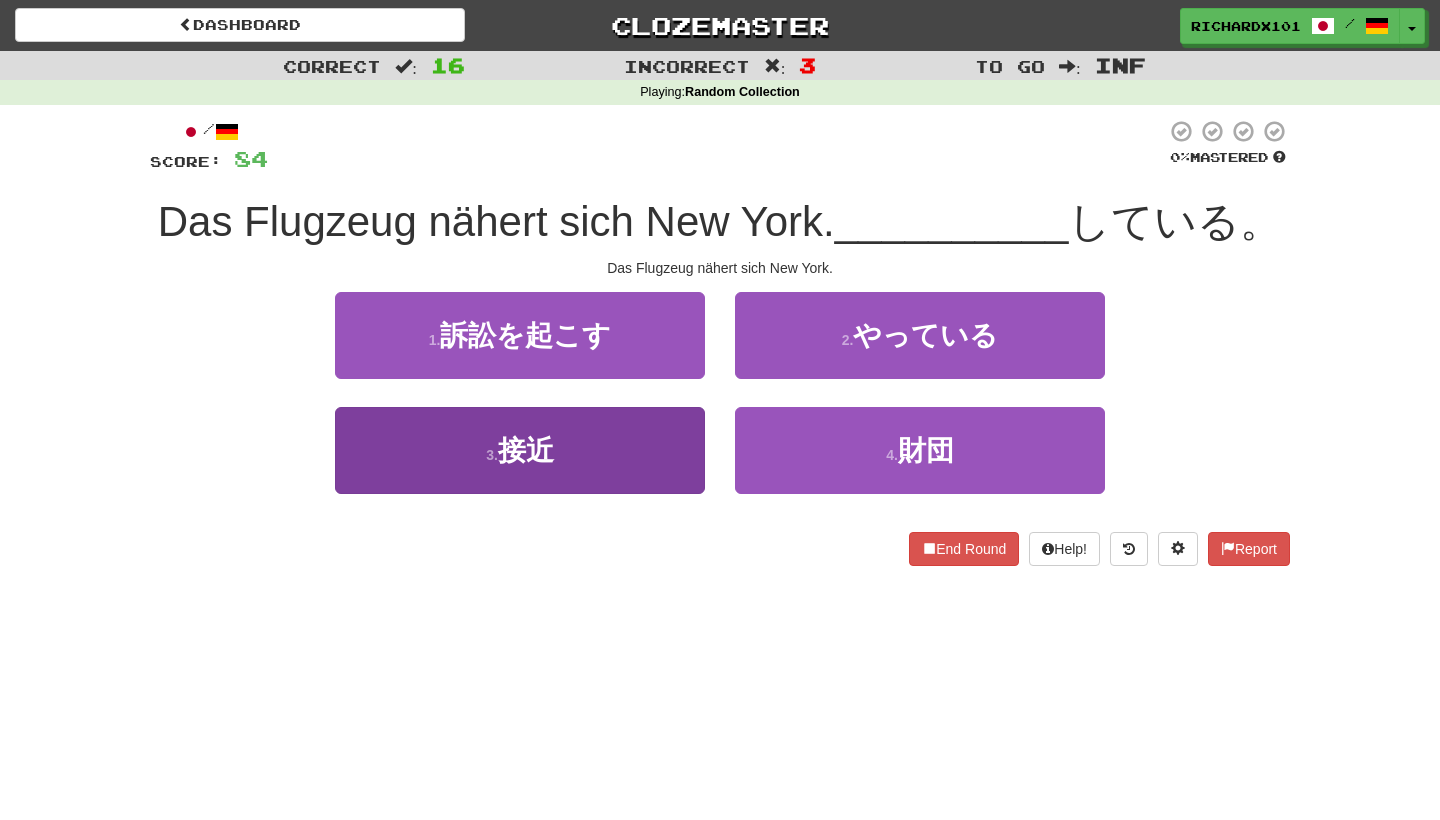 click on "3 .  接近" at bounding box center [520, 450] 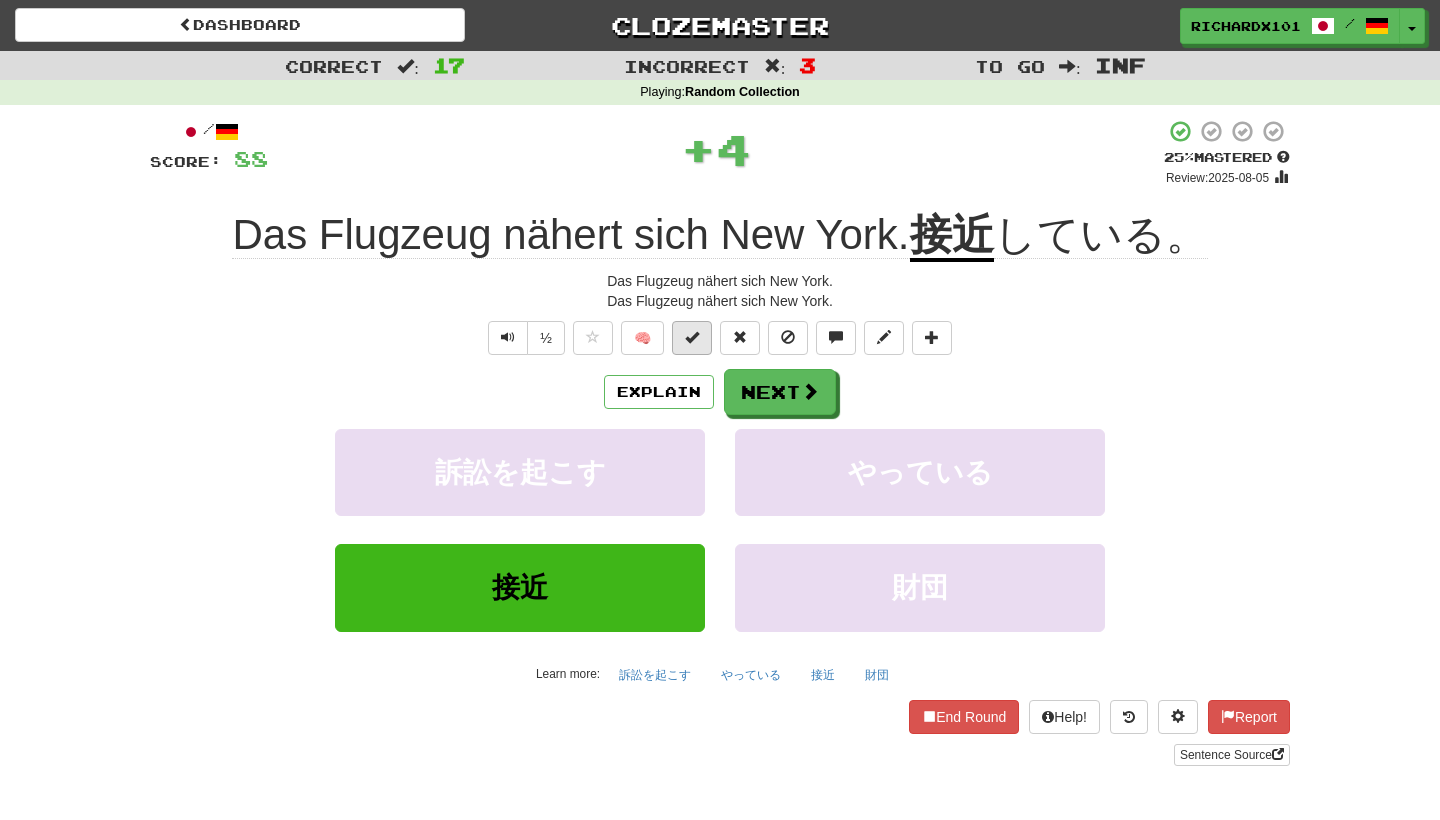 click at bounding box center [692, 337] 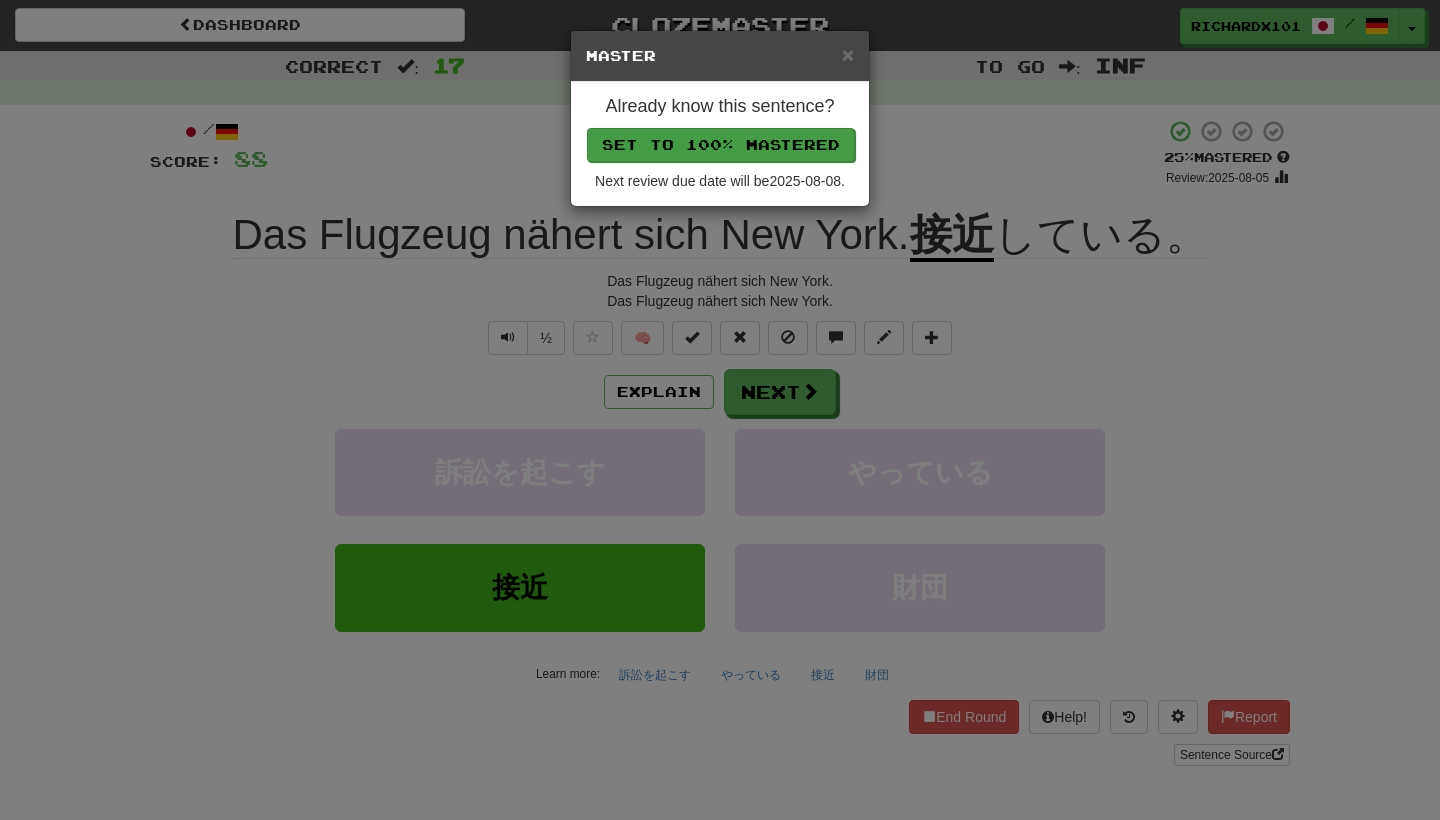 click on "Set to 100% Mastered" at bounding box center [721, 145] 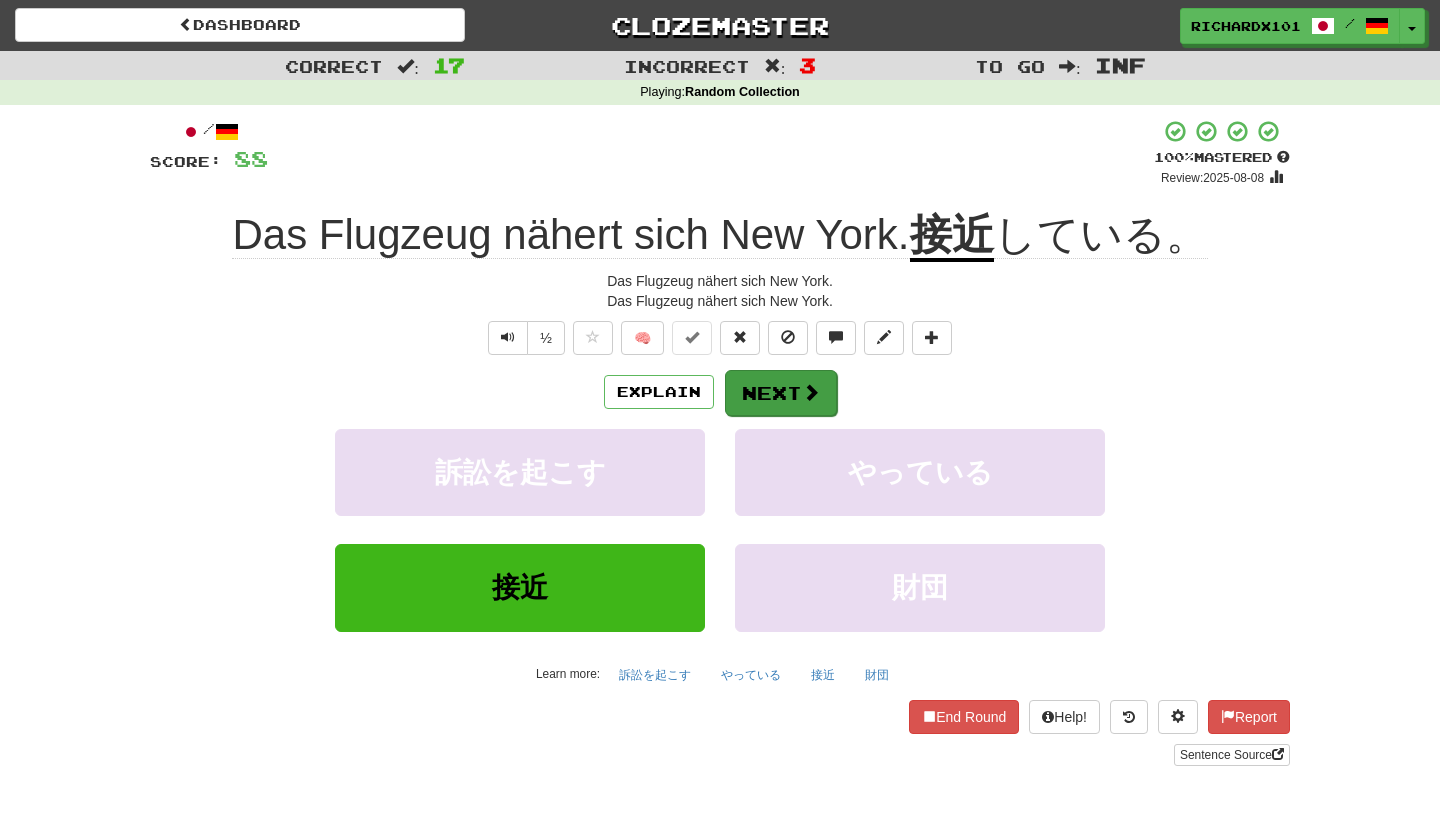 click on "Next" at bounding box center [781, 393] 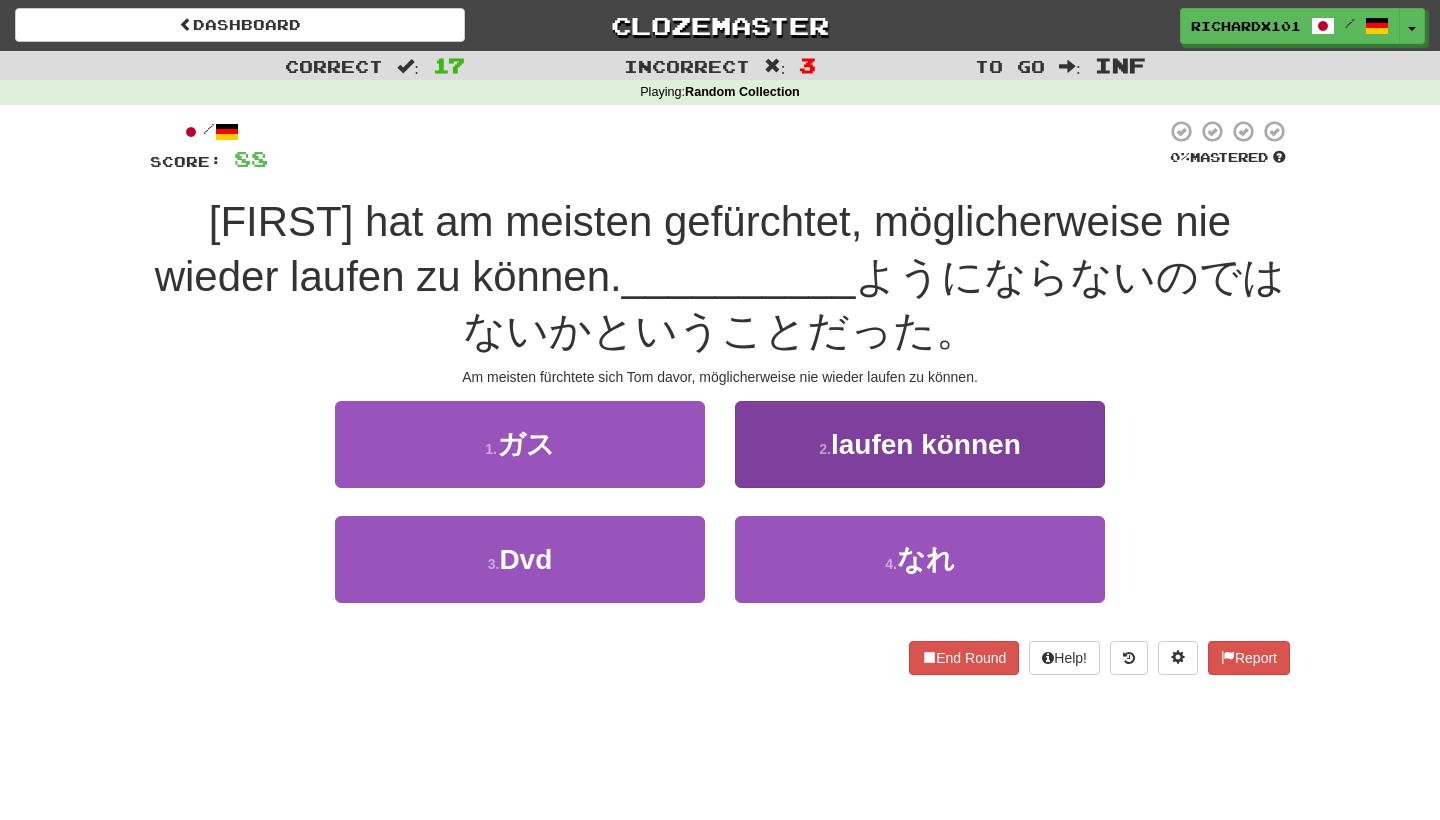 click on "2 .  歩ける" at bounding box center [920, 444] 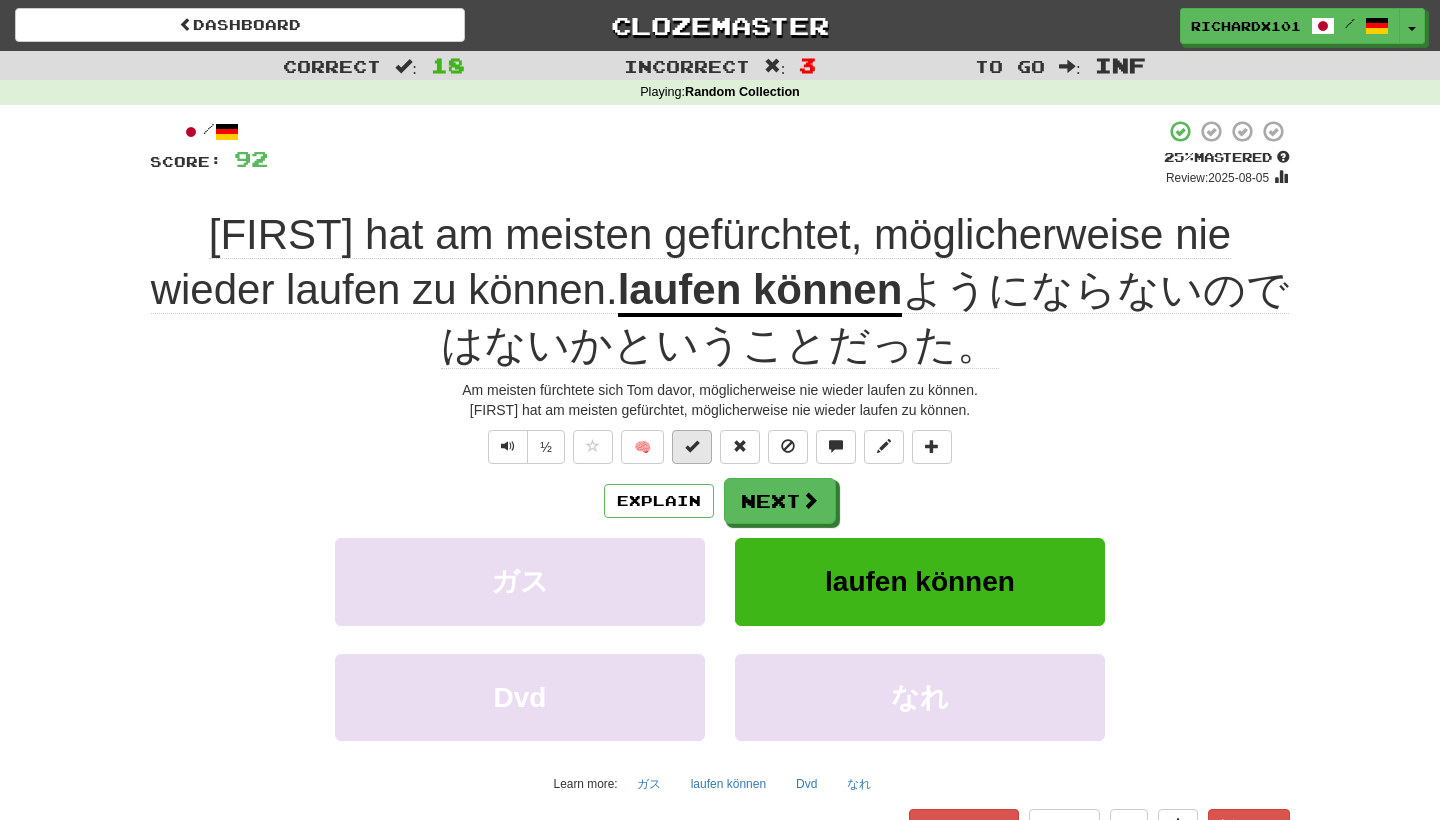 click at bounding box center (692, 447) 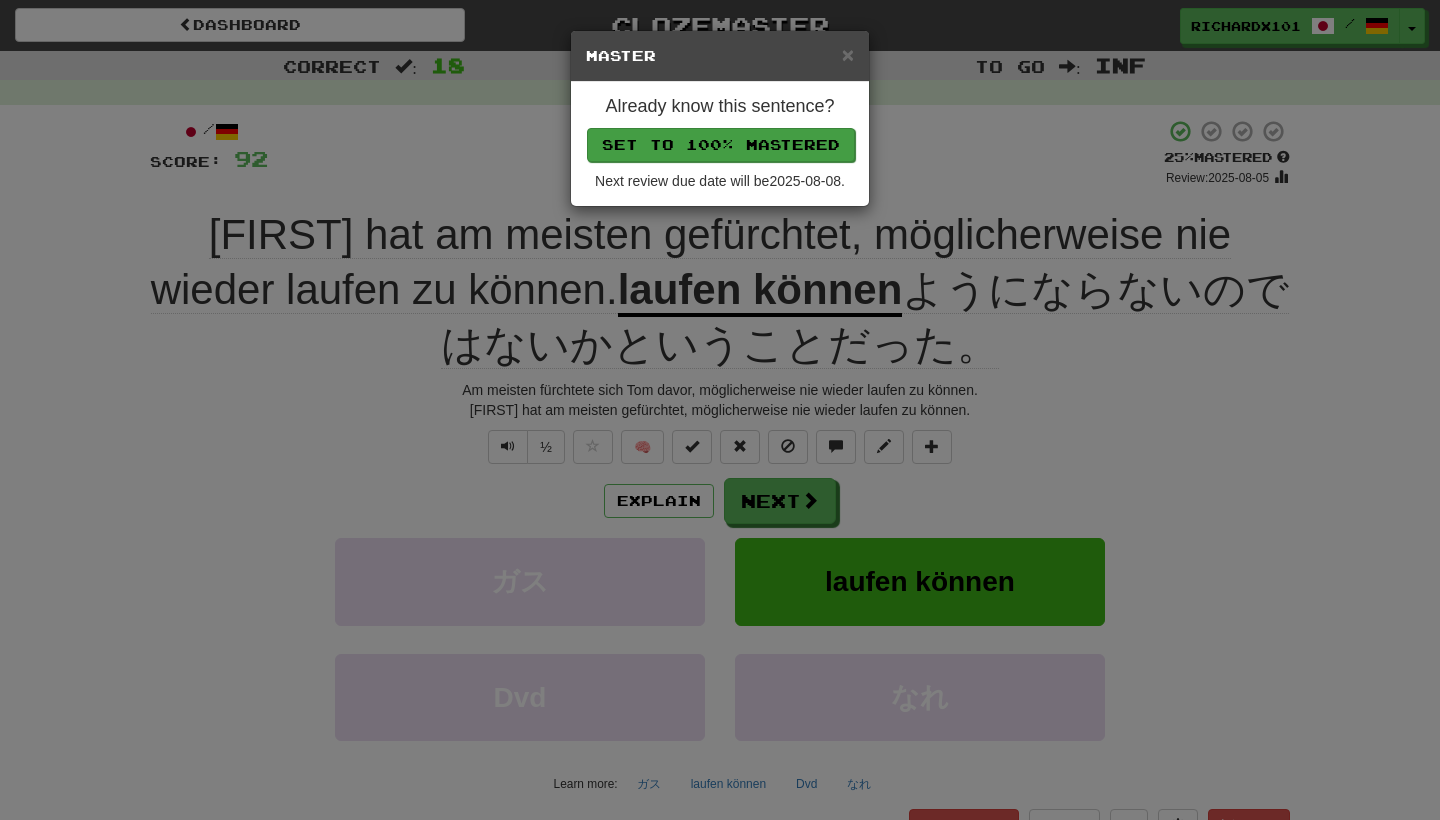 click on "Set to 100% Mastered" at bounding box center [721, 145] 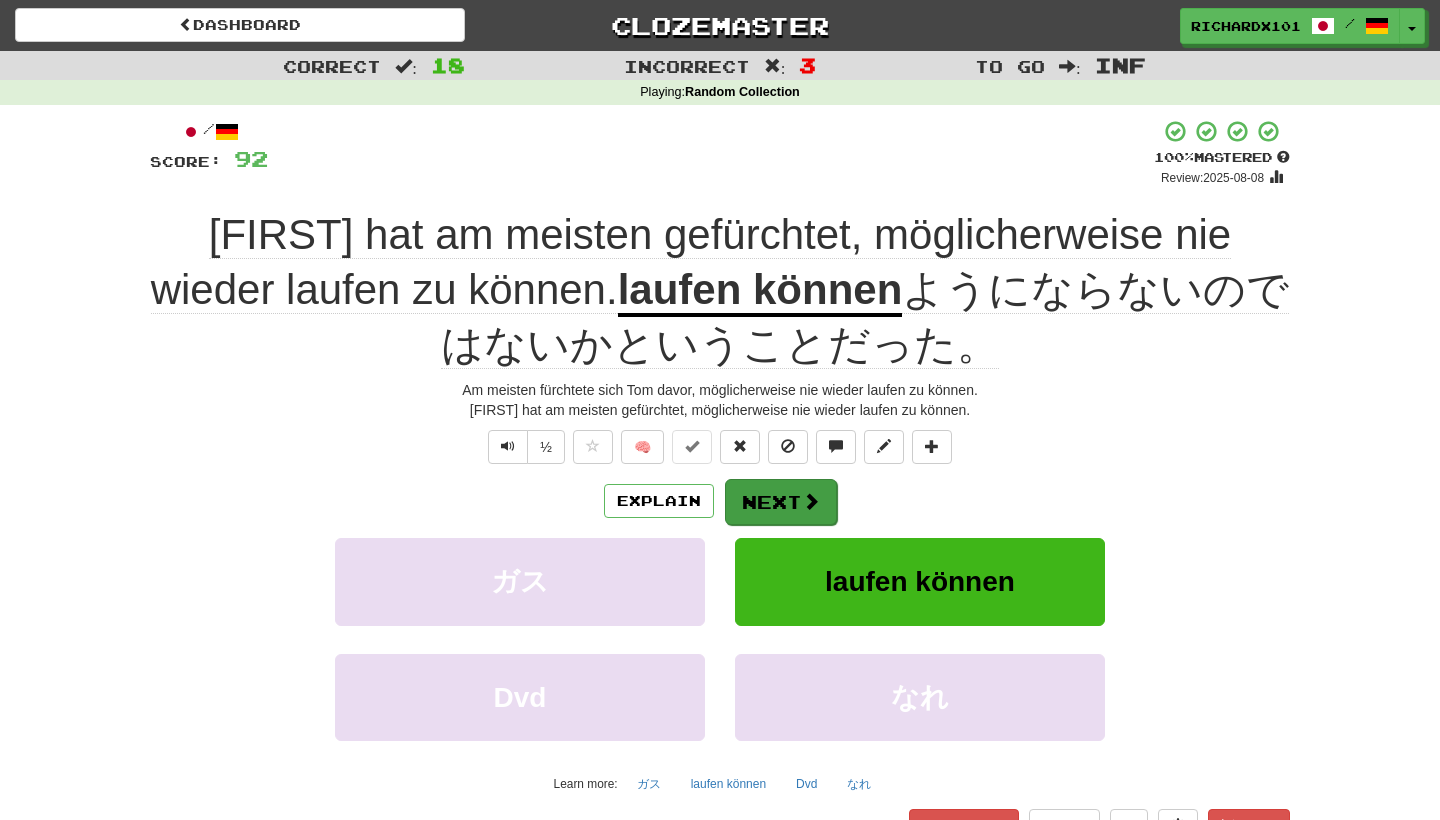click on "Next" at bounding box center (781, 502) 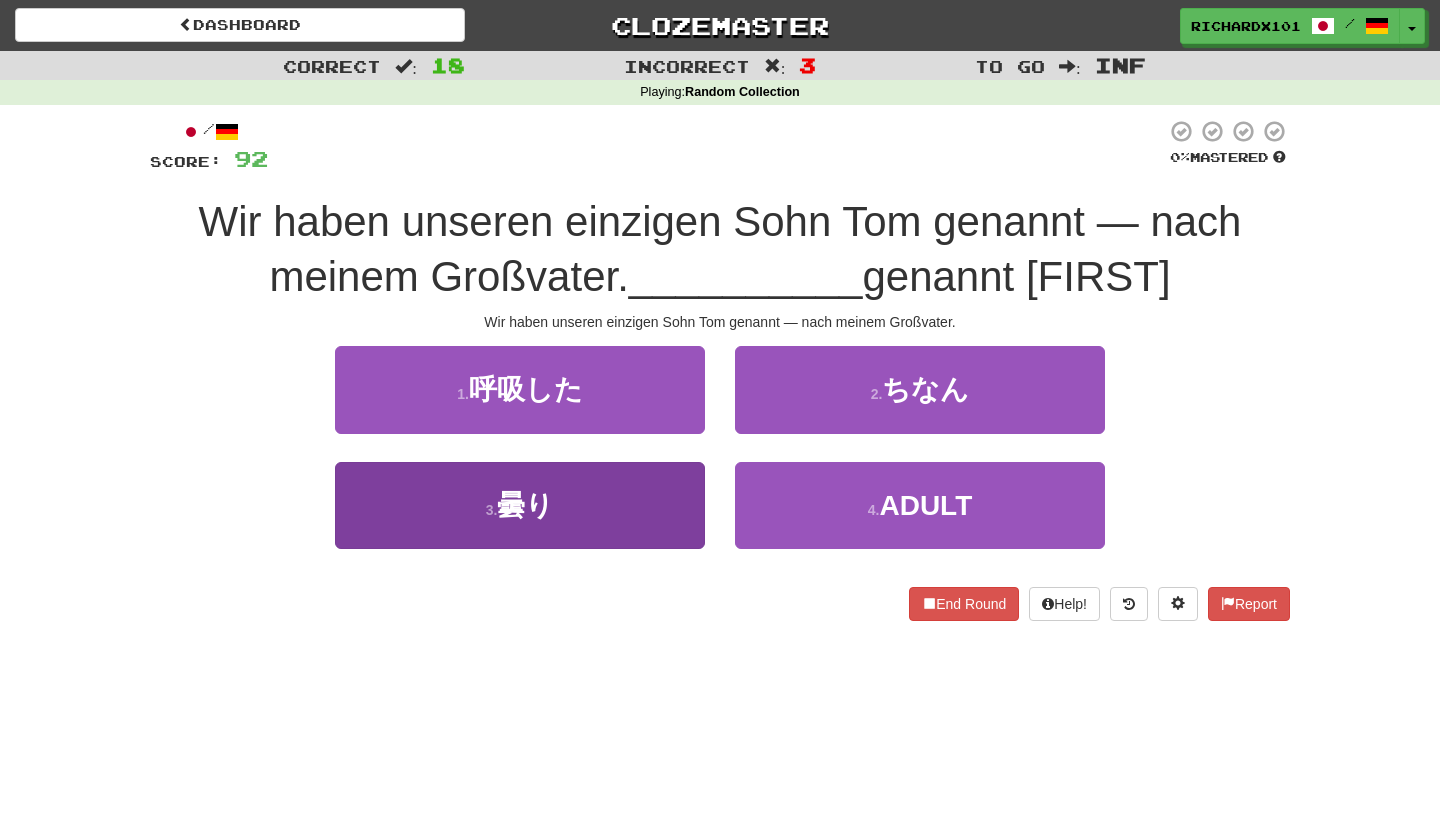 click on "3 .  曇り" at bounding box center (520, 505) 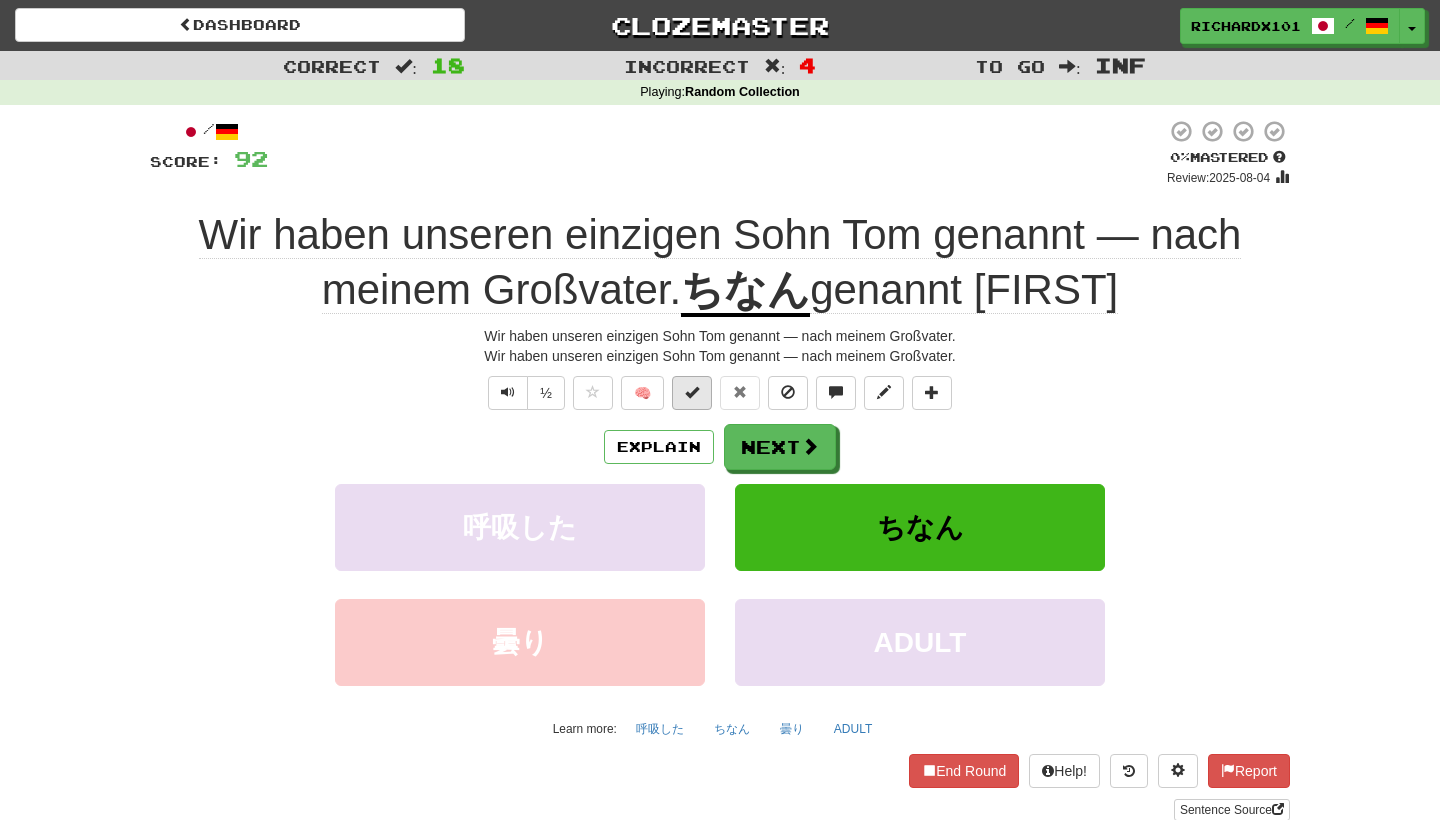 click at bounding box center [692, 392] 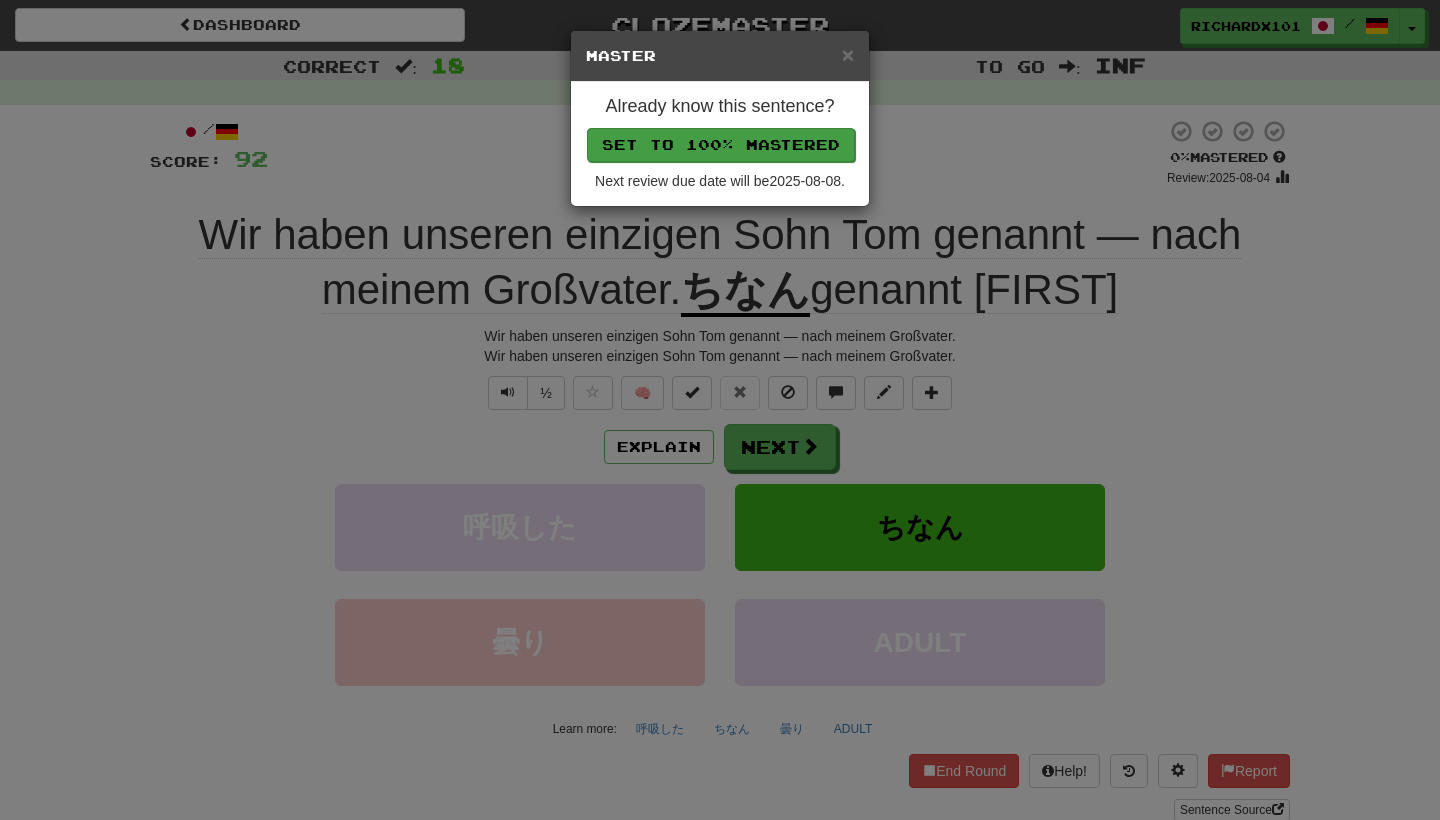 click on "Set to 100% Mastered" at bounding box center (721, 145) 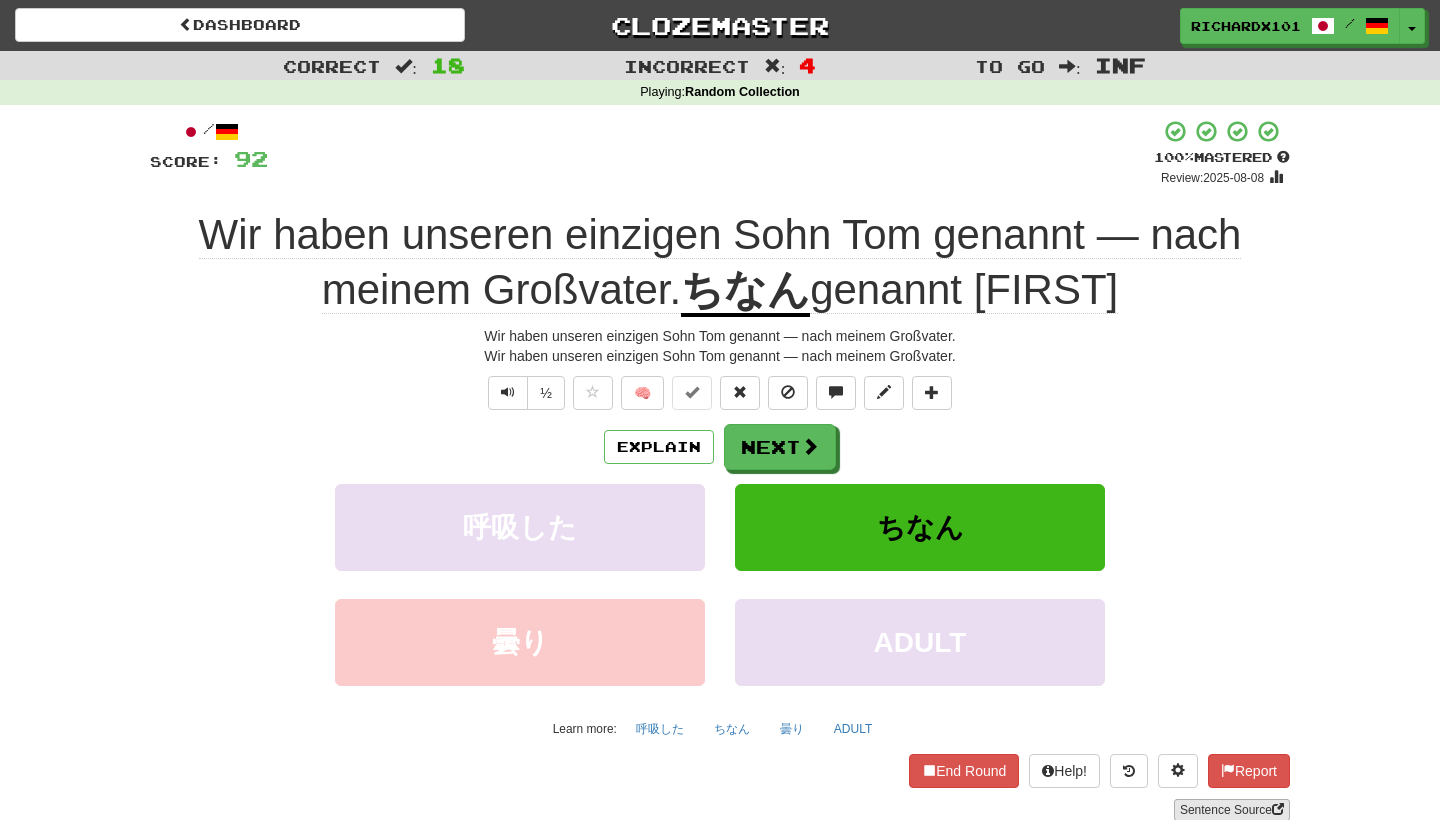 click on "Sentence Source" at bounding box center [1232, 810] 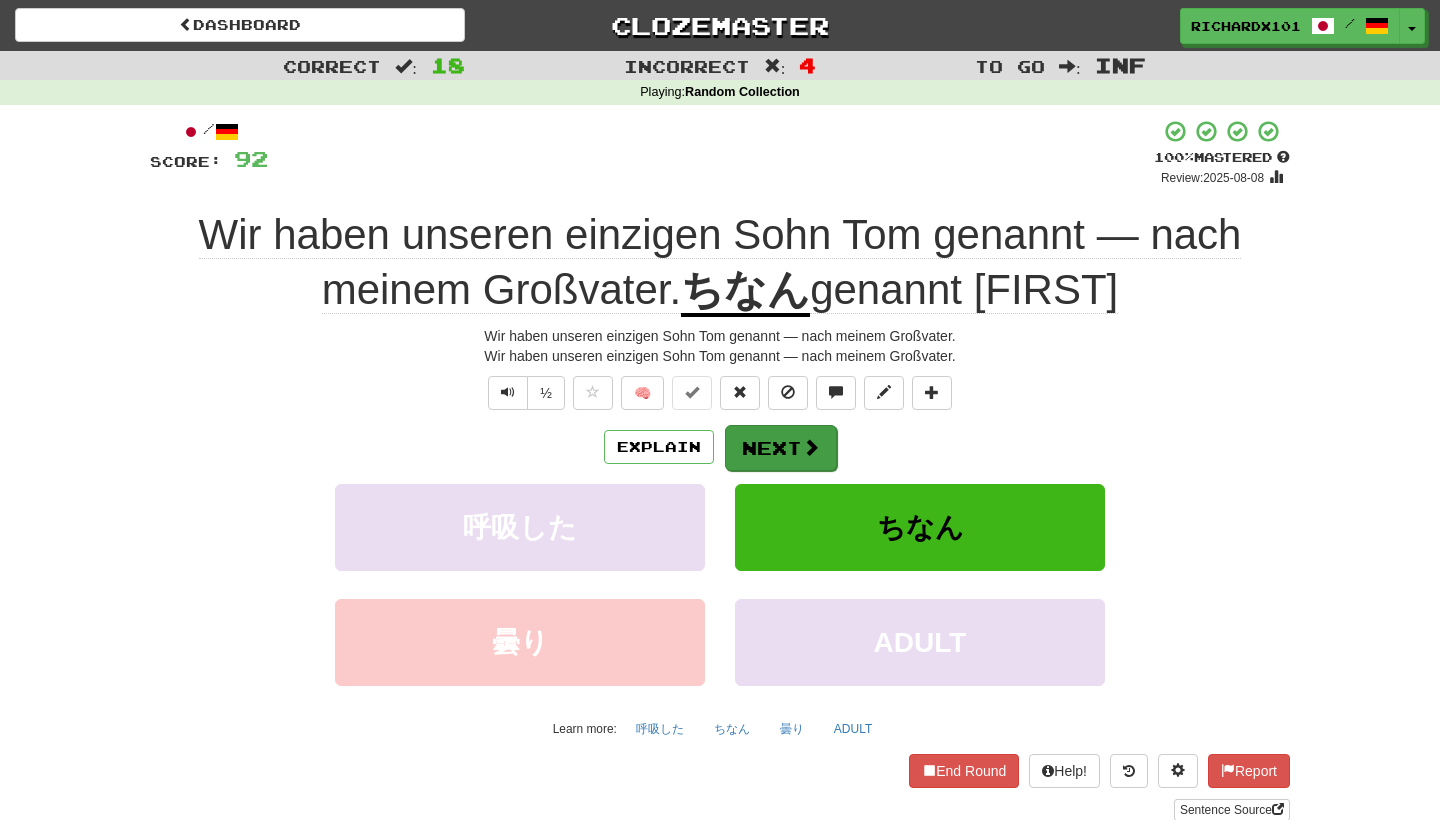 click on "Next" at bounding box center [781, 448] 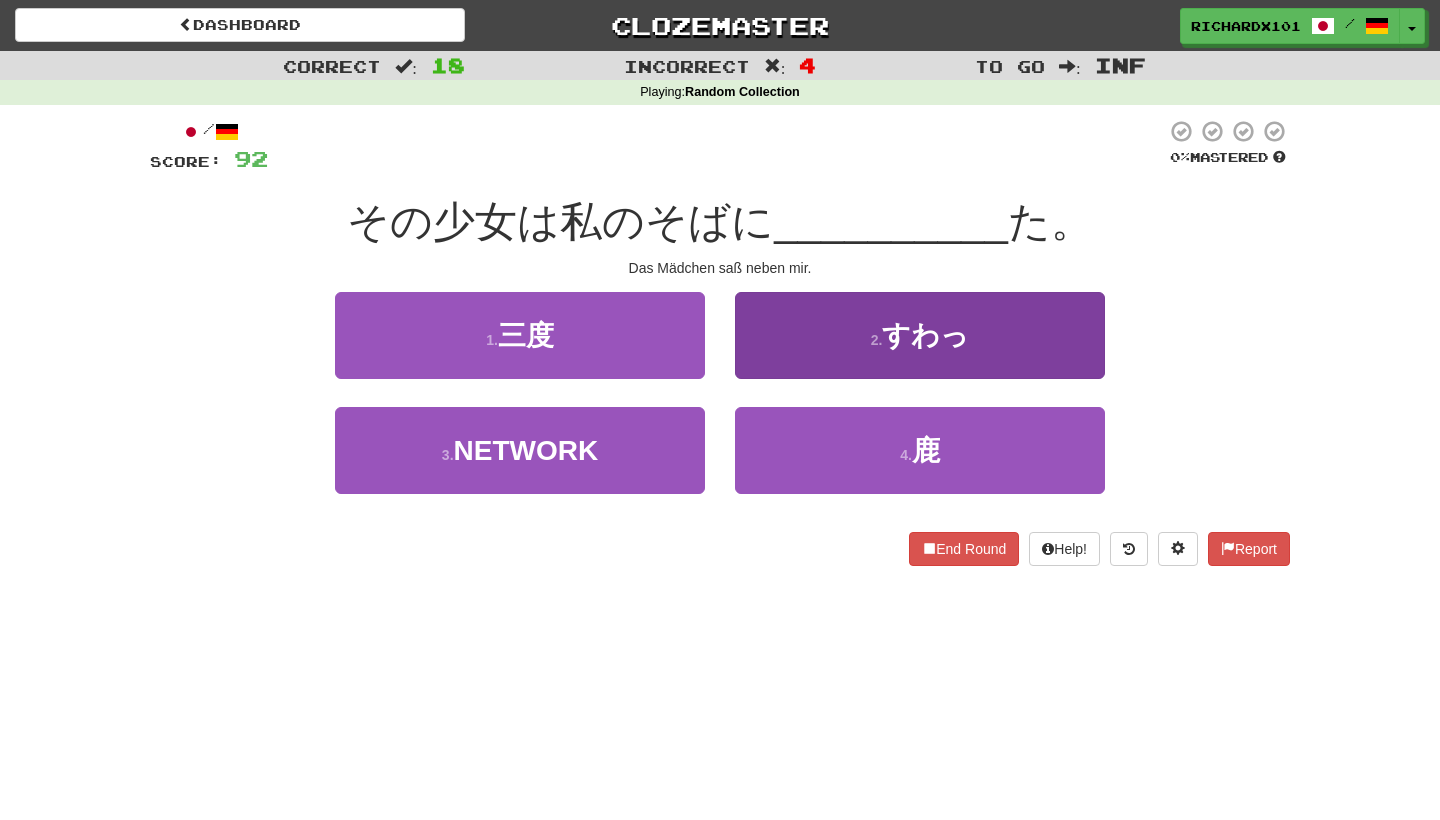 click on "2 .  すわっ" at bounding box center [920, 335] 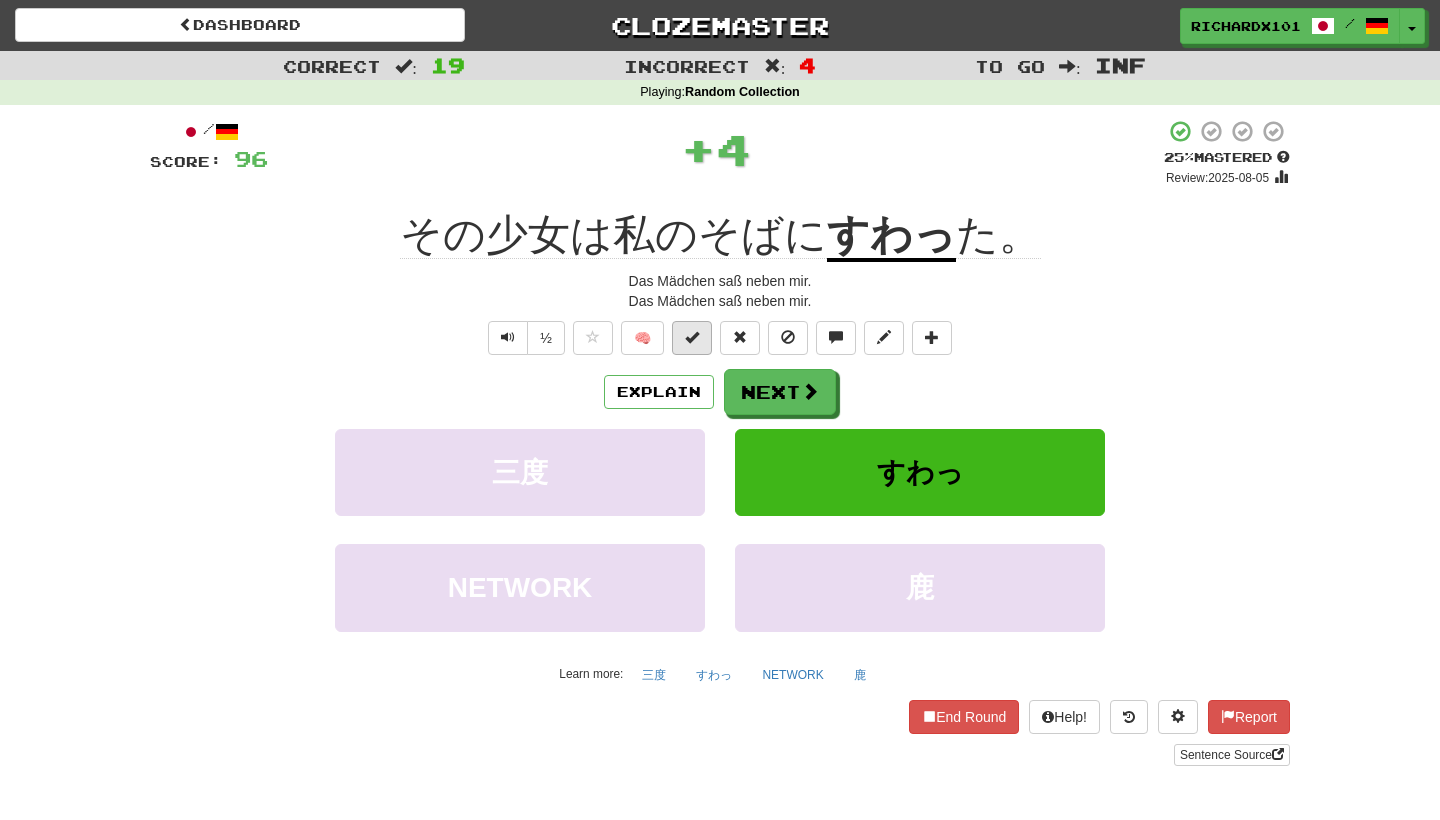 click at bounding box center [692, 338] 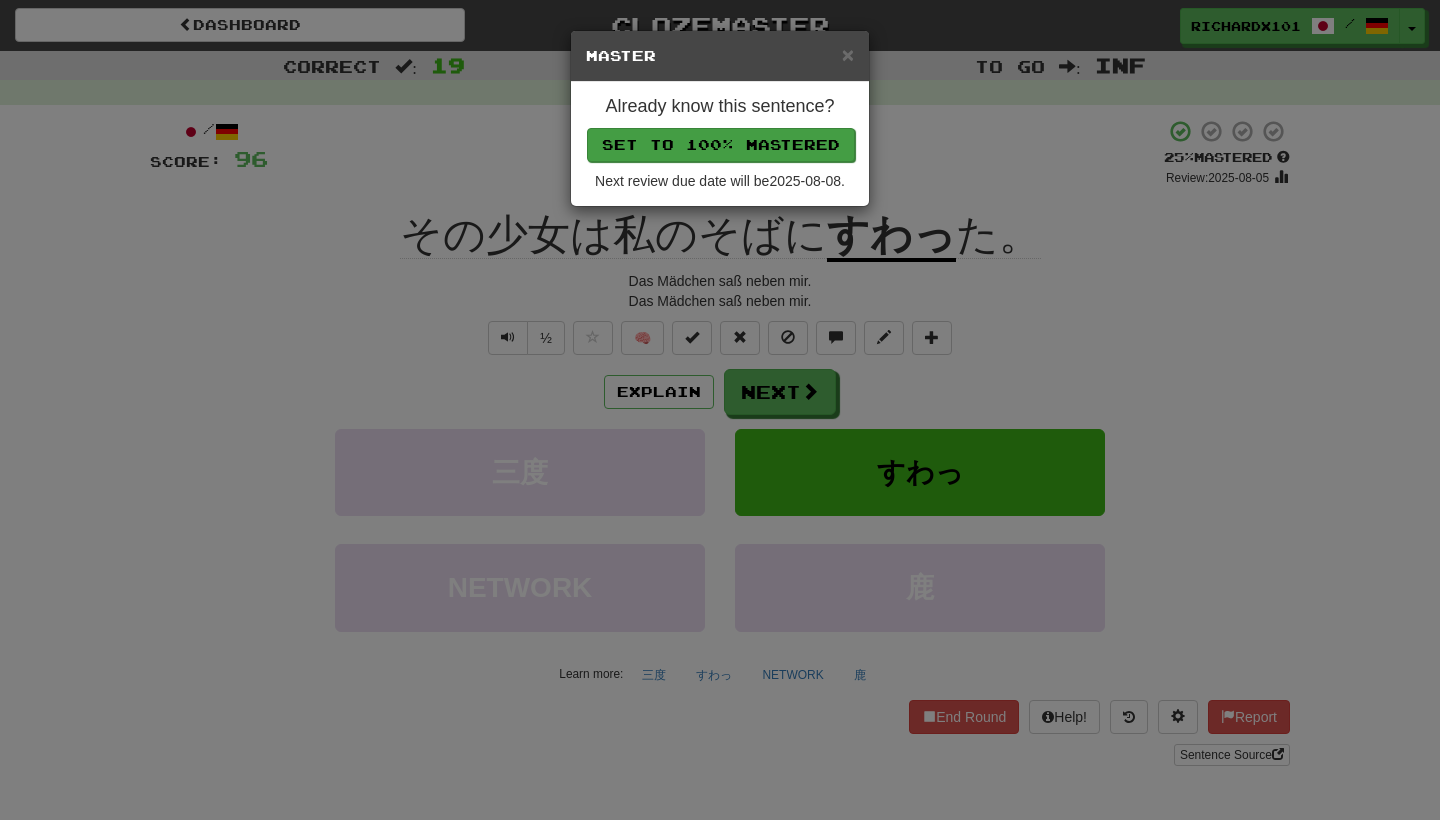 click on "Set to 100% Mastered" at bounding box center [721, 145] 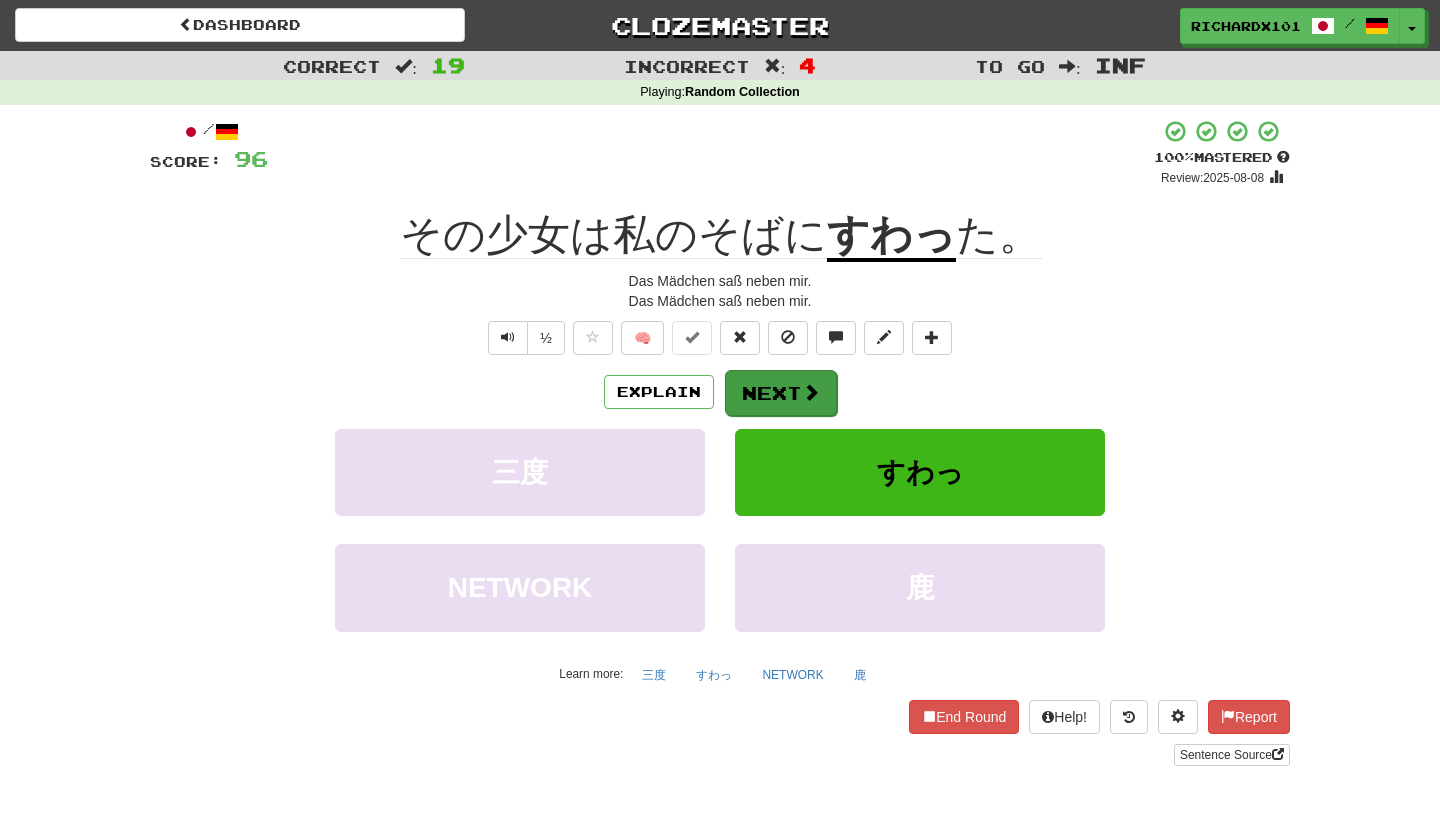click on "Next" at bounding box center [781, 393] 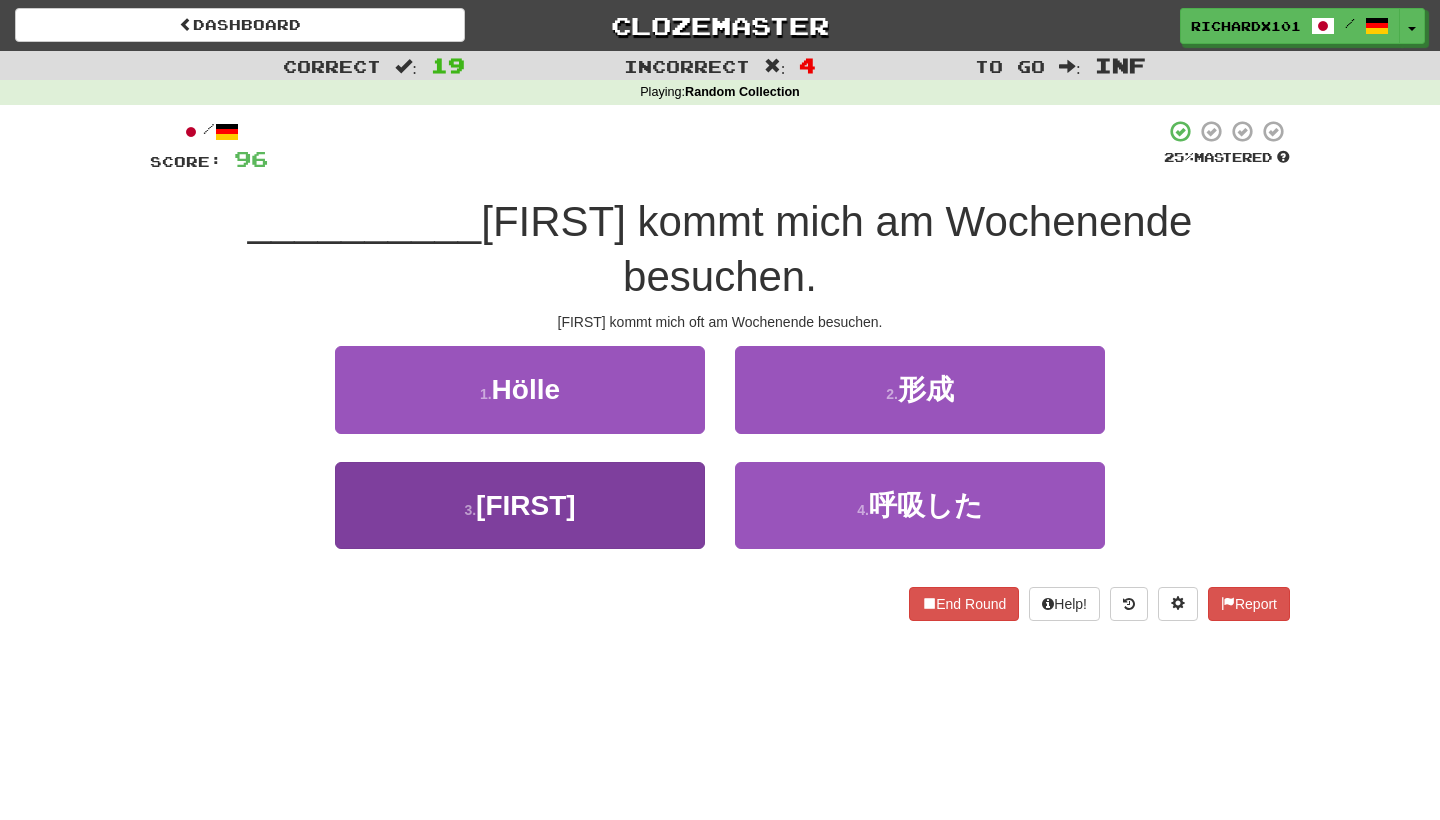 click on "3 .  ジミー" at bounding box center [520, 505] 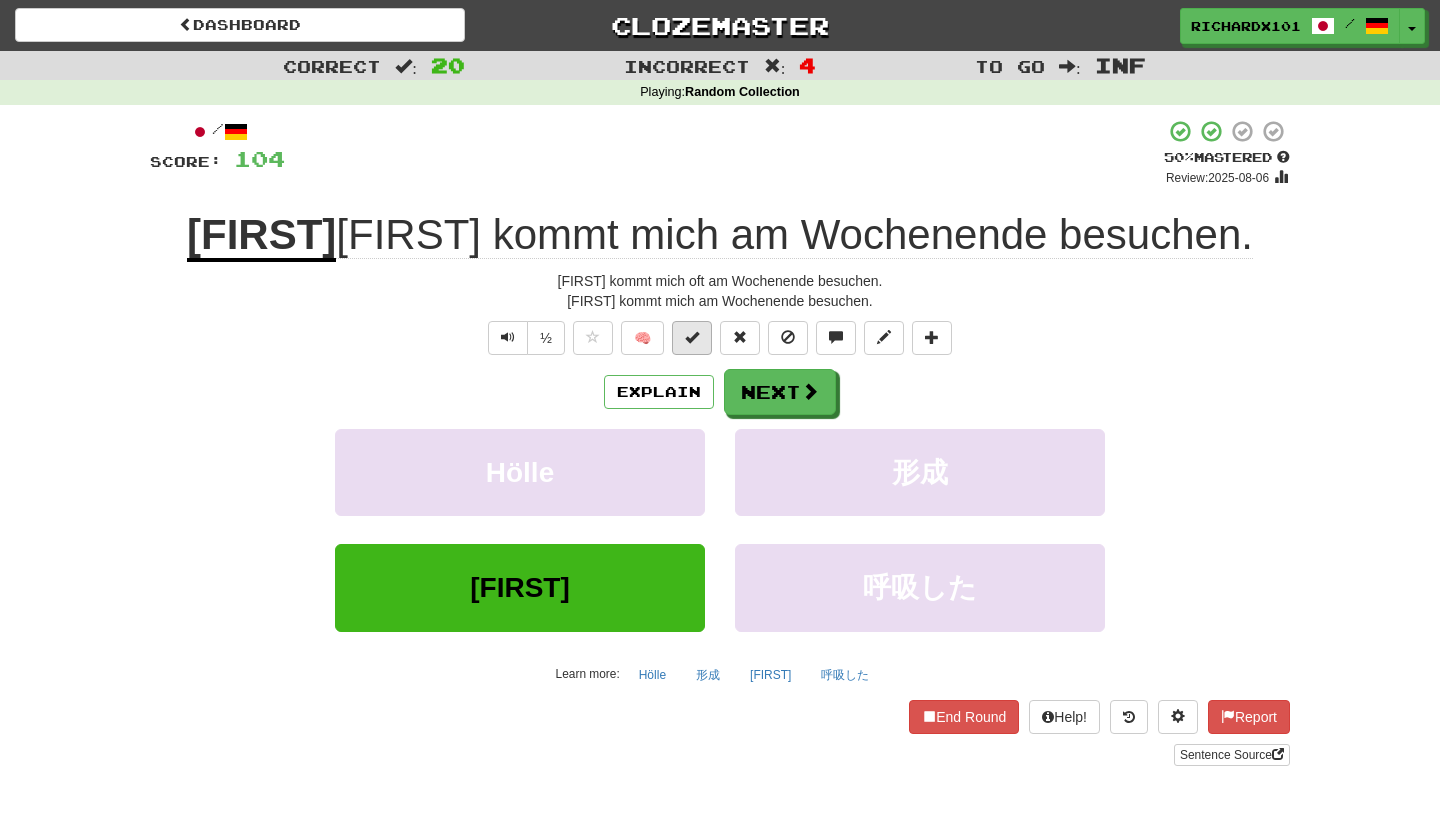 click at bounding box center [692, 338] 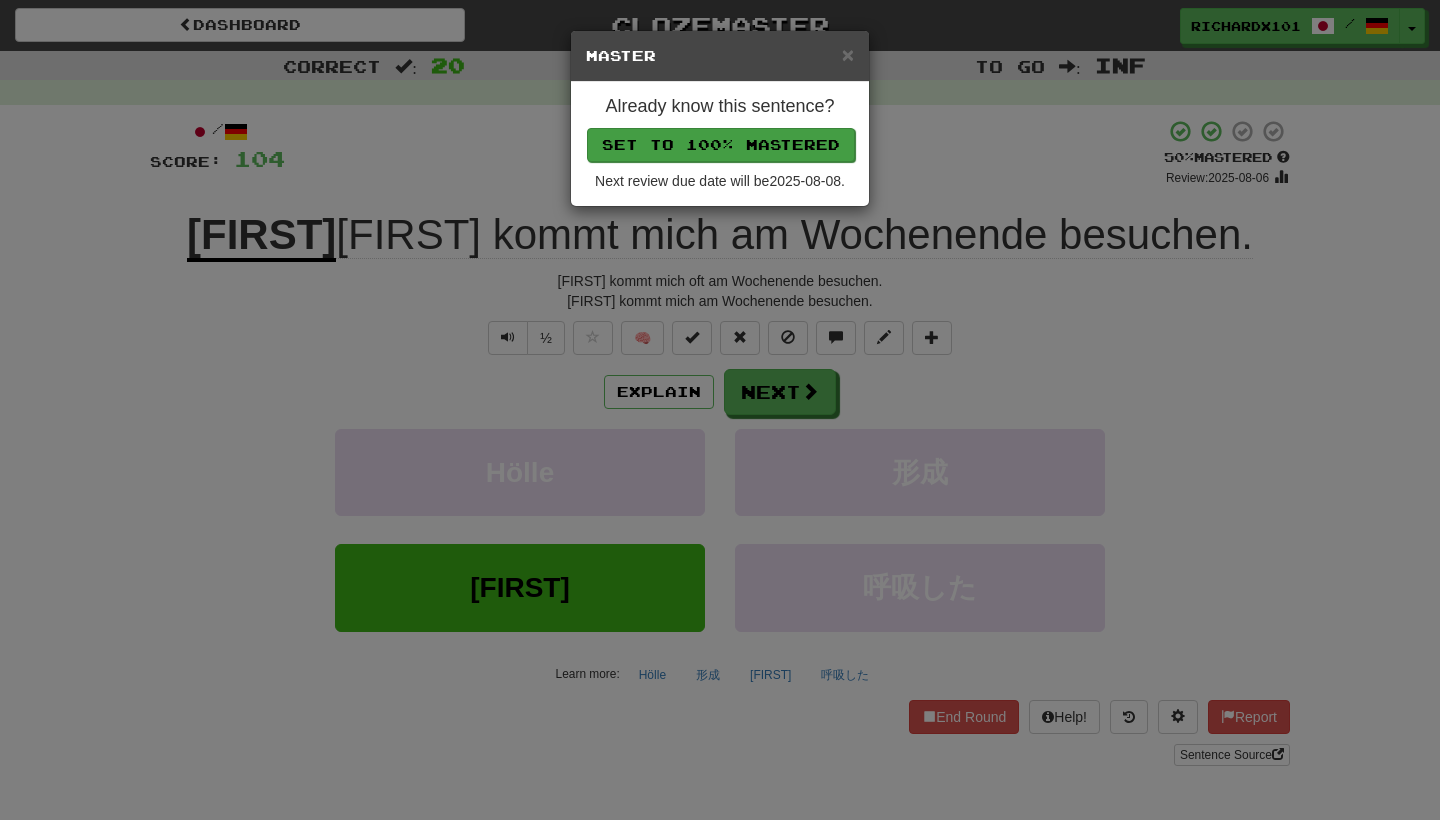 click on "Set to 100% Mastered" at bounding box center (721, 145) 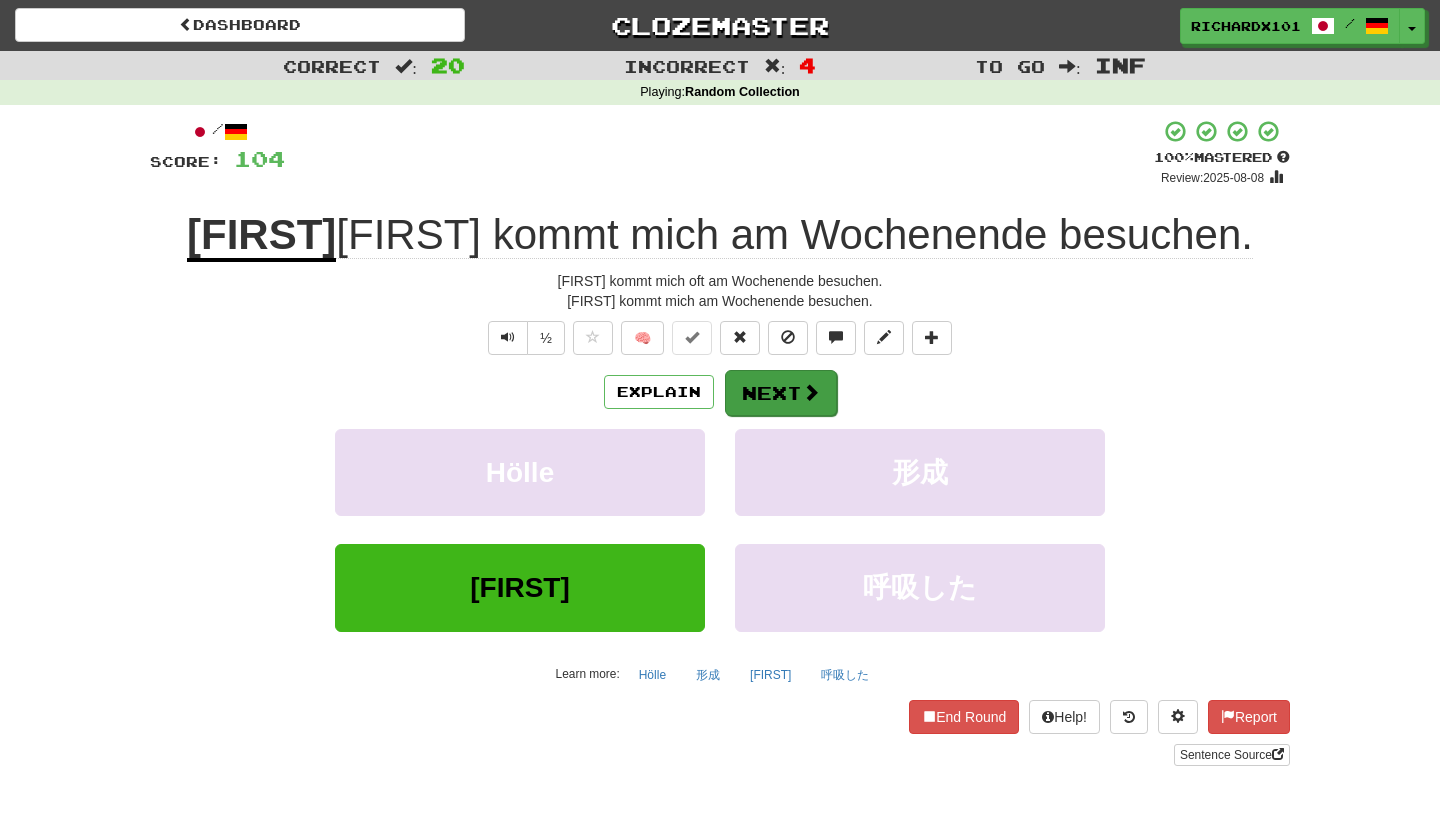 click on "Next" at bounding box center [781, 393] 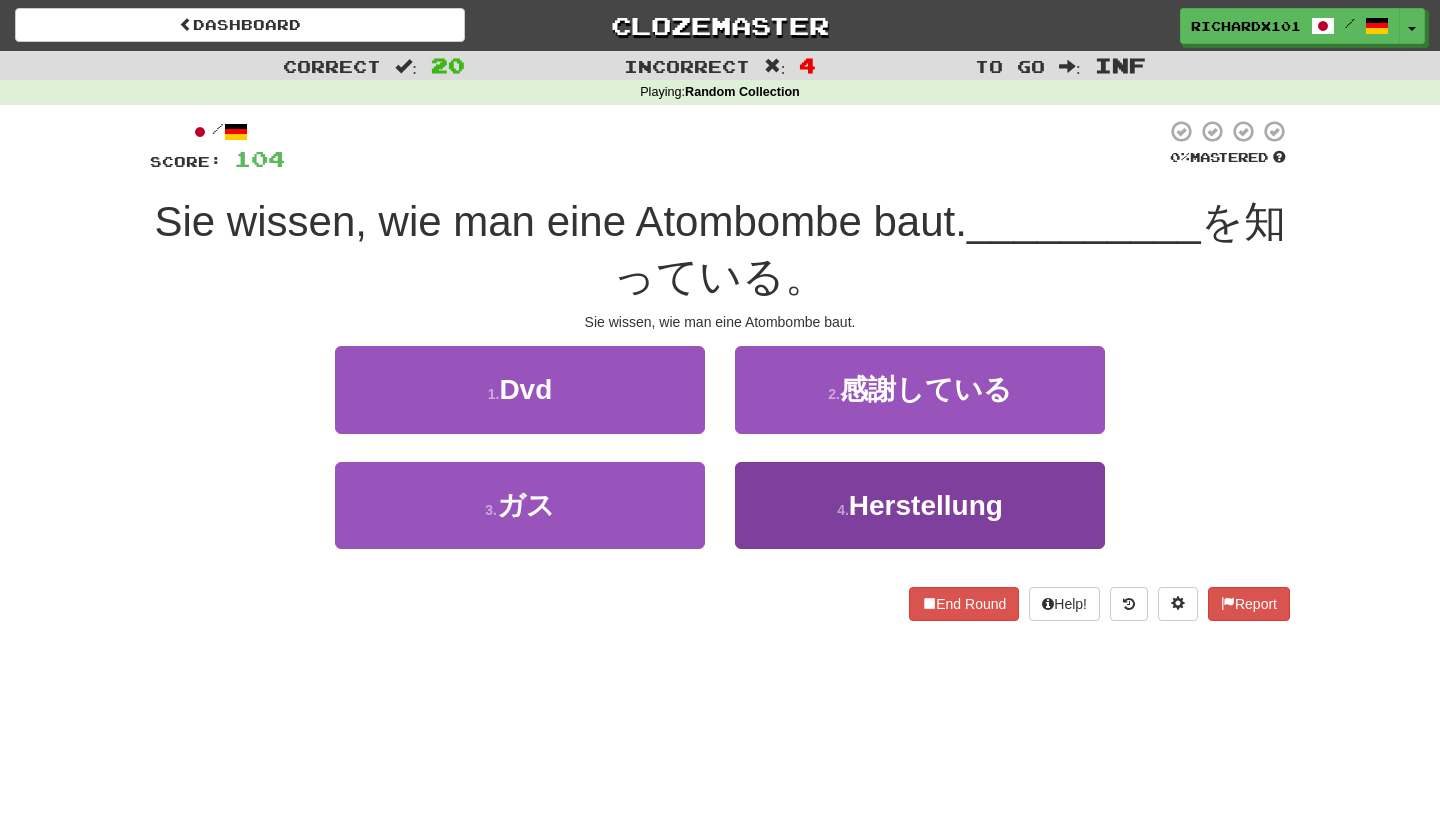 click on "4 .  作り方" at bounding box center (920, 505) 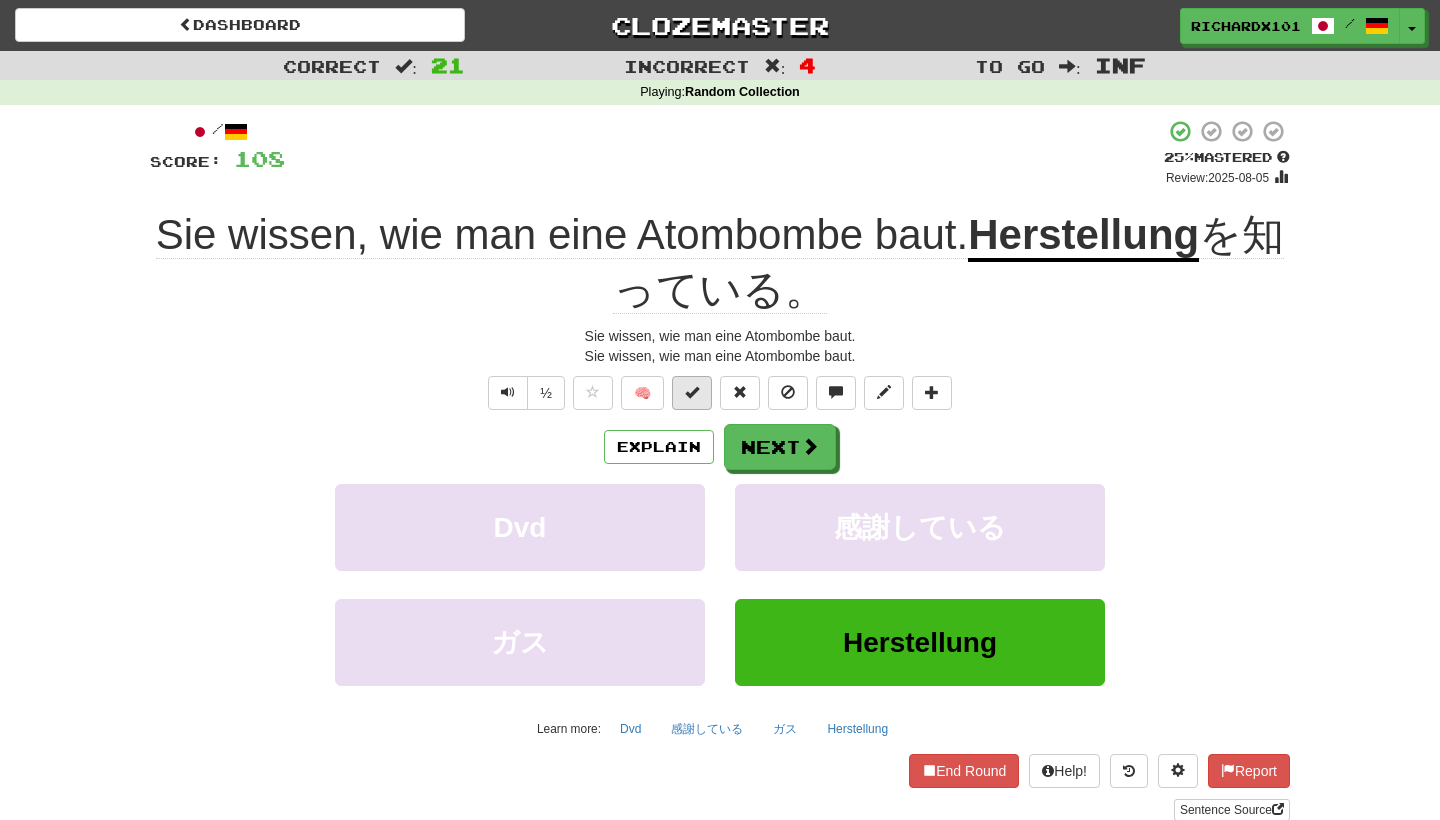 click at bounding box center [692, 393] 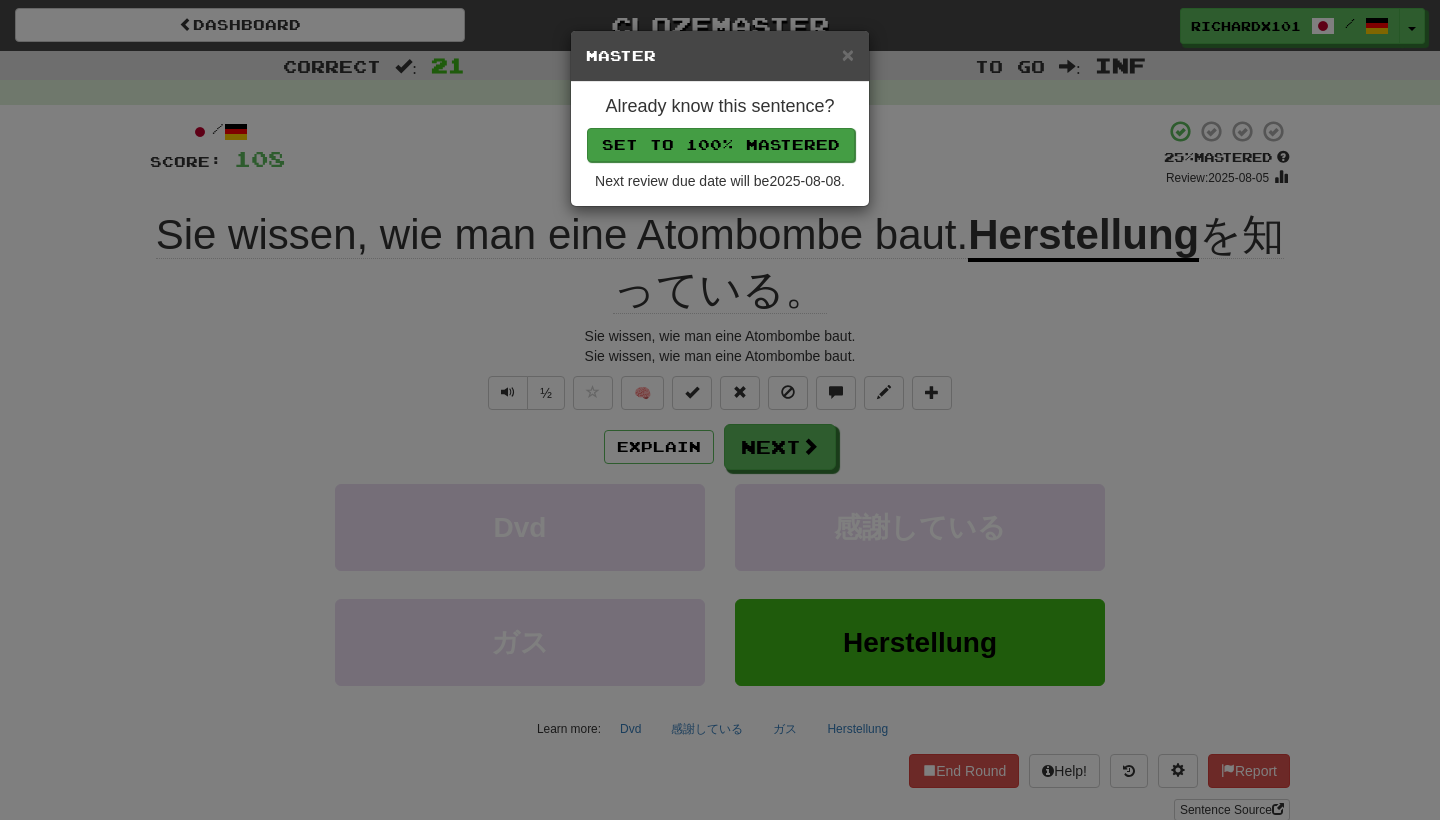 click on "Set to 100% Mastered" at bounding box center [721, 145] 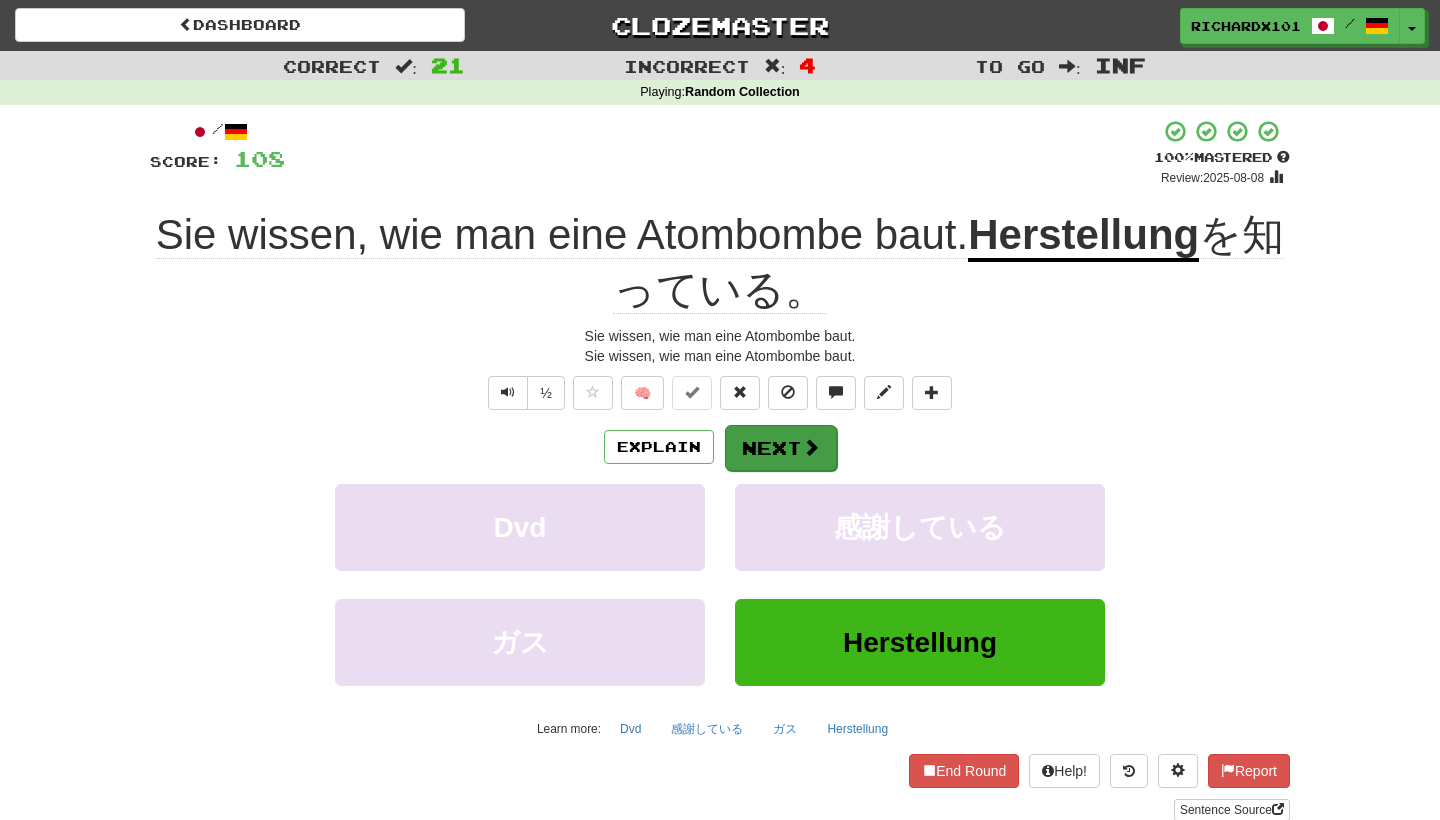 click on "Next" at bounding box center [781, 448] 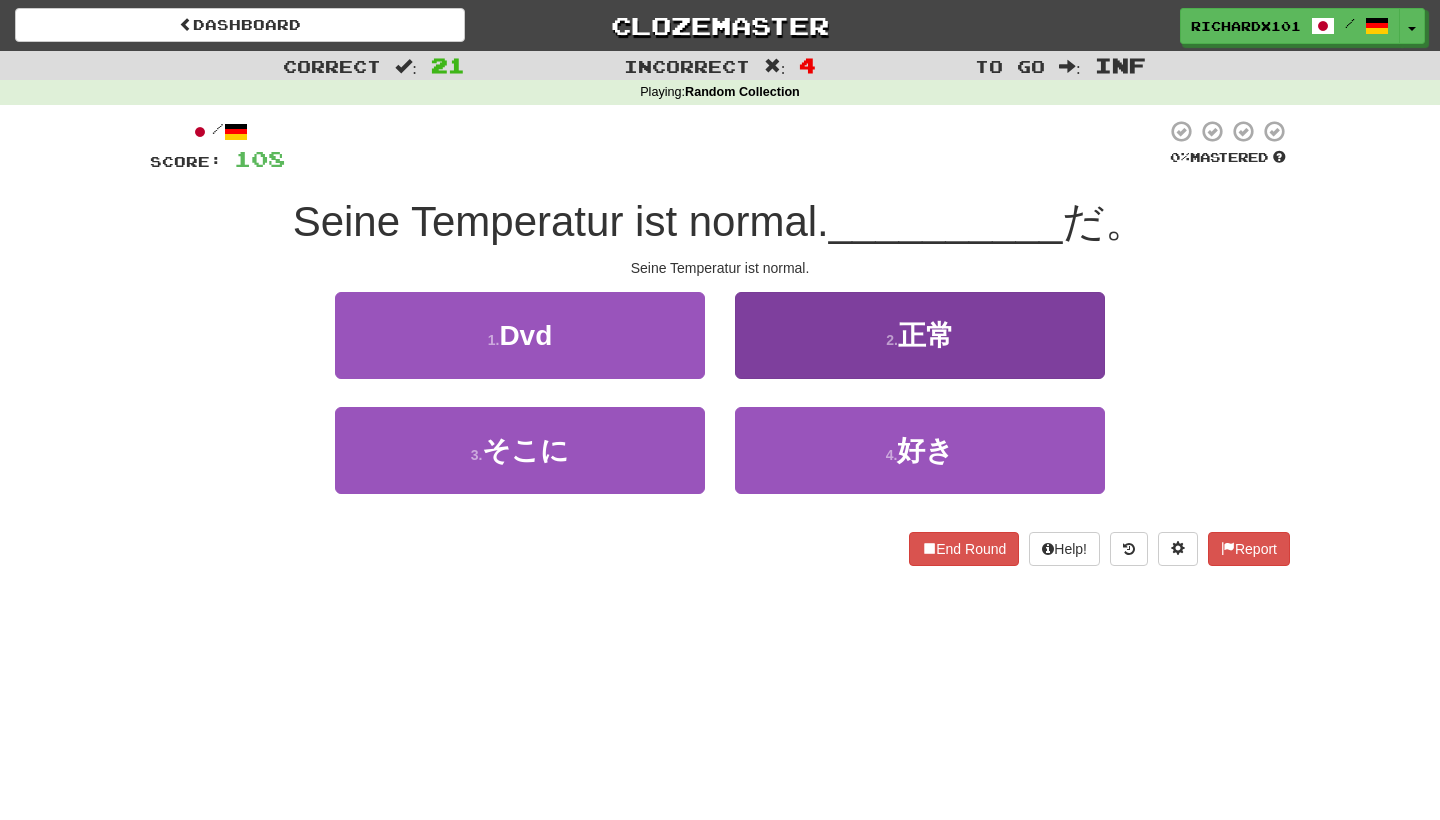 click on "2 .  正常" at bounding box center (920, 335) 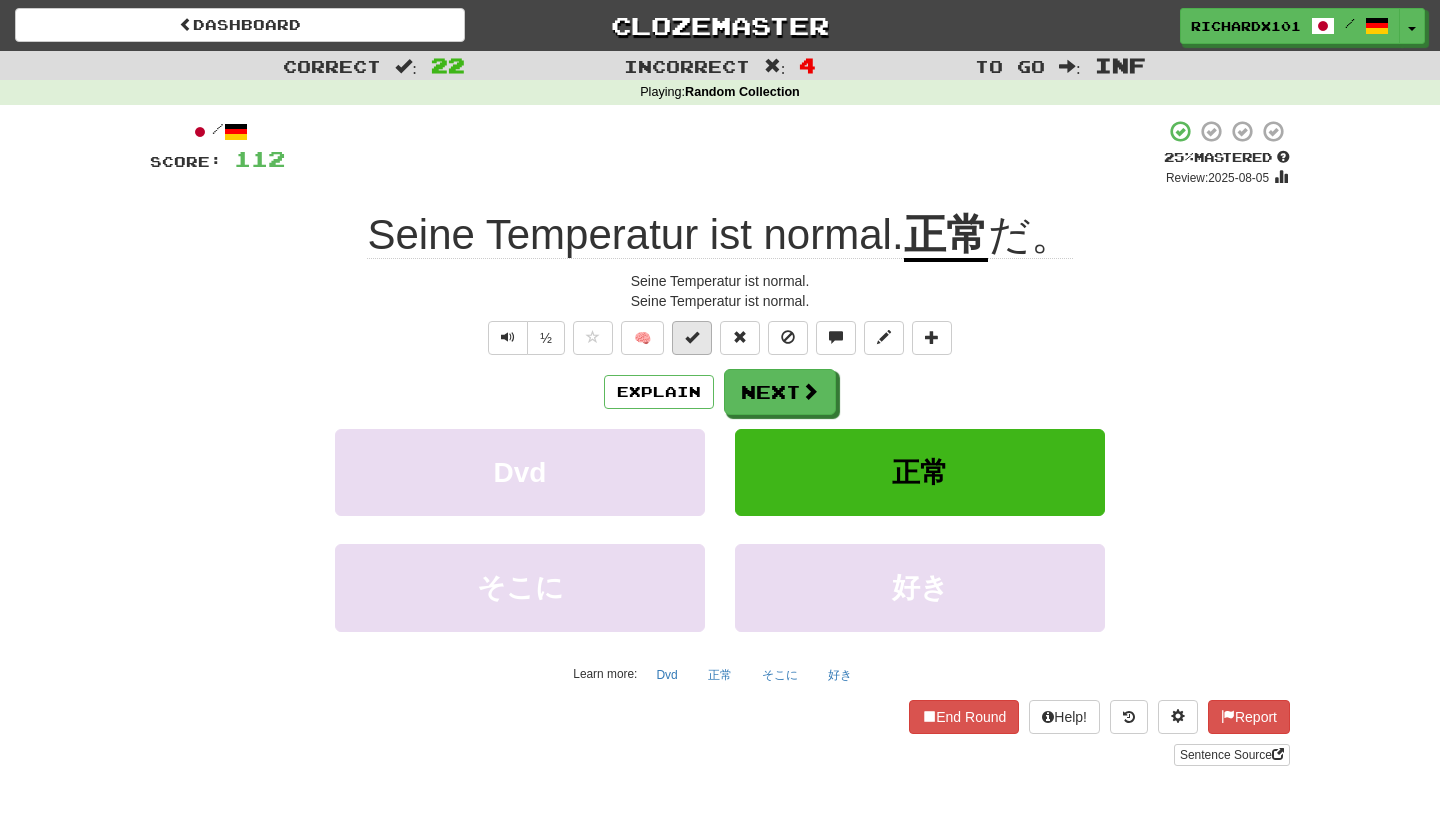 click at bounding box center [692, 338] 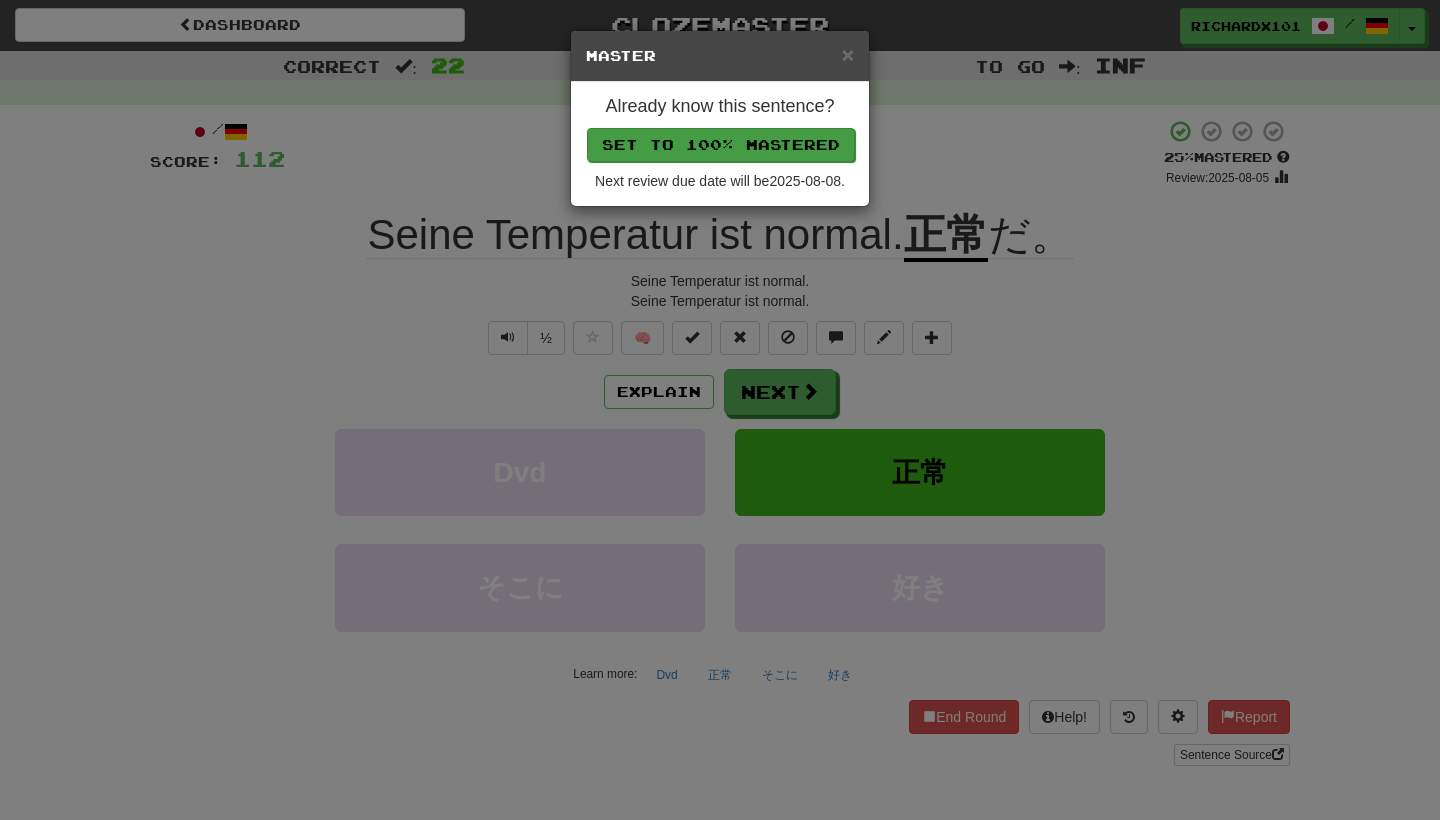 click on "Set to 100% Mastered" at bounding box center (721, 145) 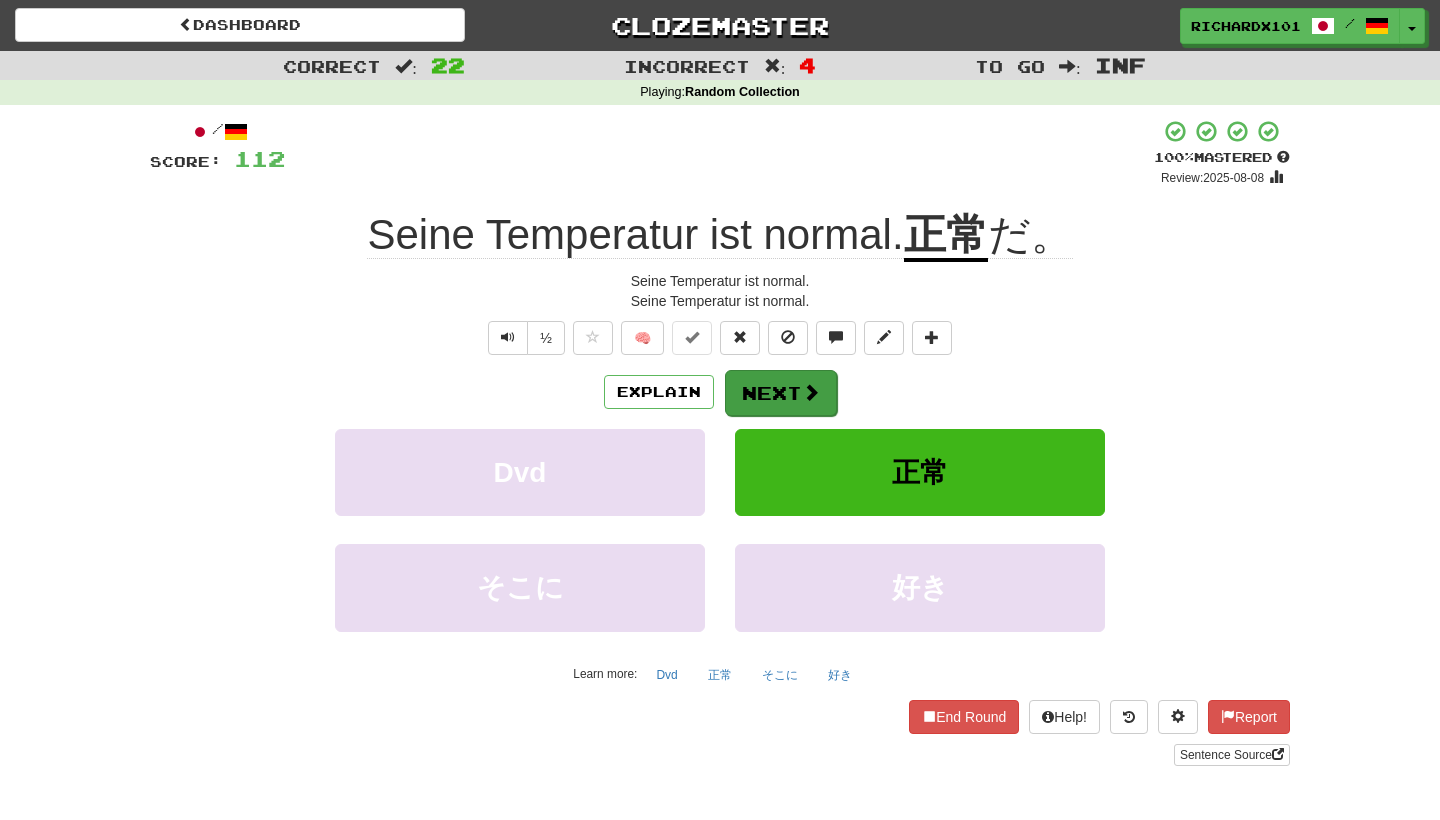 click on "Next" at bounding box center (781, 393) 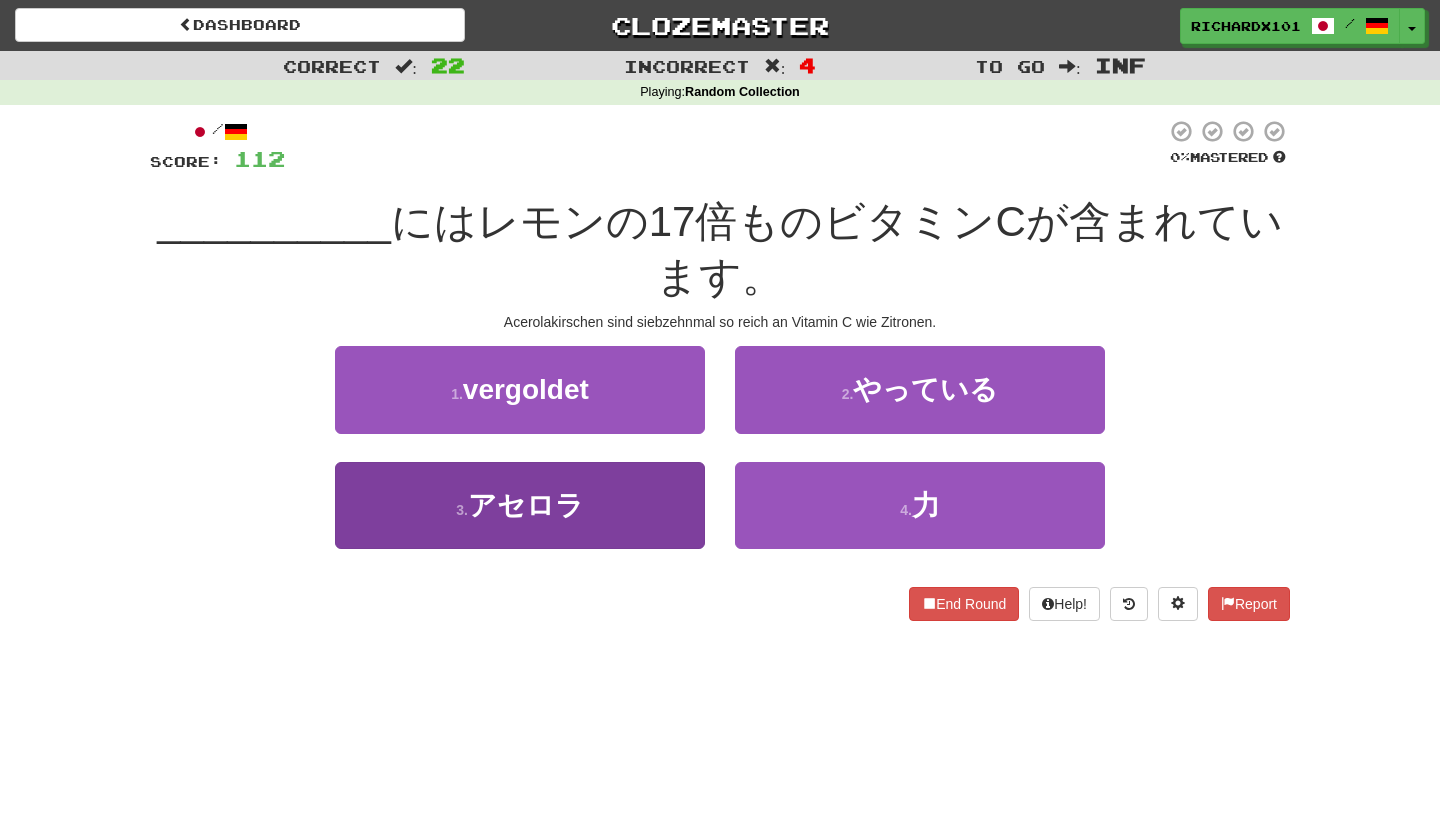 click on "3 .  アセロラ" at bounding box center (520, 505) 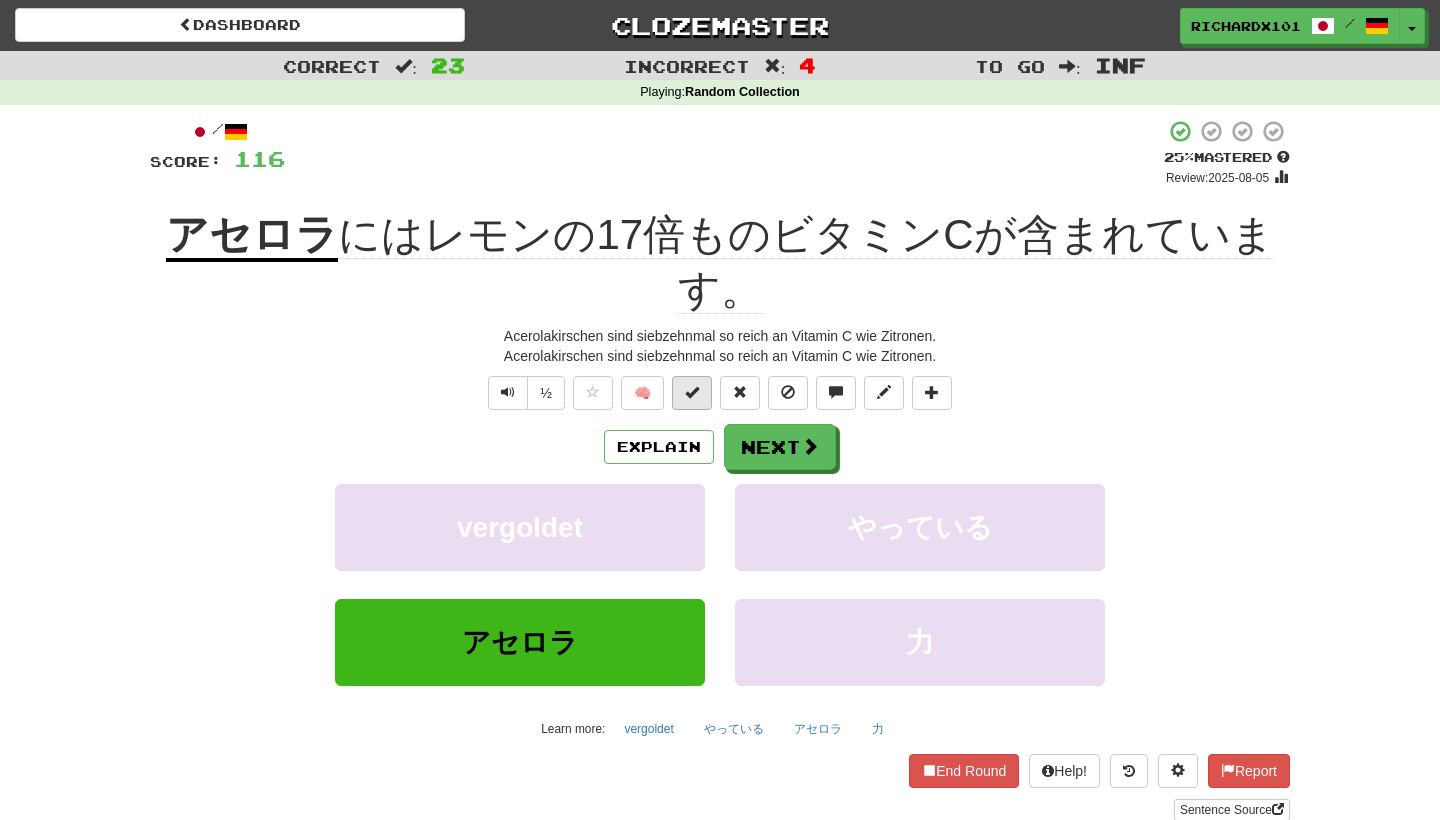 click at bounding box center [692, 392] 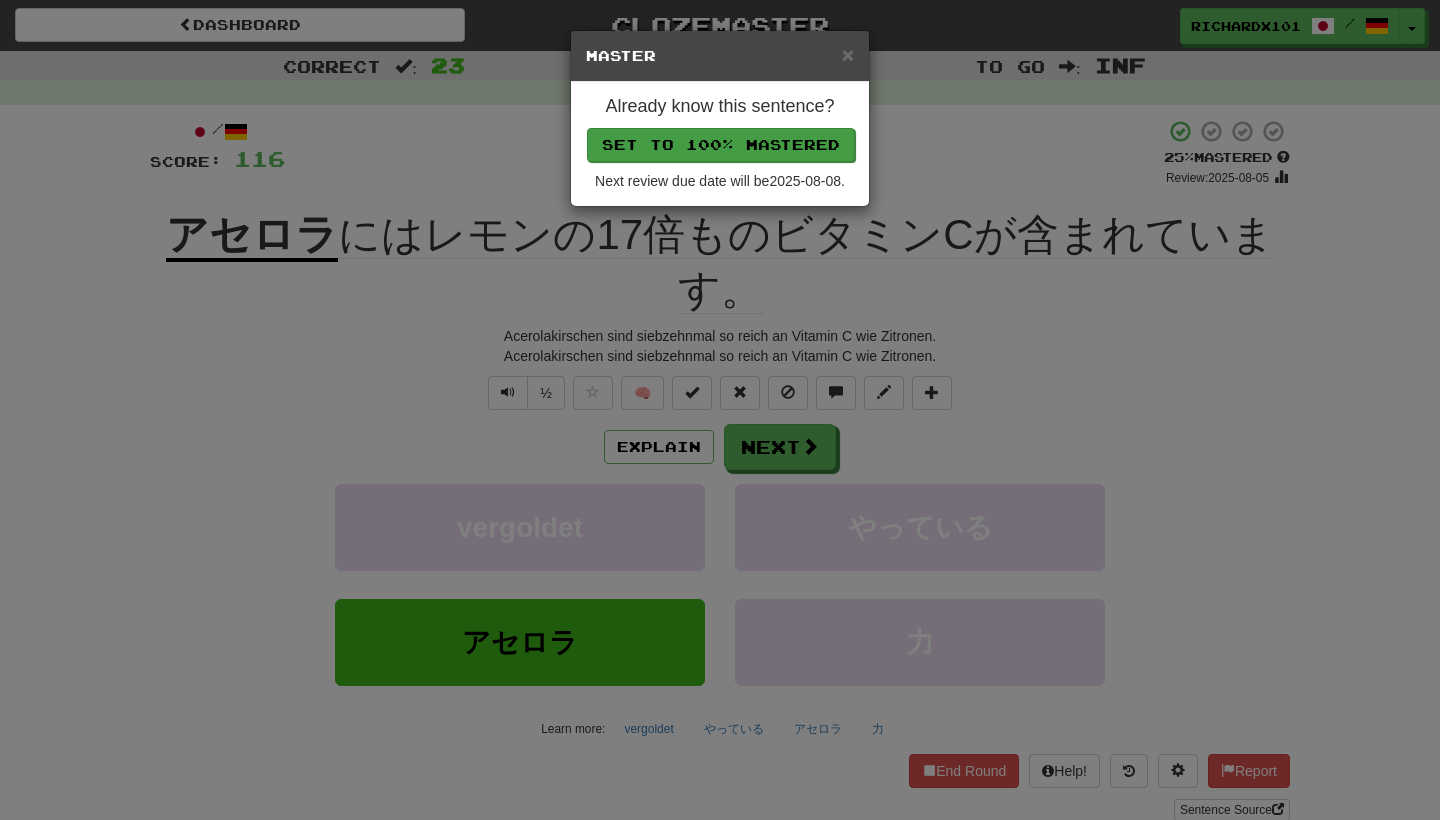 click on "Set to 100% Mastered" at bounding box center [721, 145] 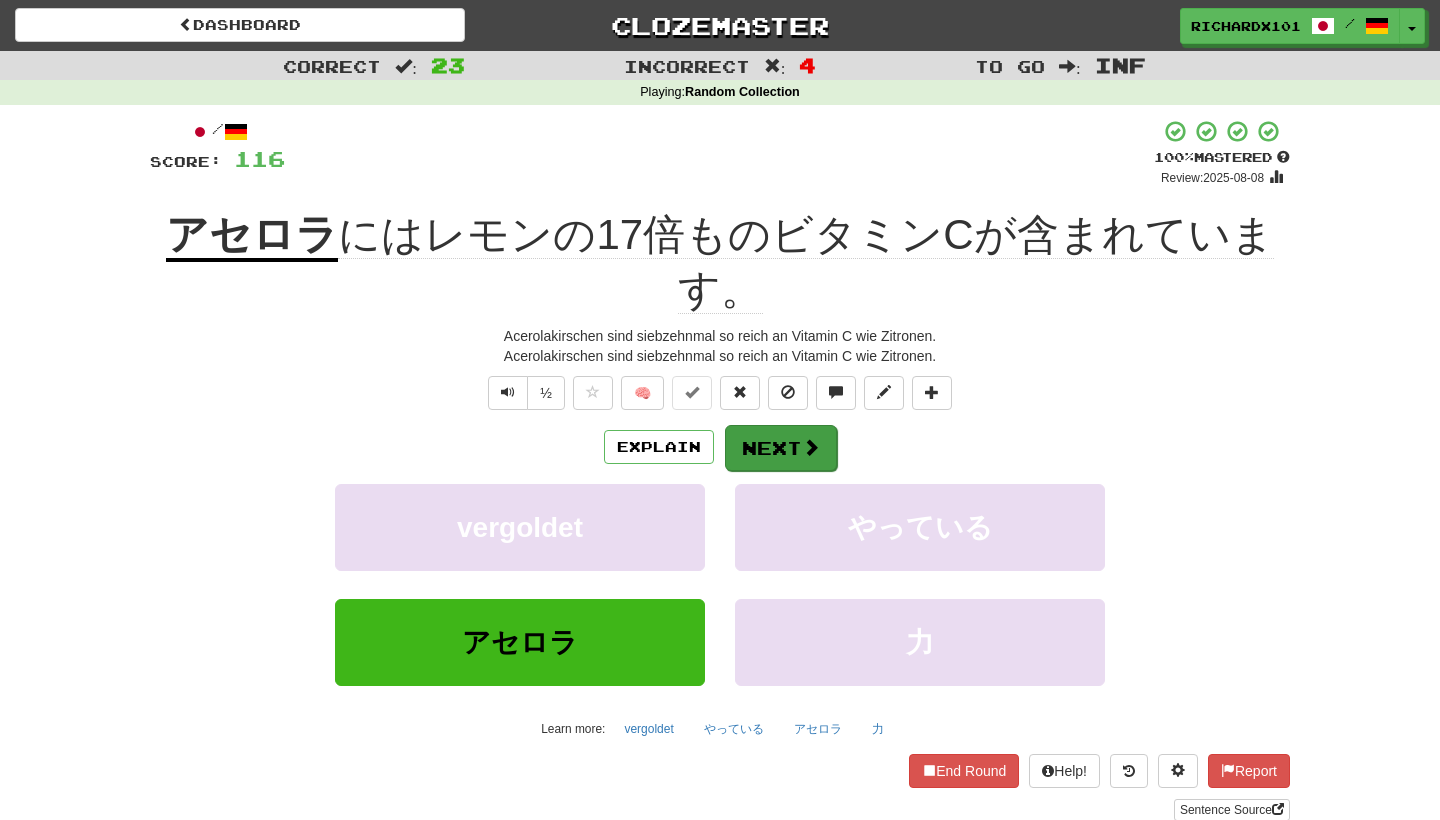 click on "Next" at bounding box center [781, 448] 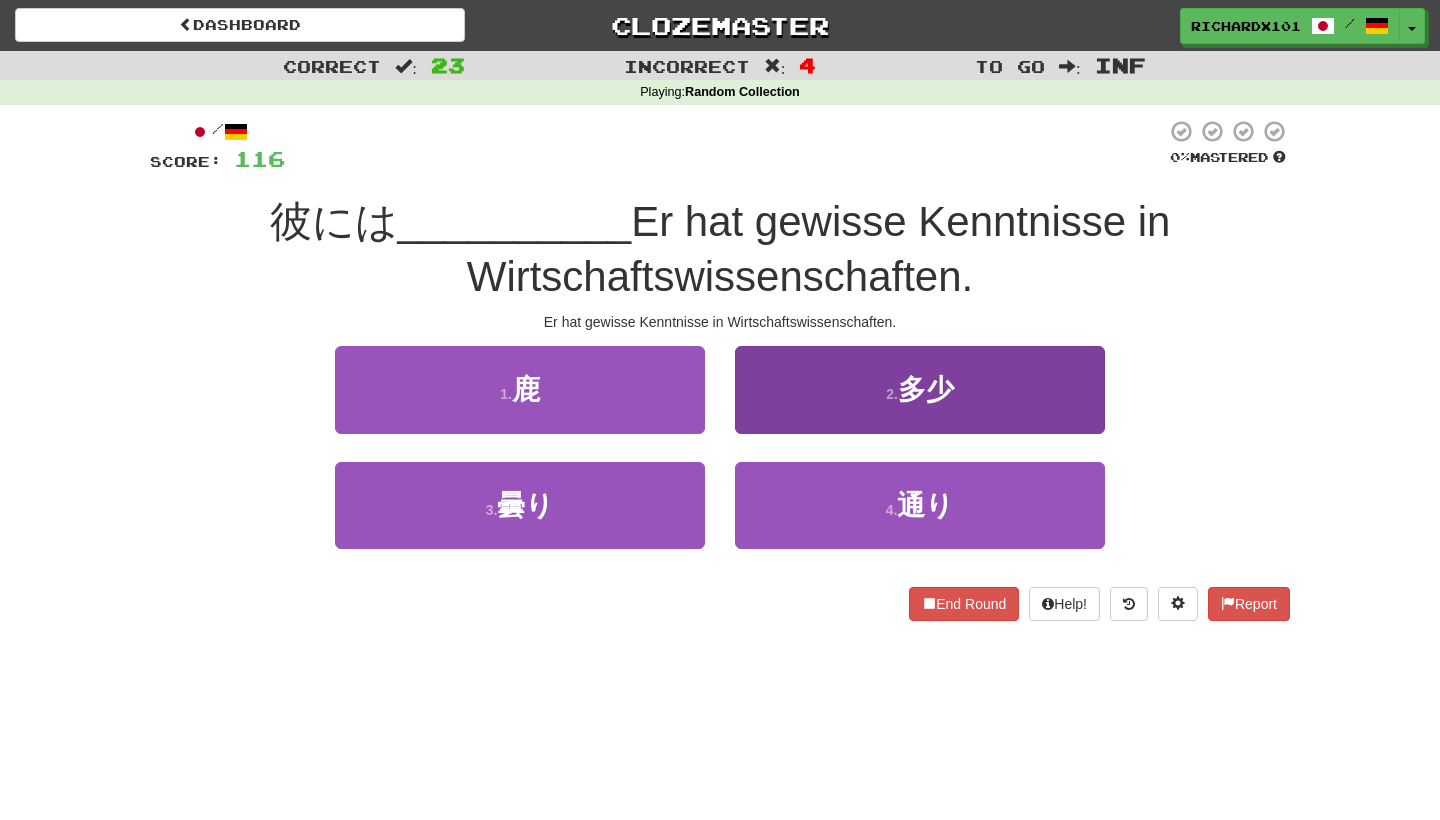 click on "2 .  多少" at bounding box center [920, 389] 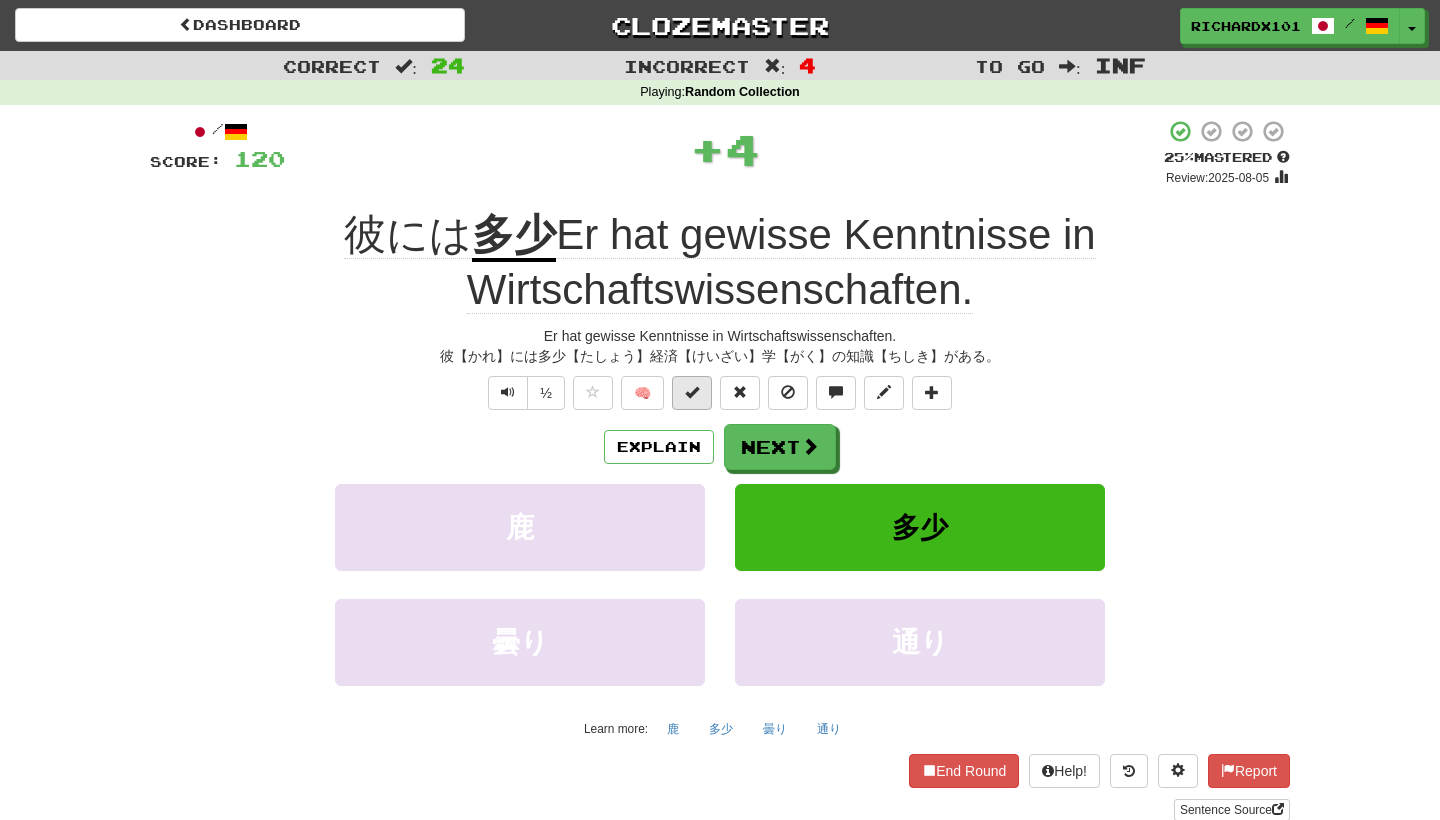 click at bounding box center (692, 393) 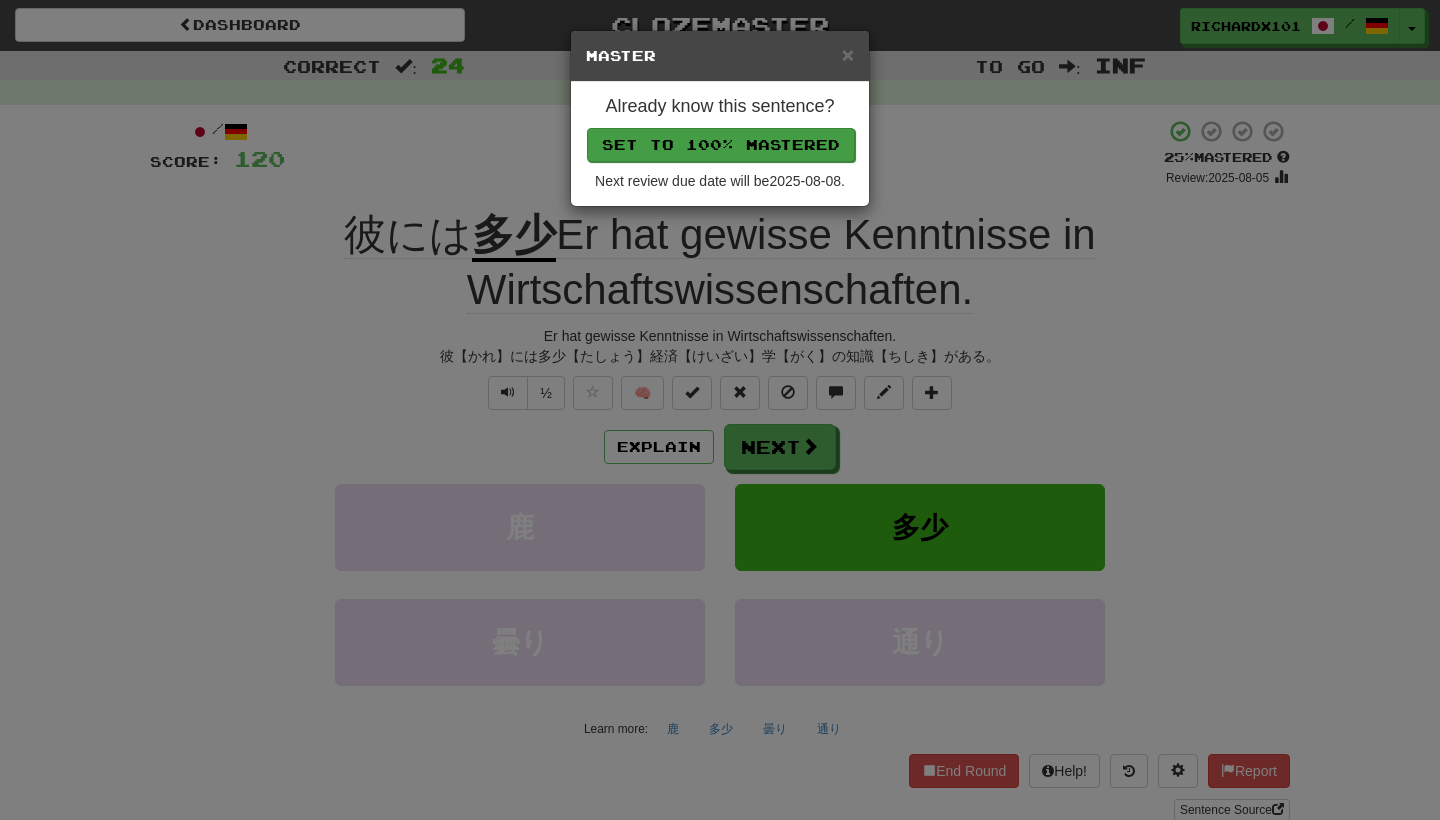 click on "Set to 100% Mastered" at bounding box center (721, 145) 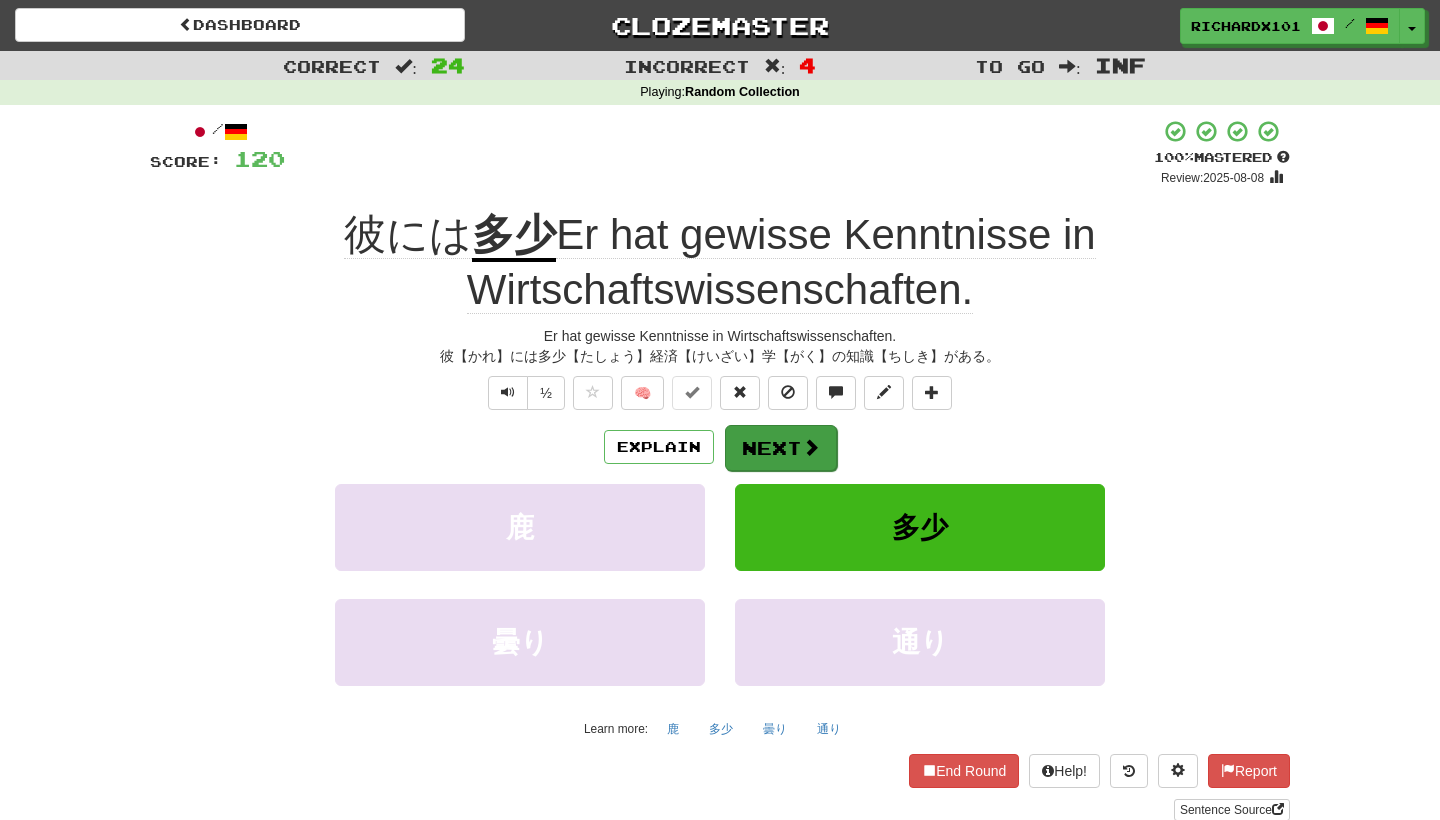 click on "Next" at bounding box center [781, 448] 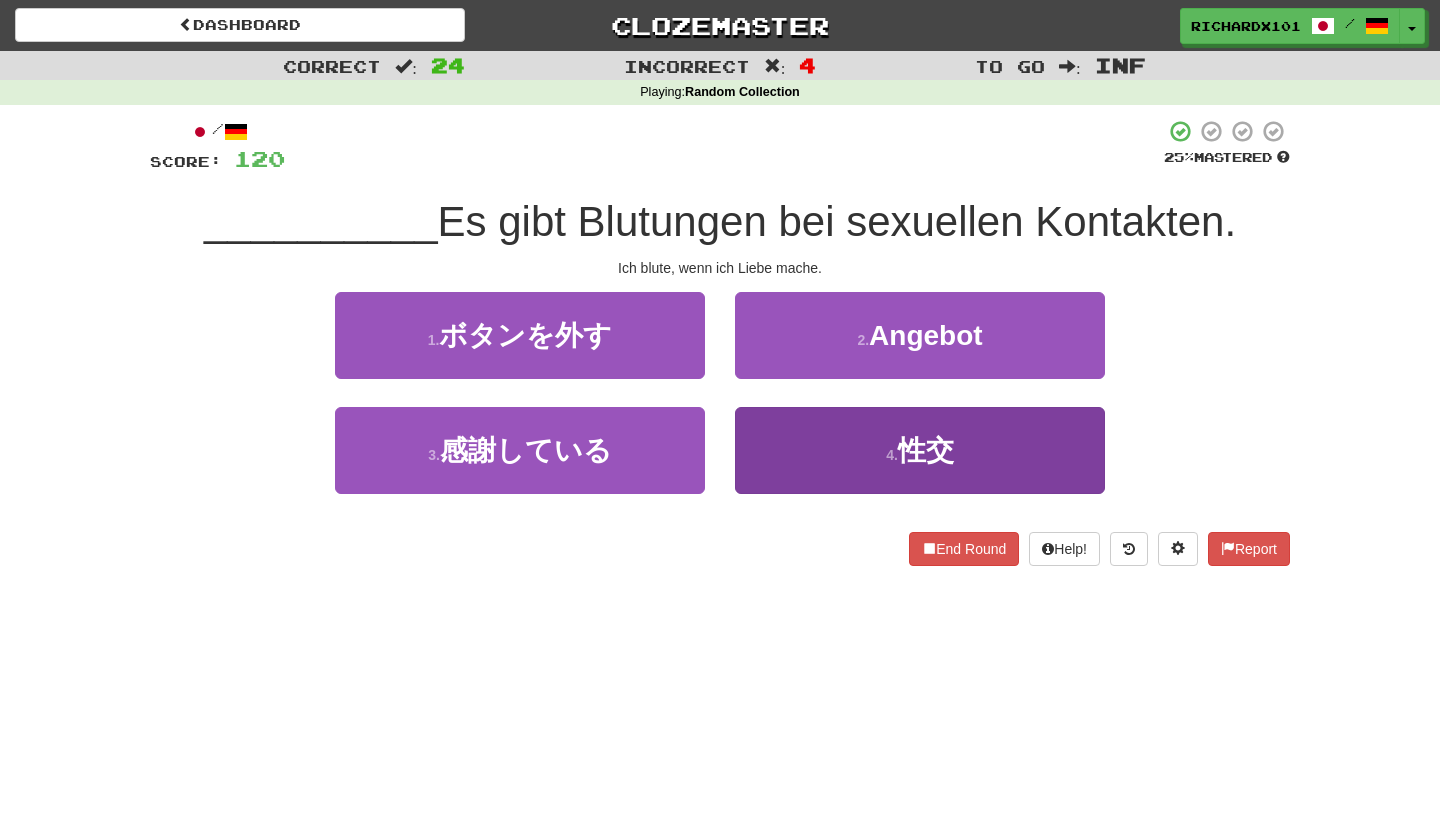 click on "4 .  性交" at bounding box center [920, 450] 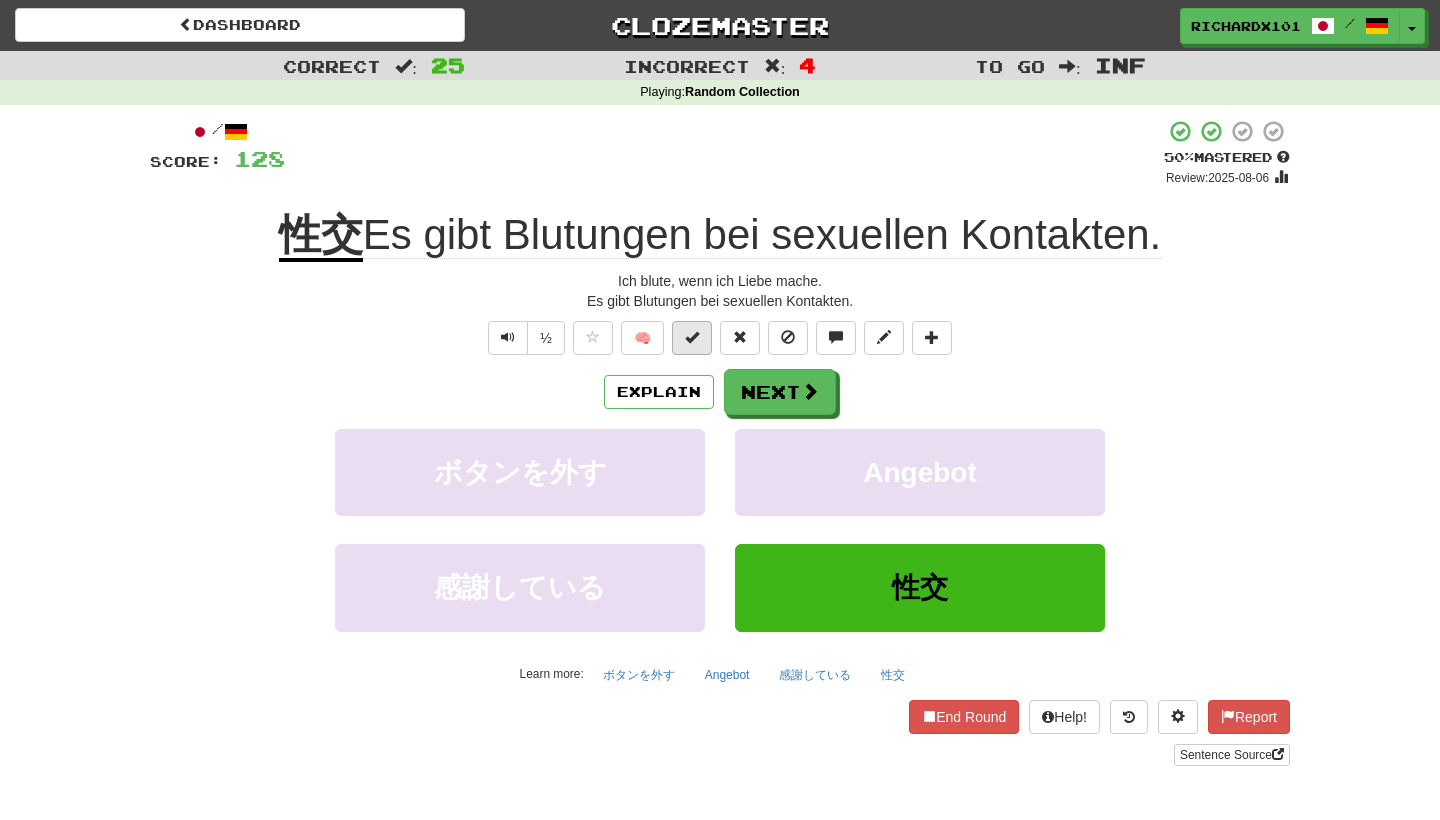 click at bounding box center (692, 338) 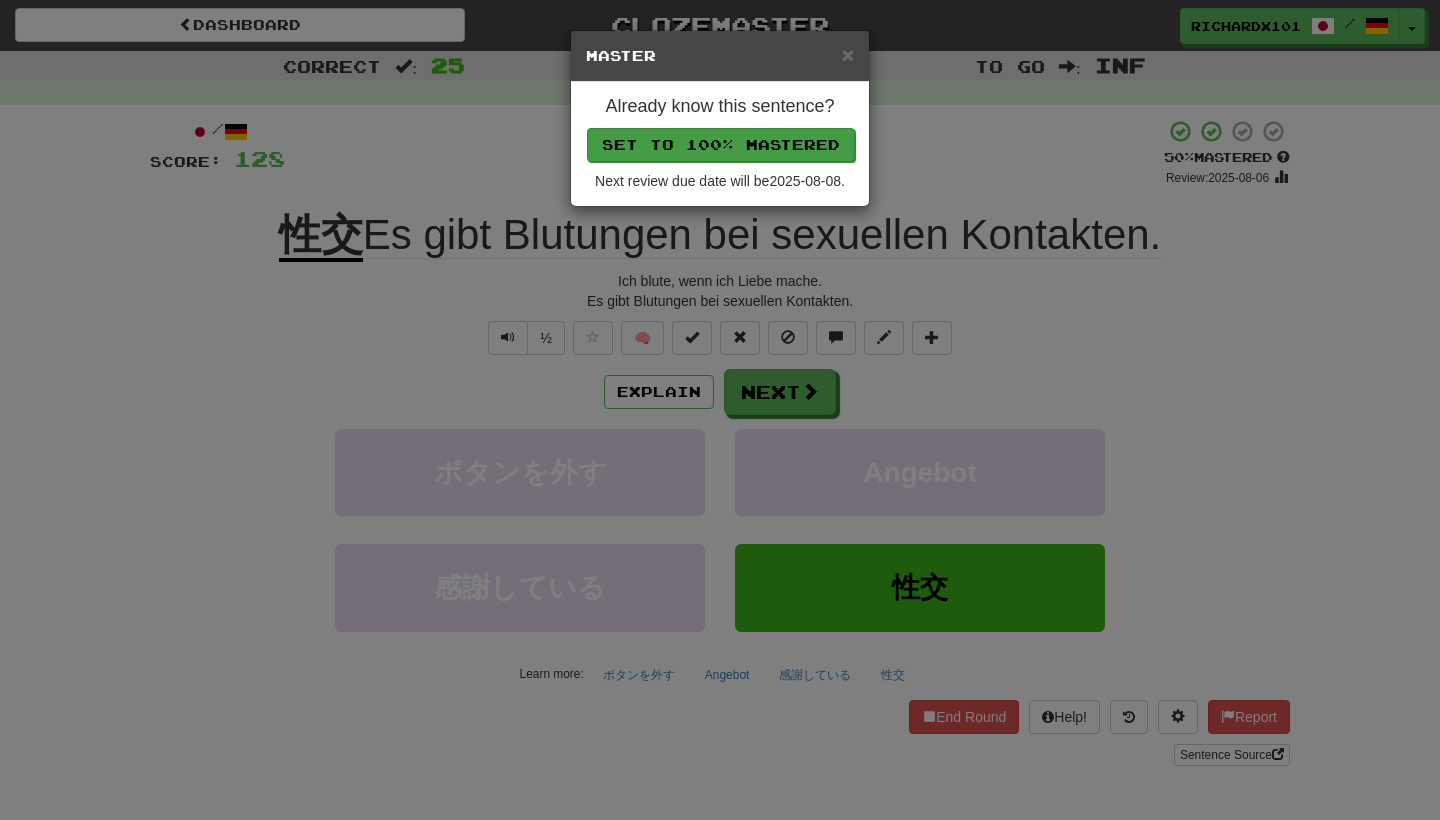click on "Set to 100% Mastered" at bounding box center (721, 145) 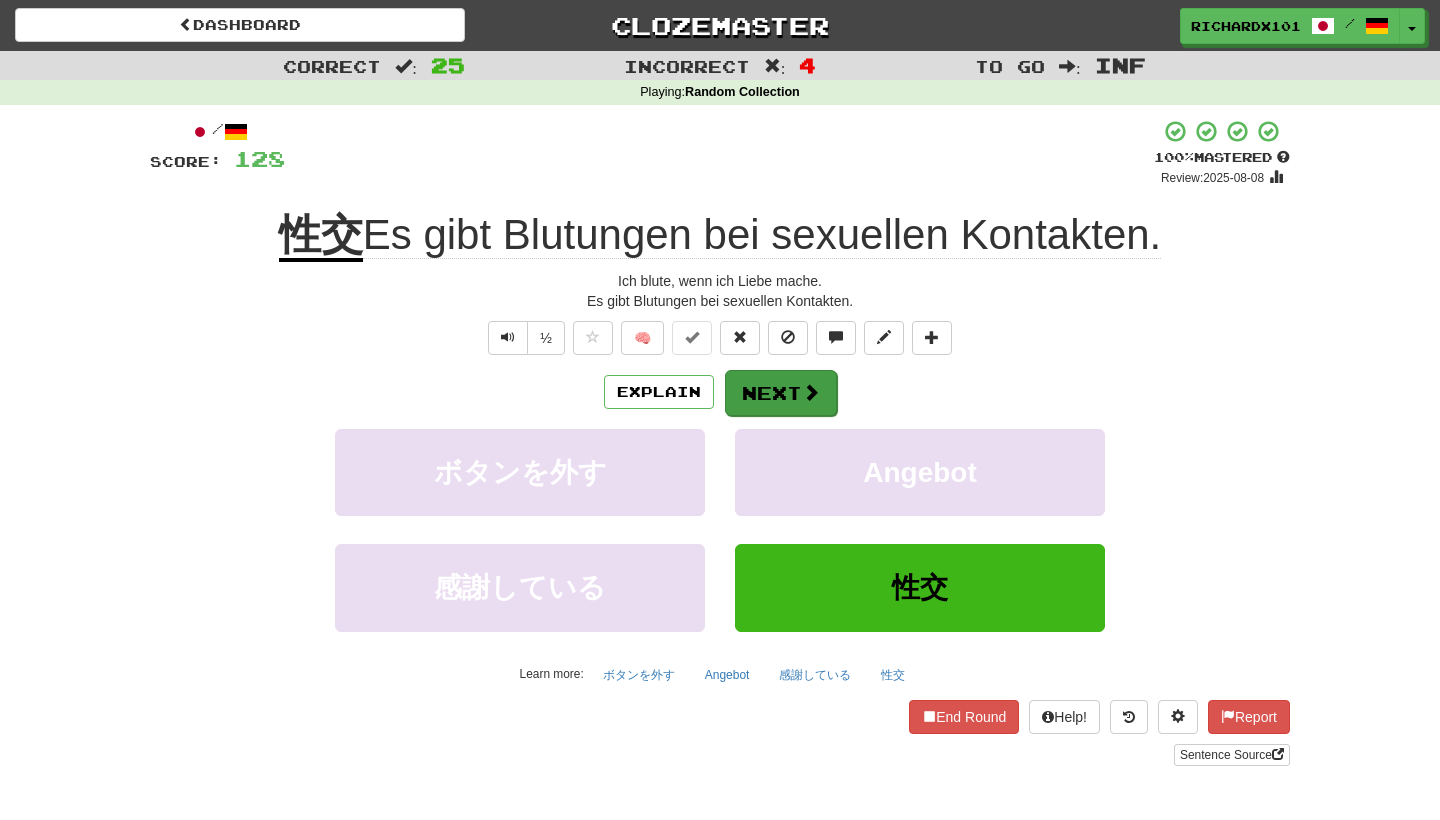 click on "Next" at bounding box center (781, 393) 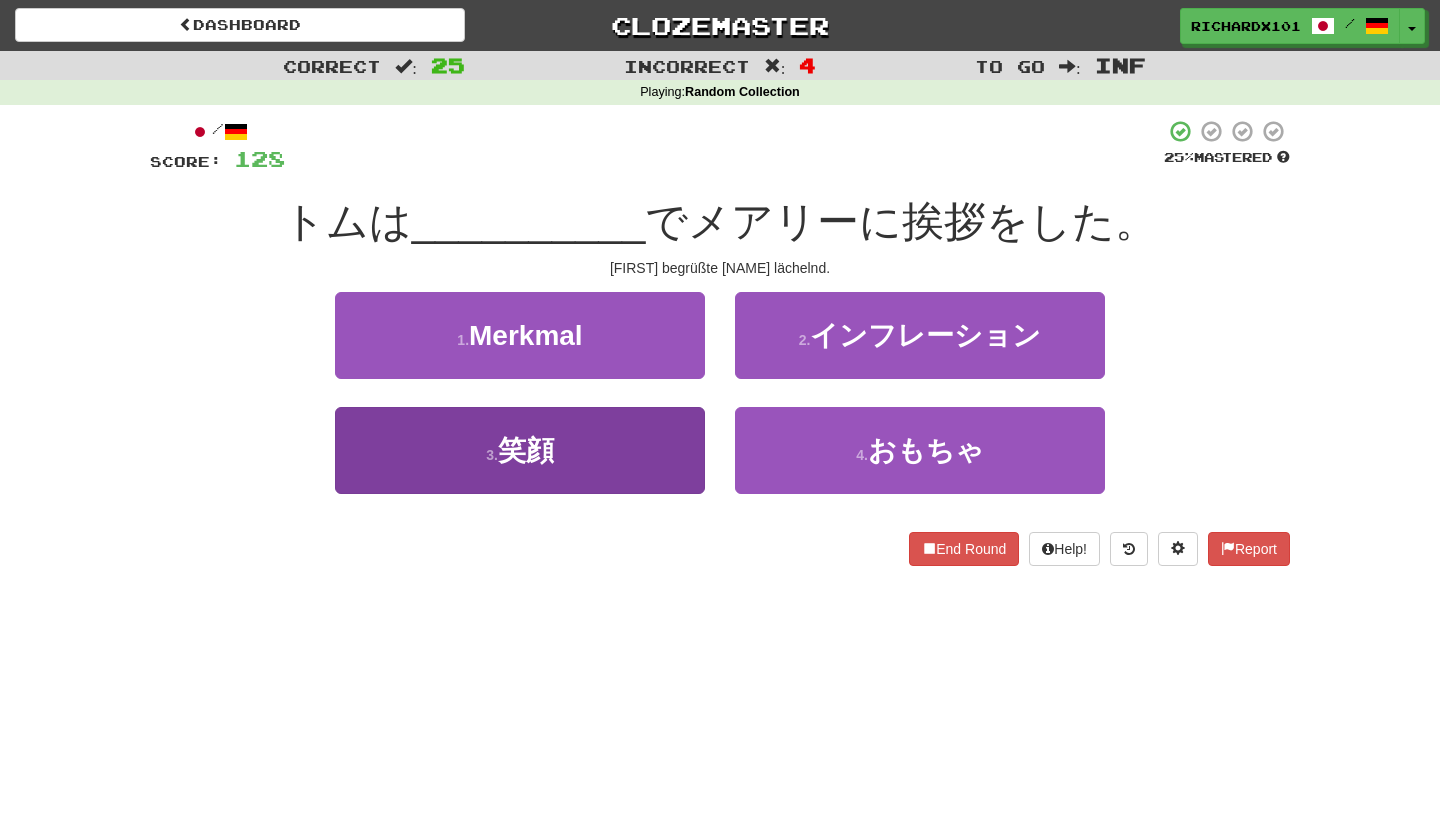click on "3 .  笑顔" at bounding box center (520, 450) 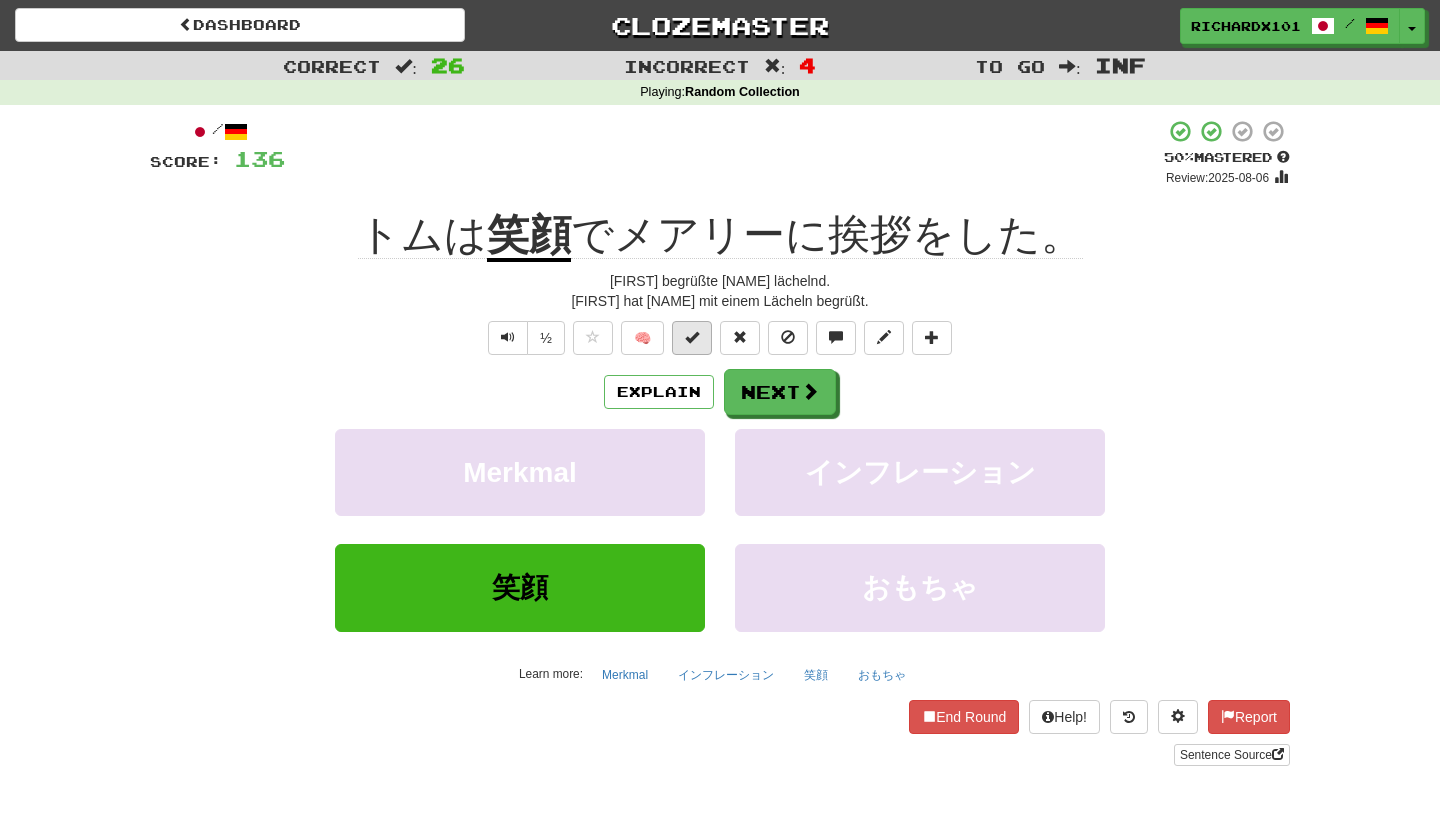 click at bounding box center (692, 337) 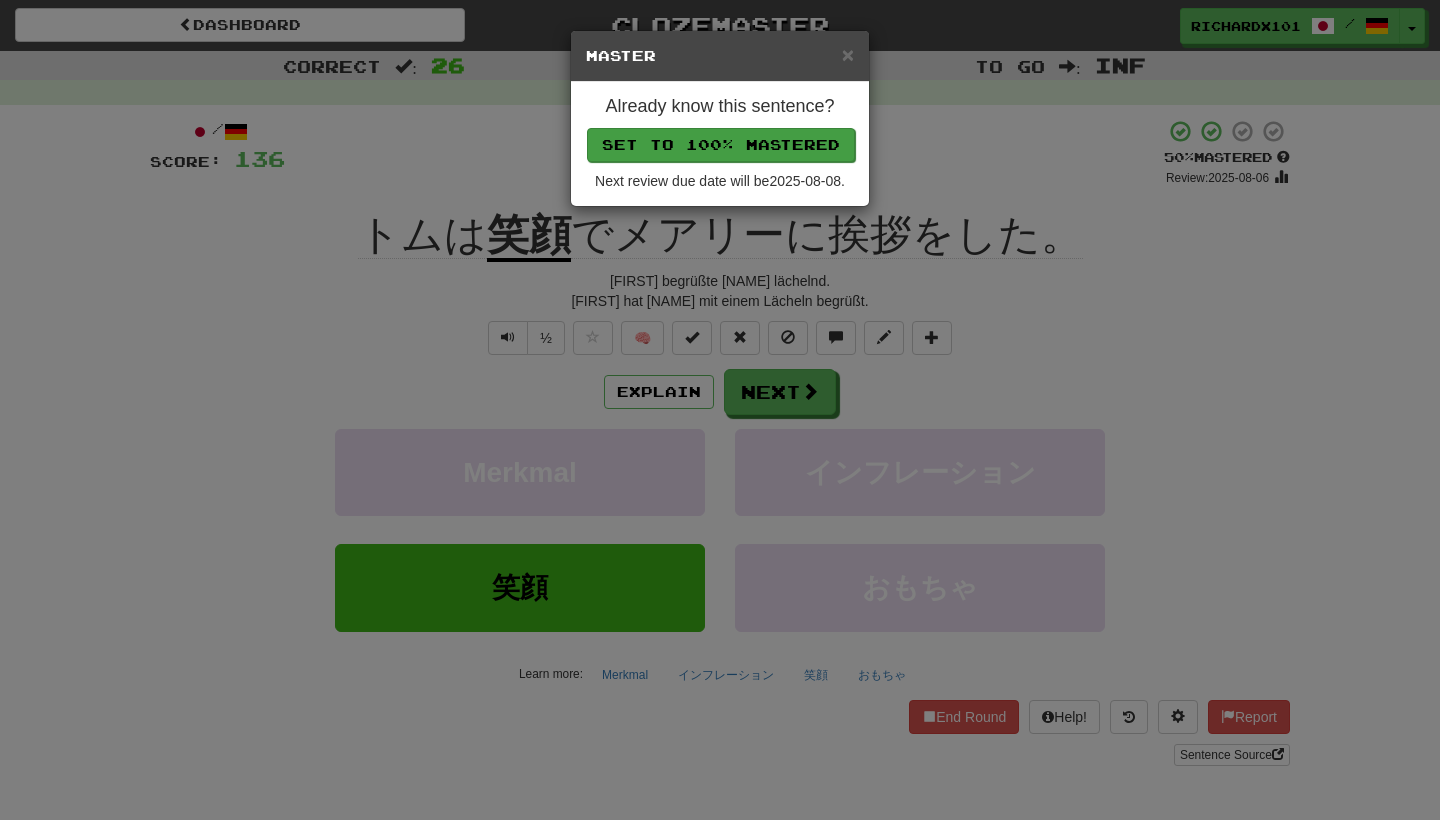 click on "Set to 100% Mastered" at bounding box center [721, 145] 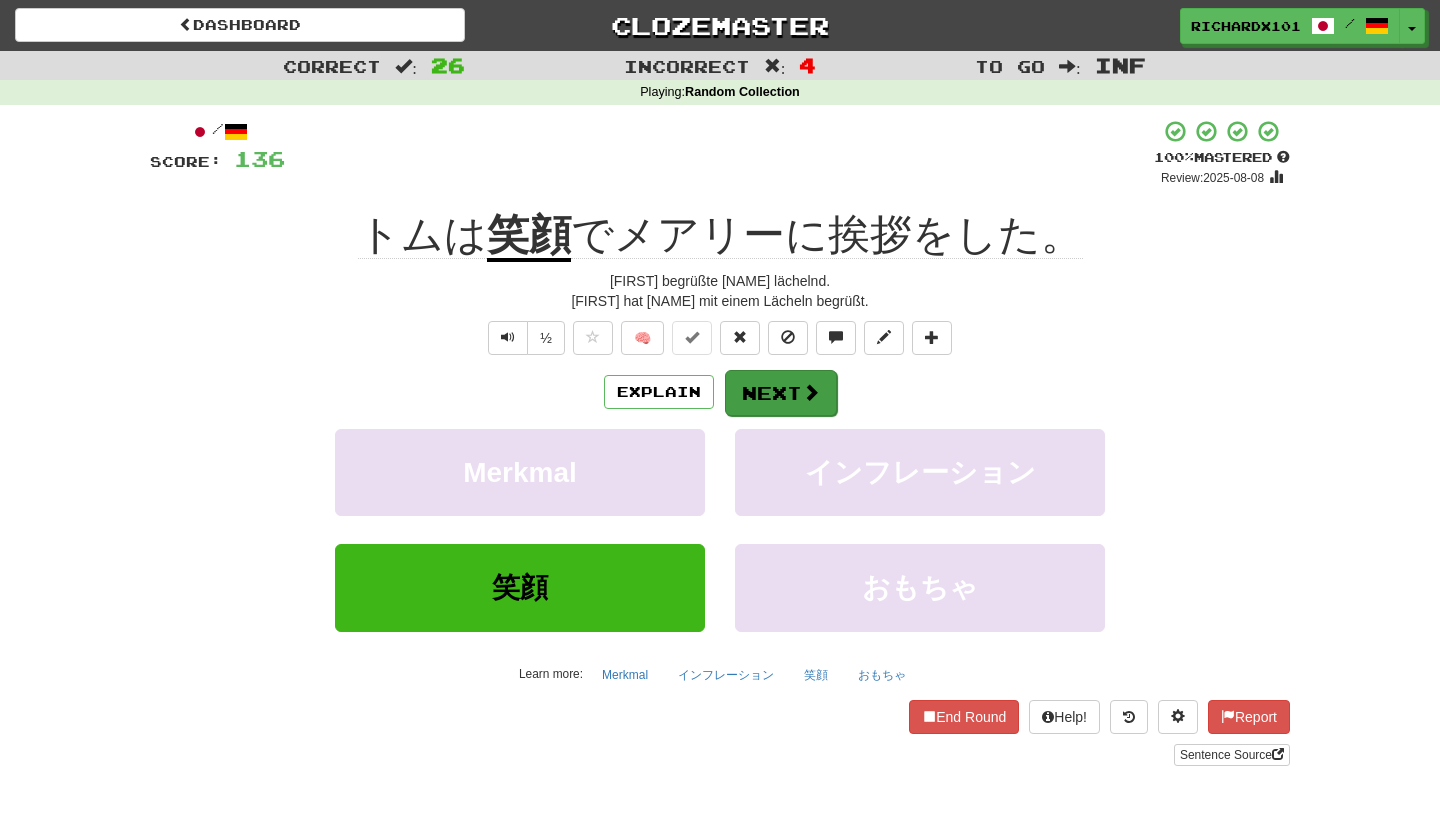 click on "Next" at bounding box center (781, 393) 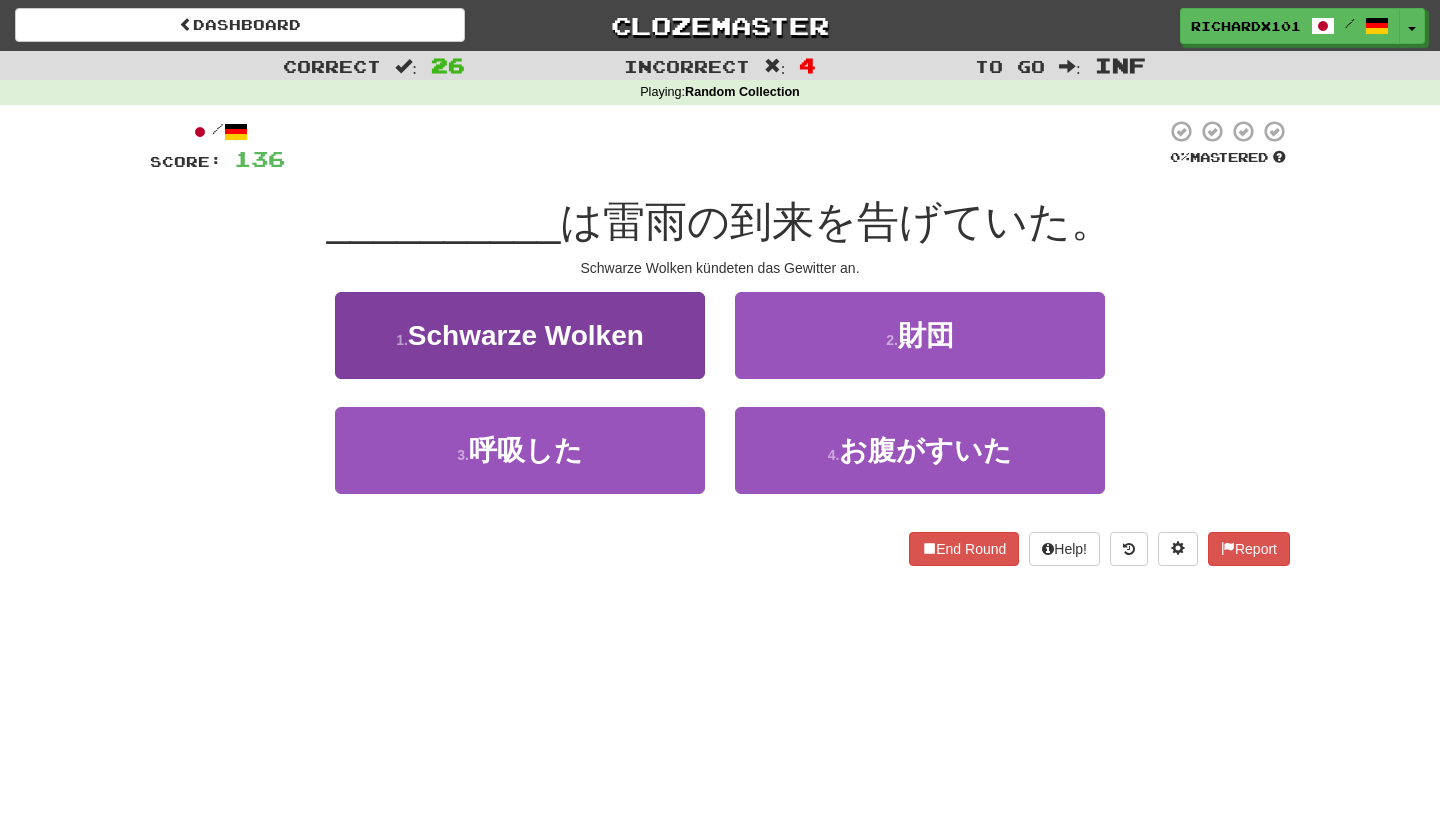 click on "1 .  黒雲" at bounding box center (520, 335) 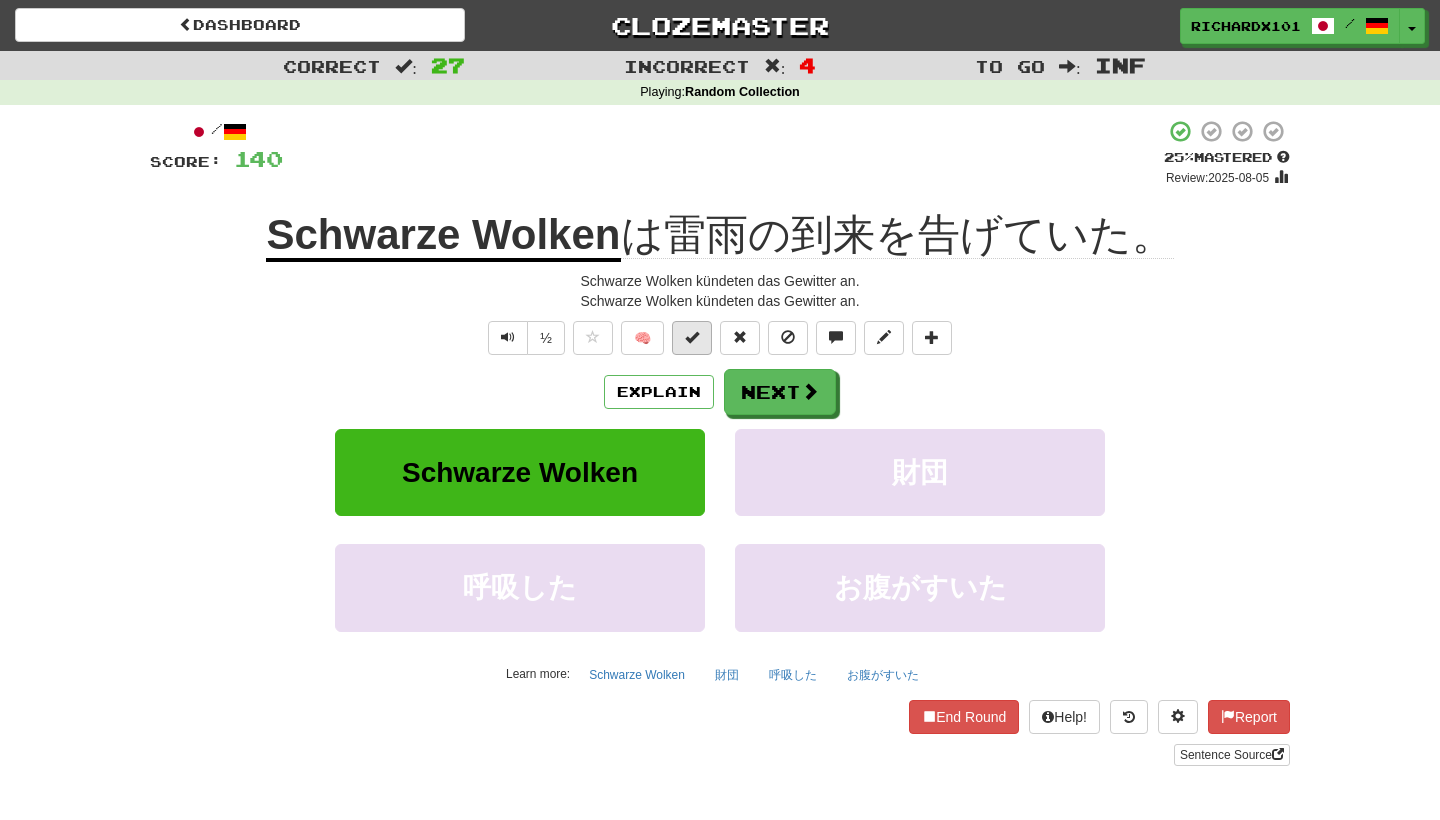 click at bounding box center [692, 338] 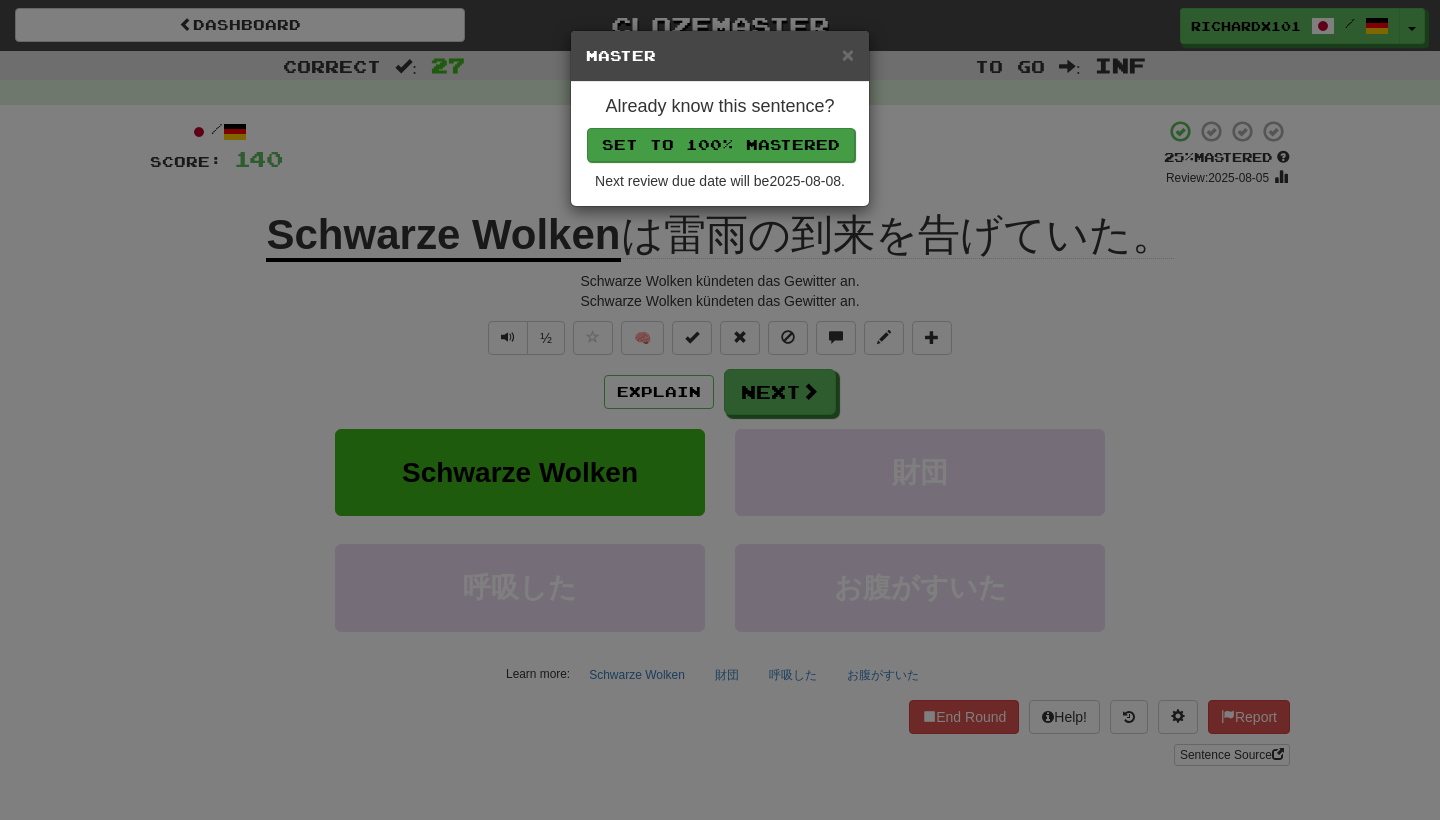 click on "Set to 100% Mastered" at bounding box center [721, 145] 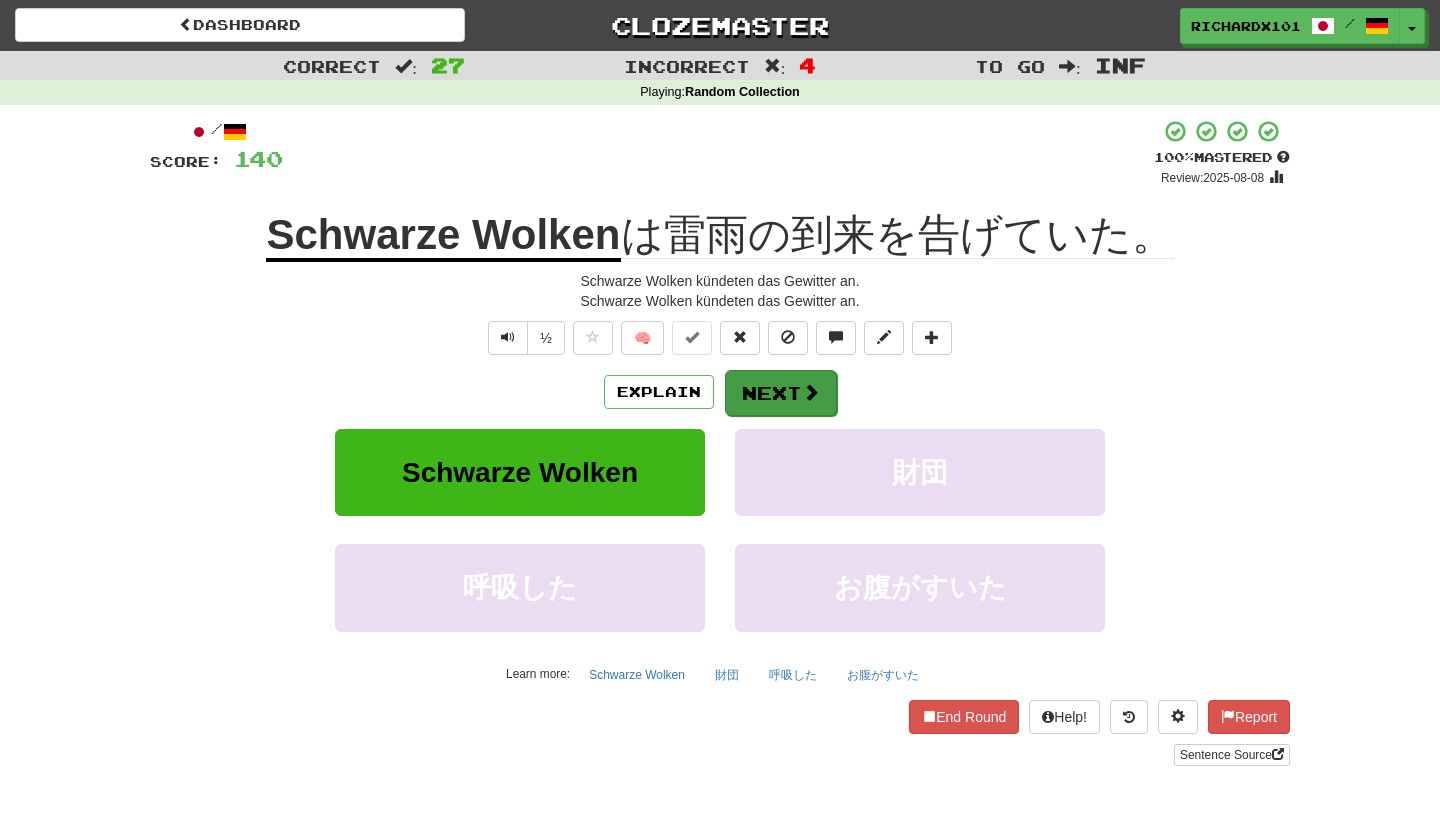 click on "Next" at bounding box center [781, 393] 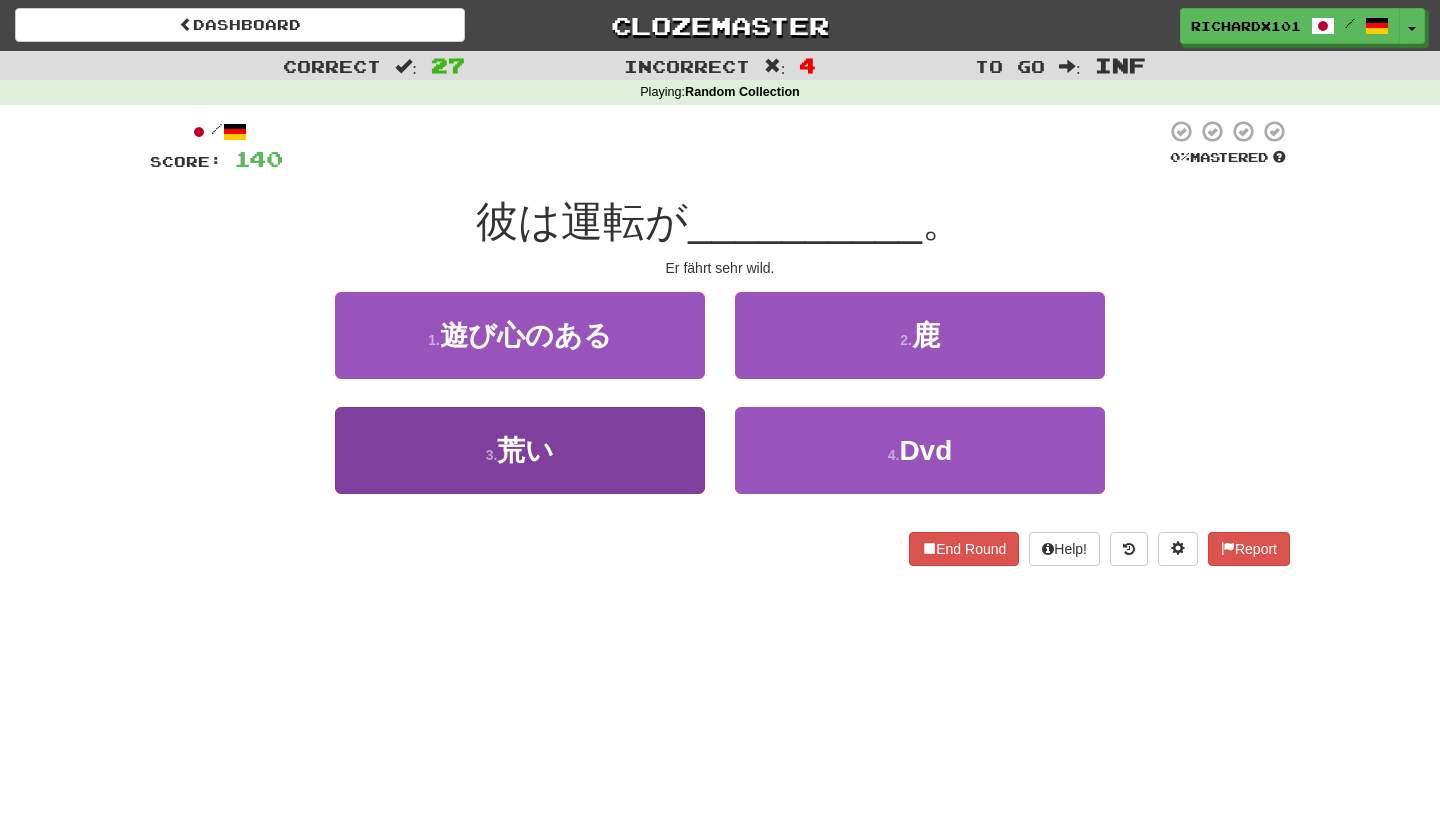 click on "3 .  荒い" at bounding box center [520, 450] 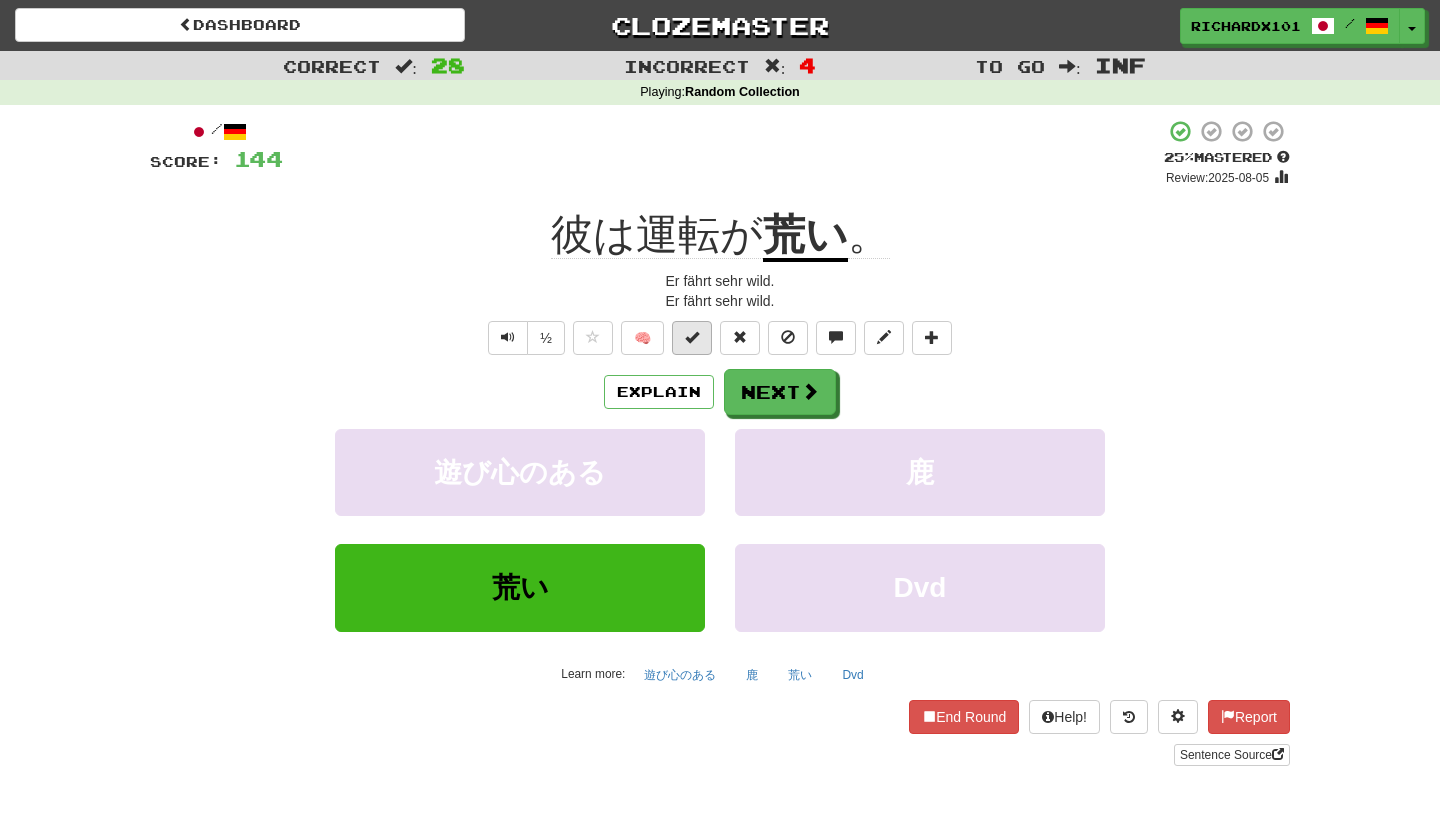 click at bounding box center (692, 337) 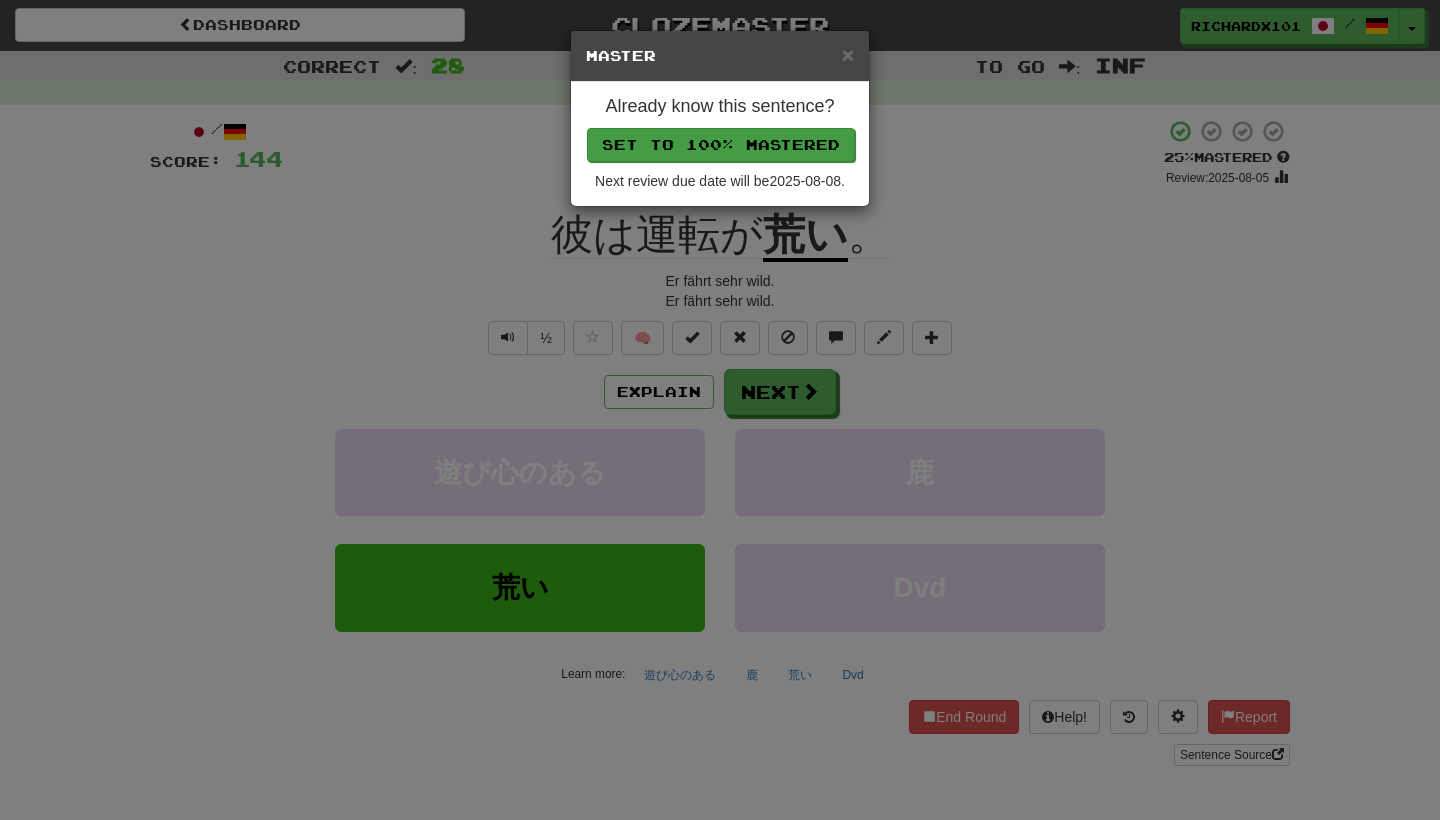 click on "Set to 100% Mastered" at bounding box center (721, 145) 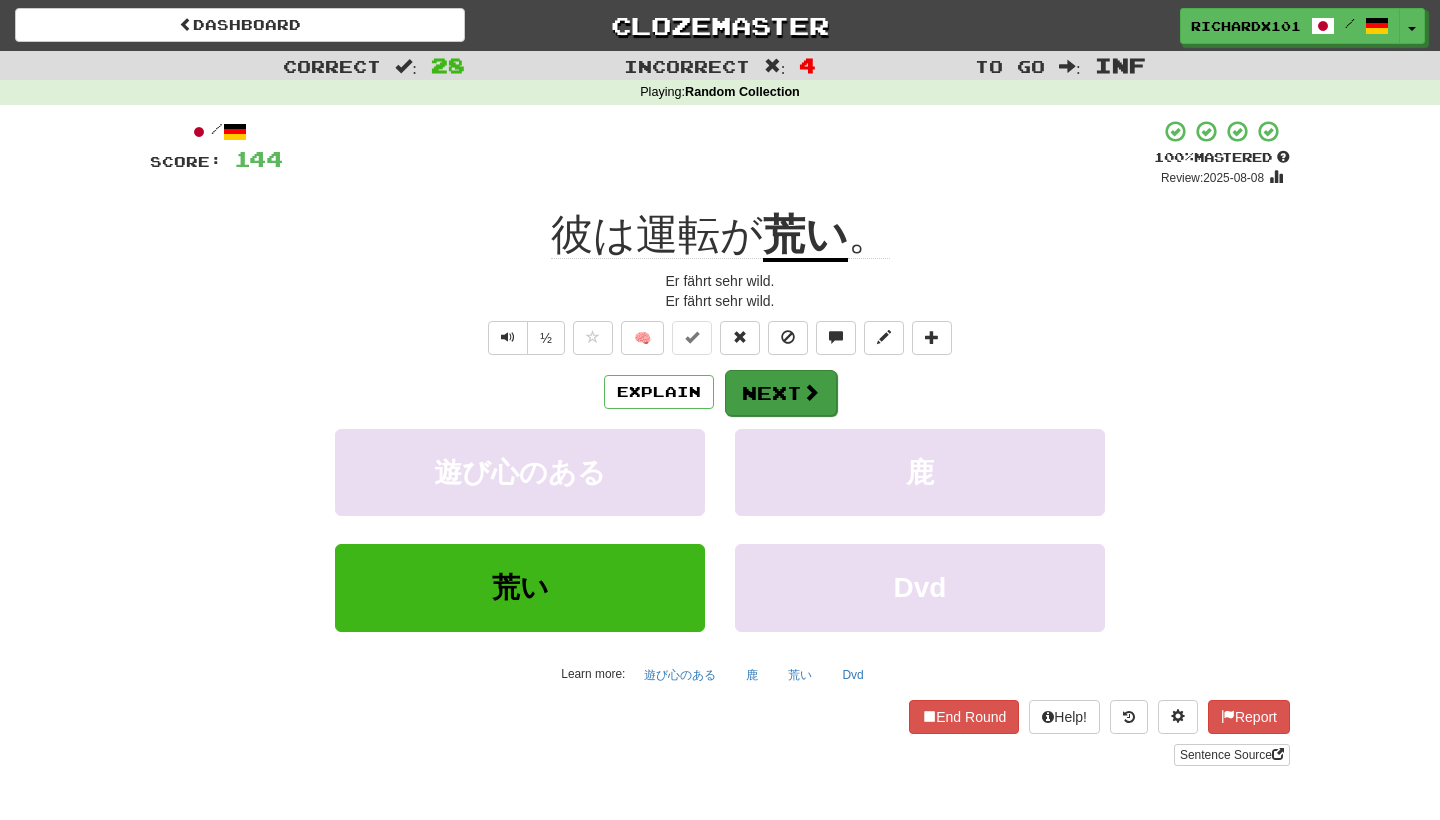 click on "Next" at bounding box center (781, 393) 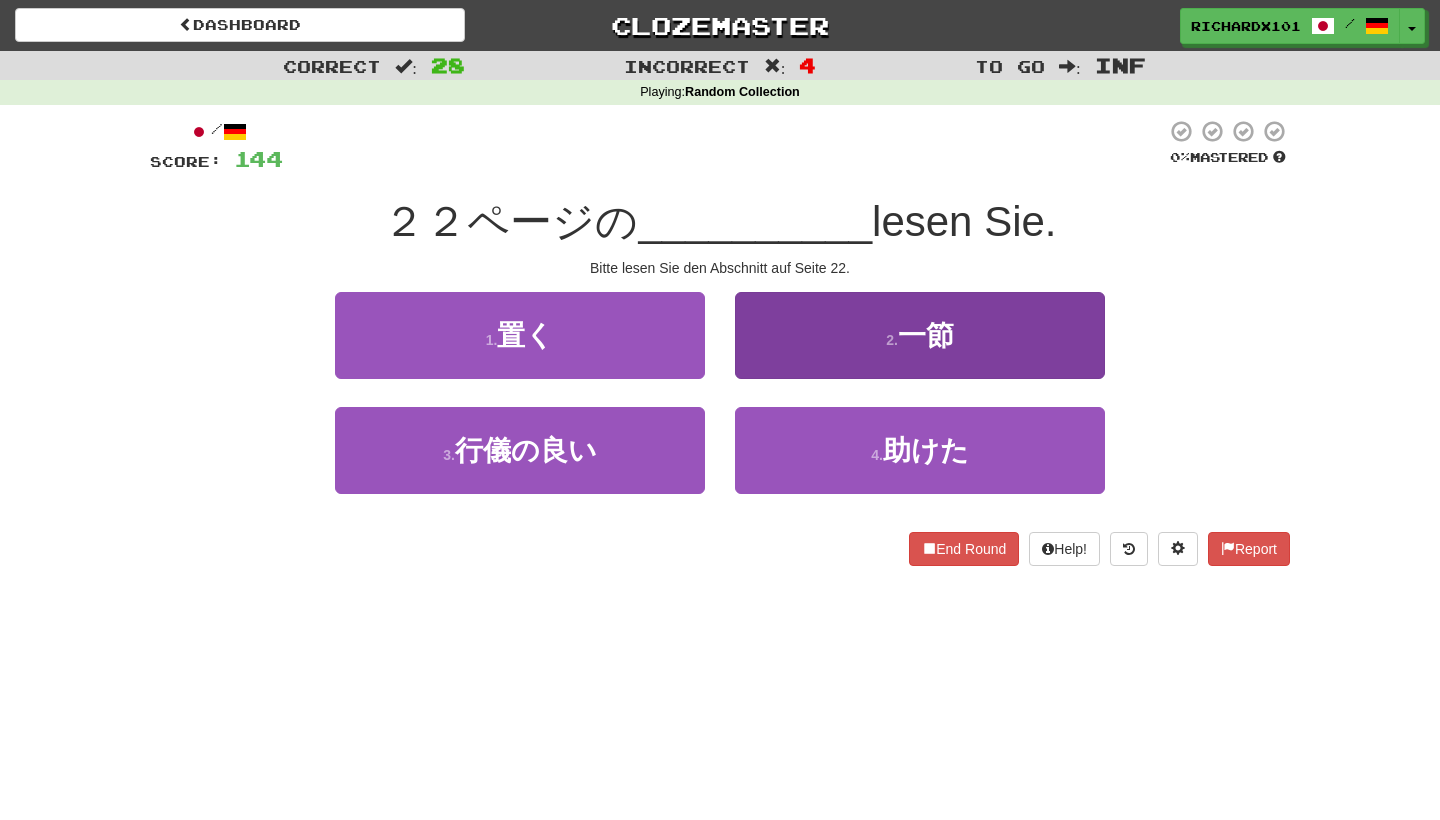 click on "2 .  一節" at bounding box center [920, 335] 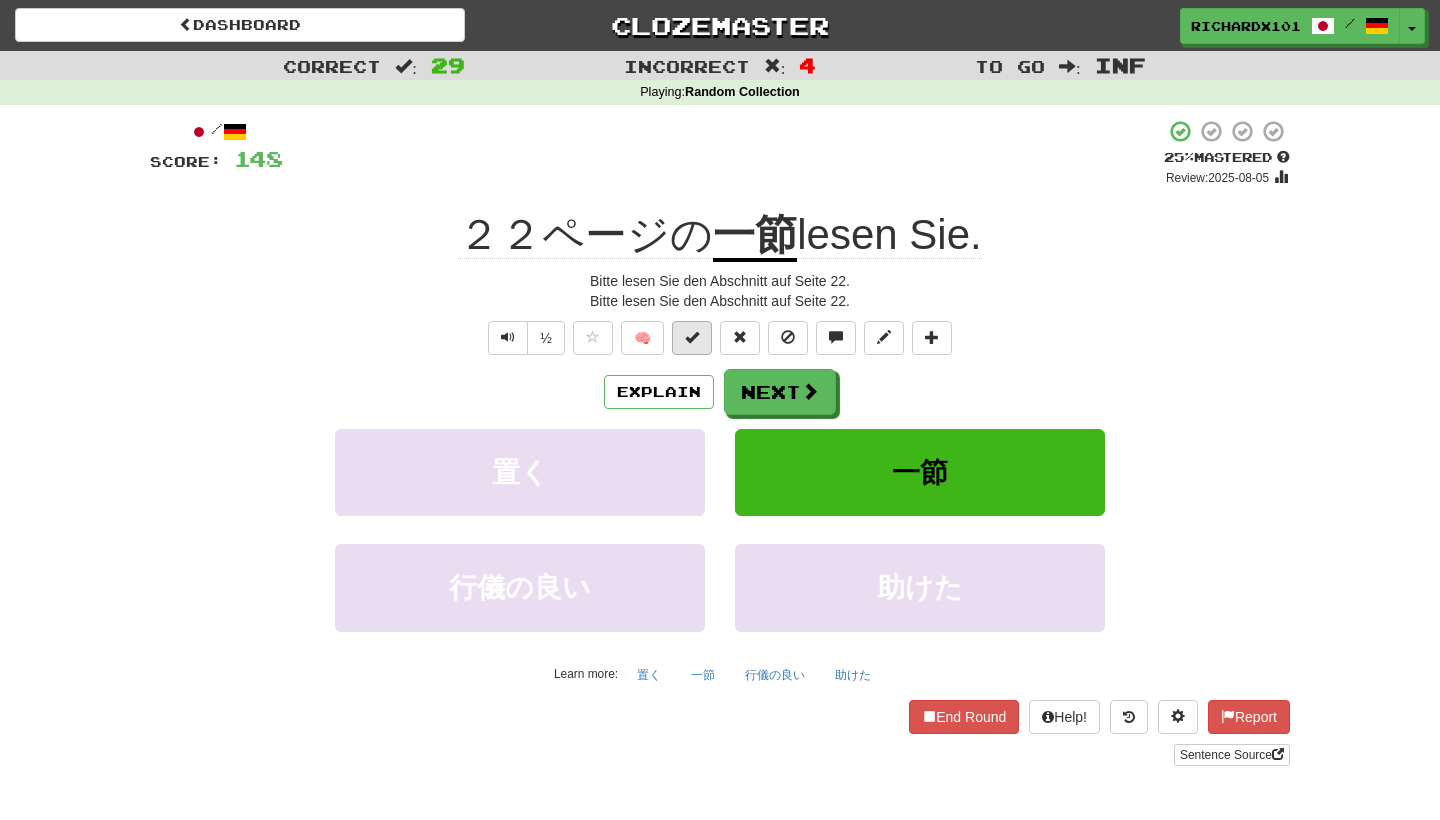 click at bounding box center (692, 338) 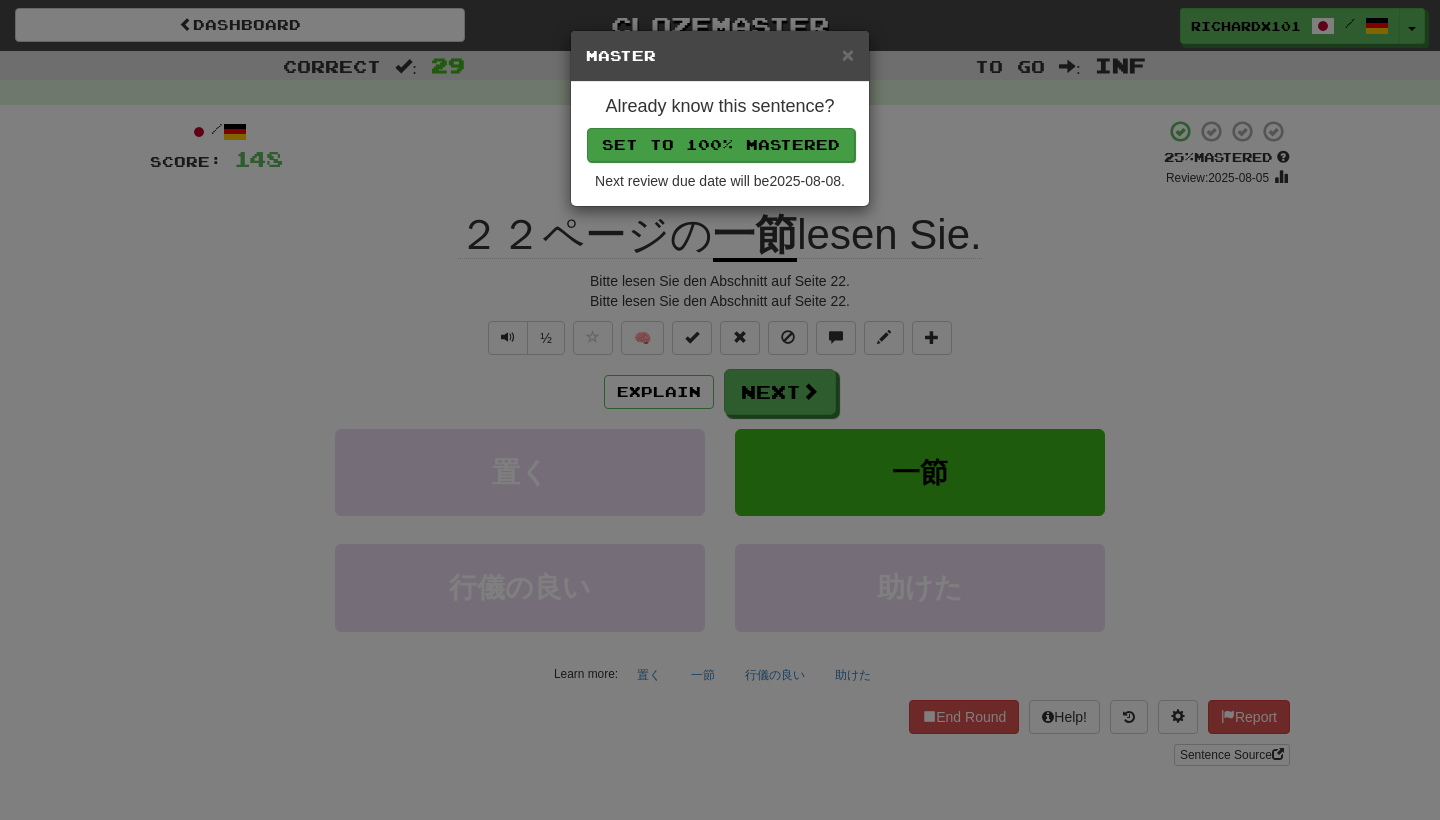 click on "Set to 100% Mastered" at bounding box center [721, 145] 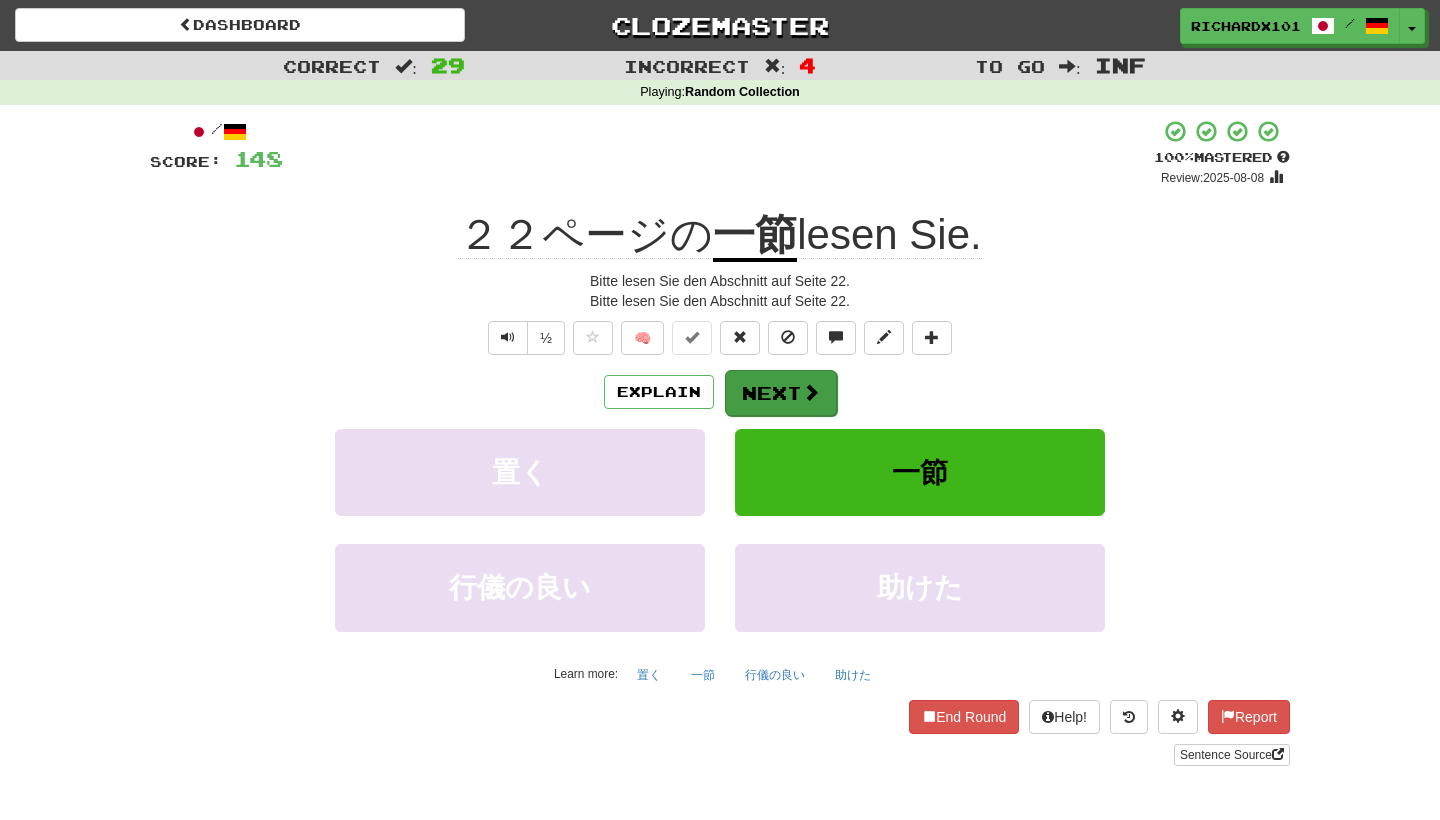 click at bounding box center [811, 392] 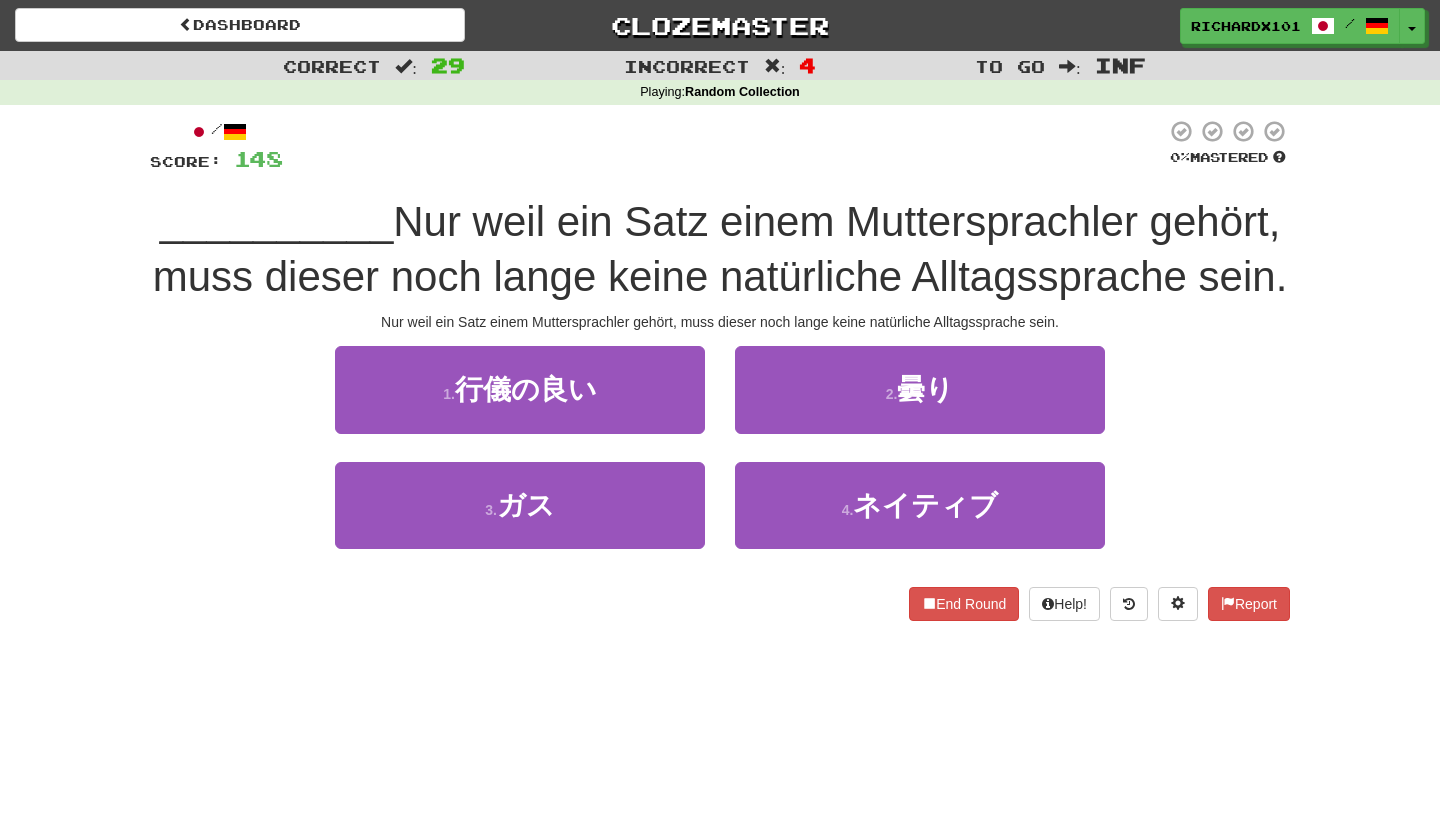 click on "2 .  曇り" at bounding box center [920, 389] 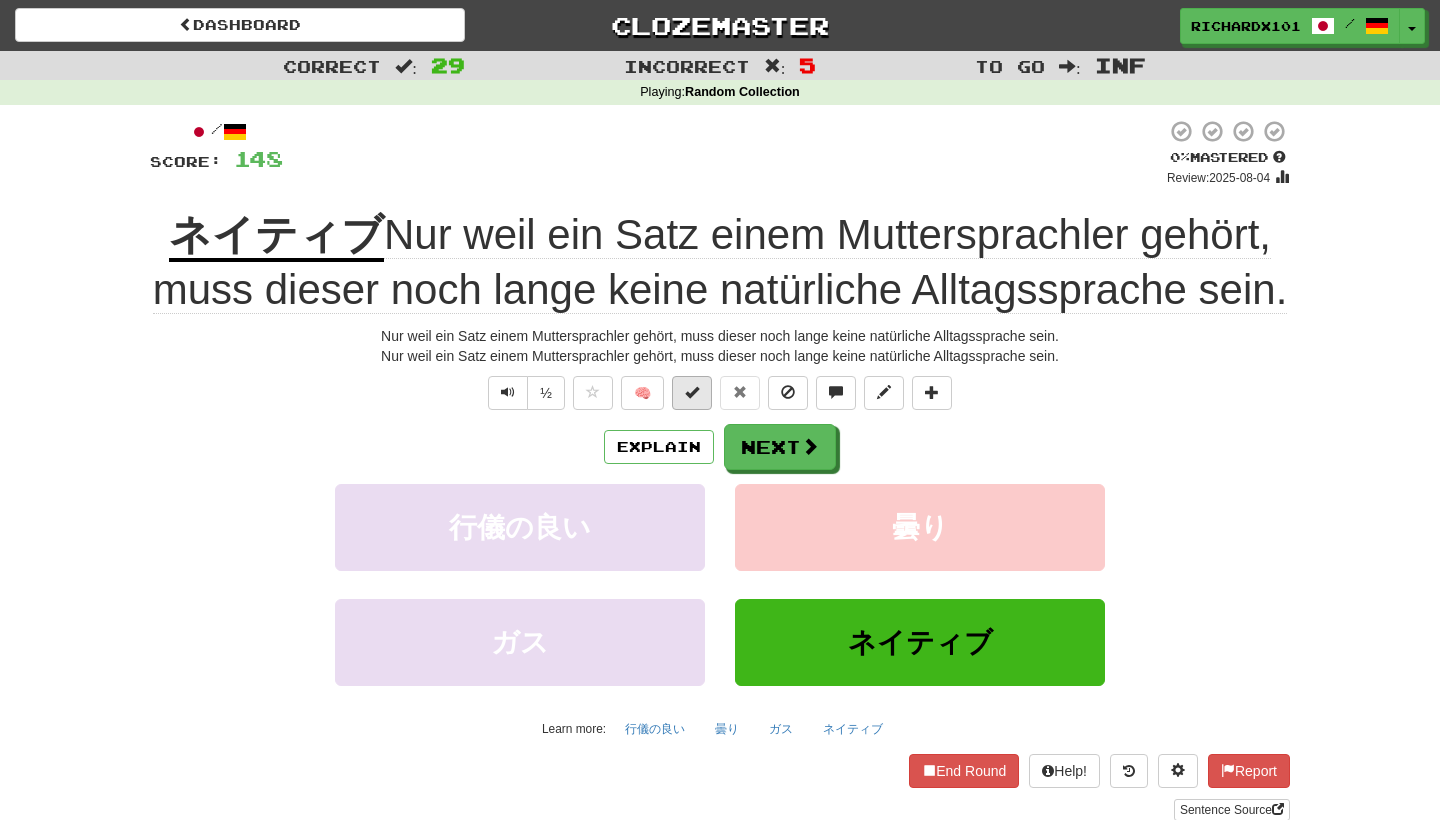 click at bounding box center [692, 393] 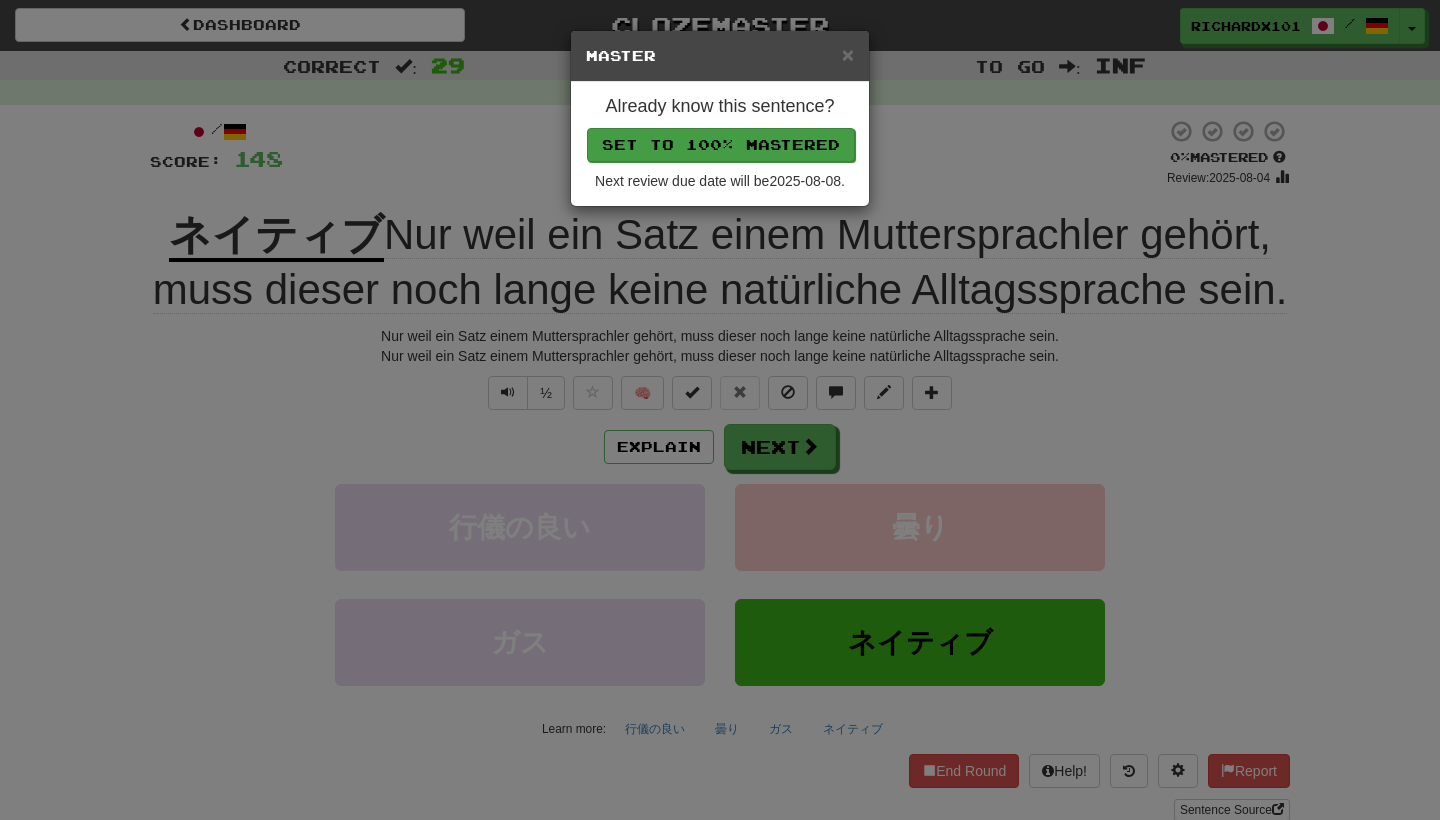 click on "Set to 100% Mastered" at bounding box center [721, 145] 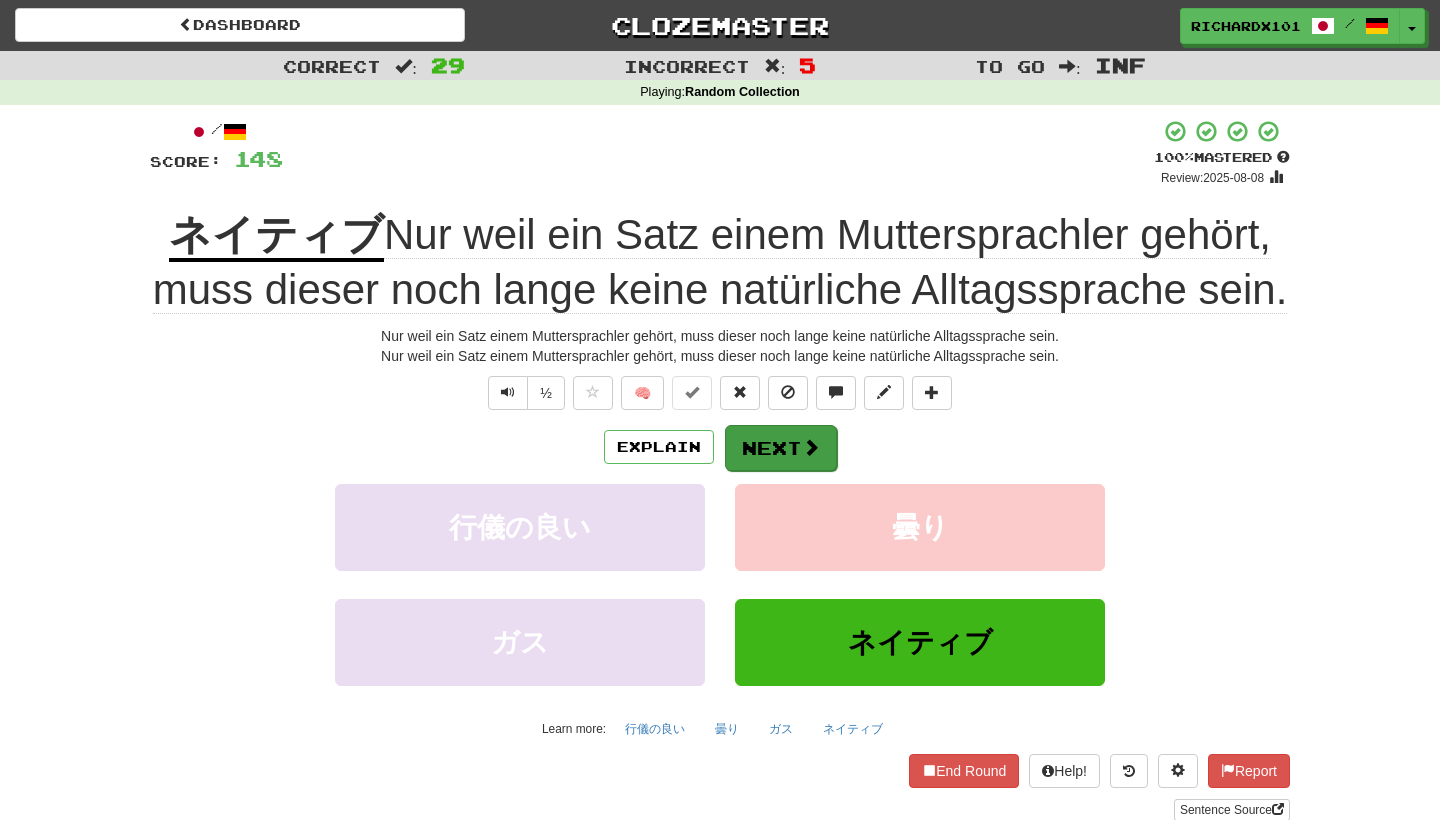 click on "Next" at bounding box center (781, 448) 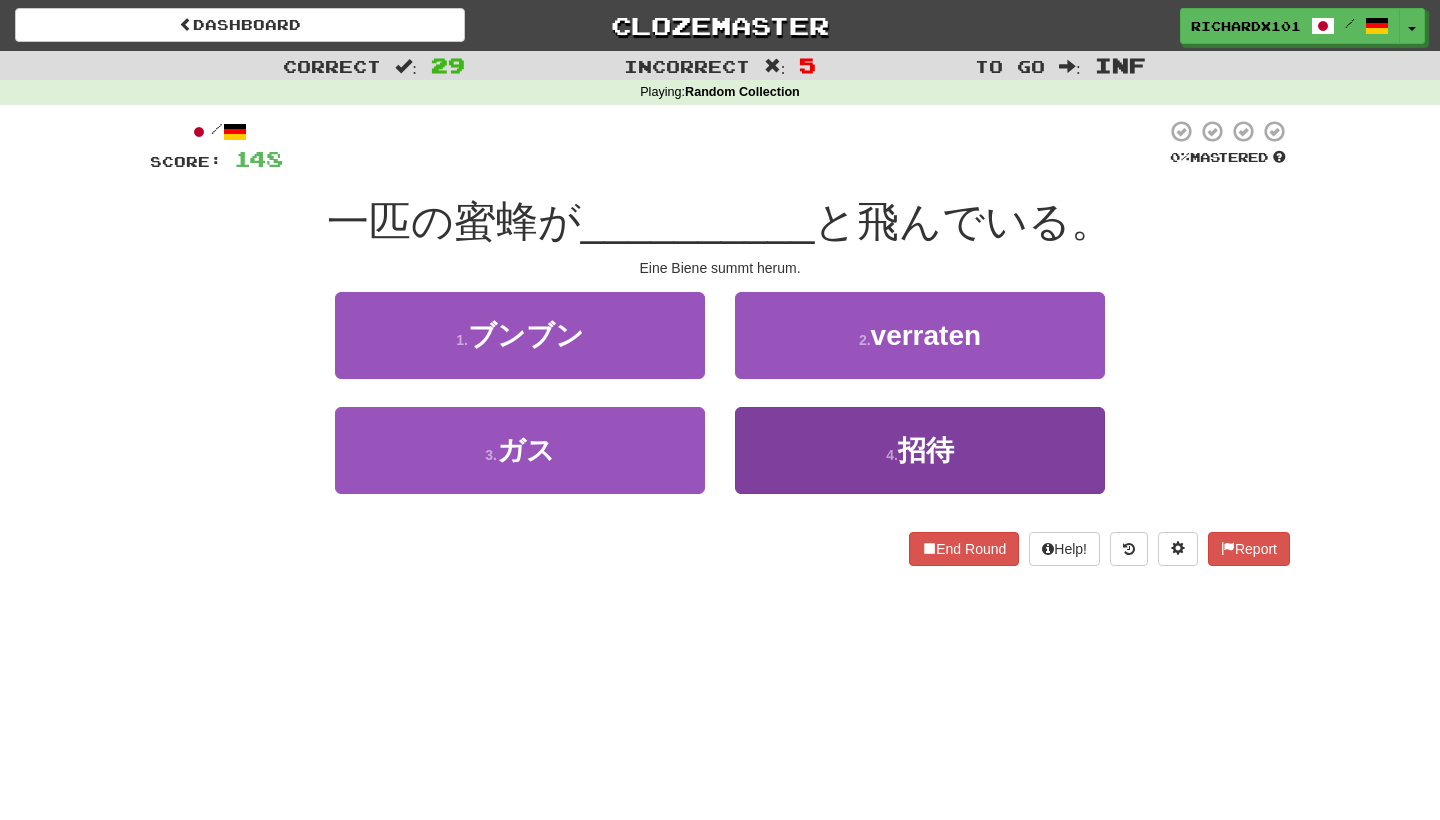 click on "4 .  招待" at bounding box center [920, 450] 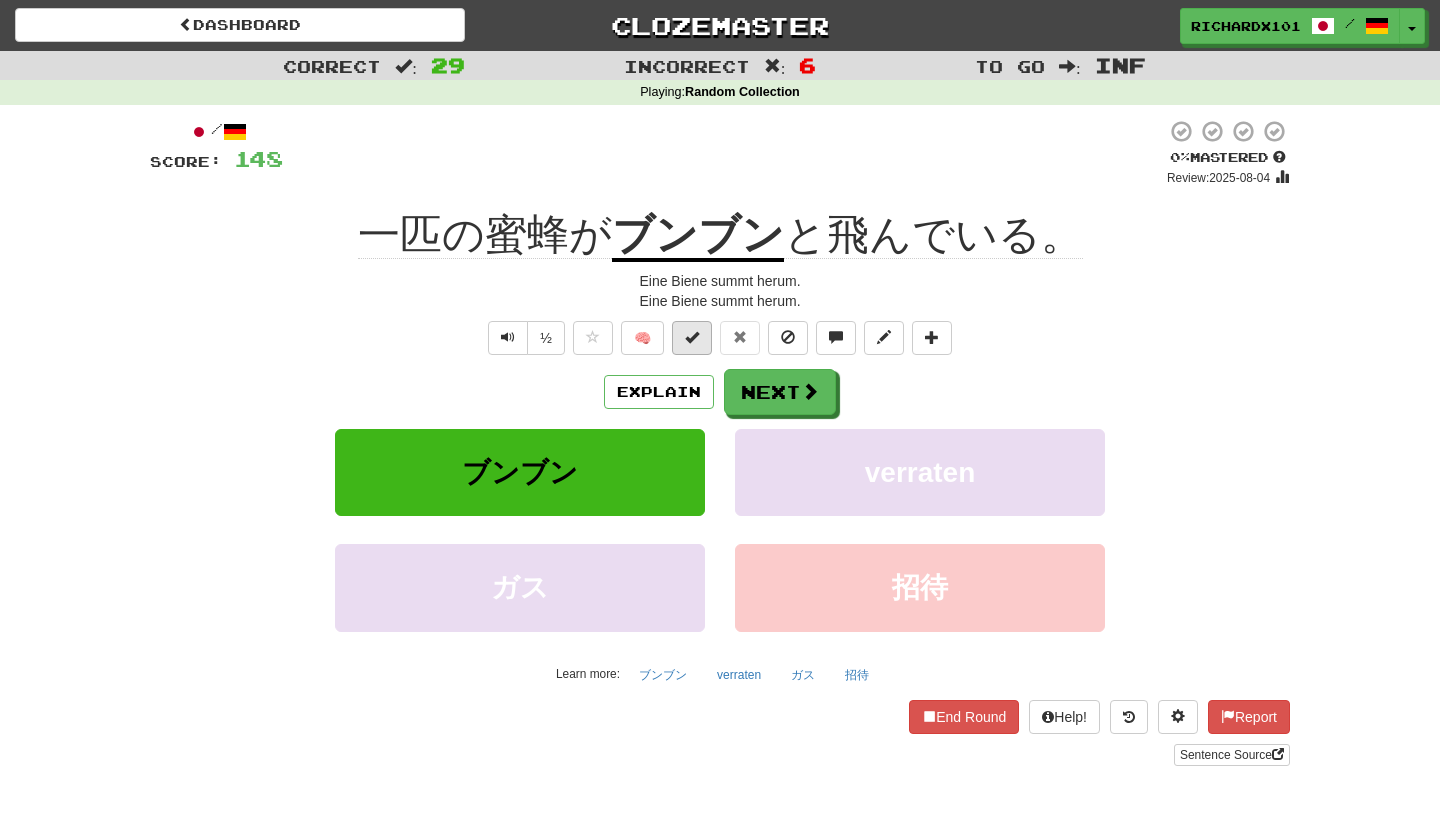 click at bounding box center (692, 338) 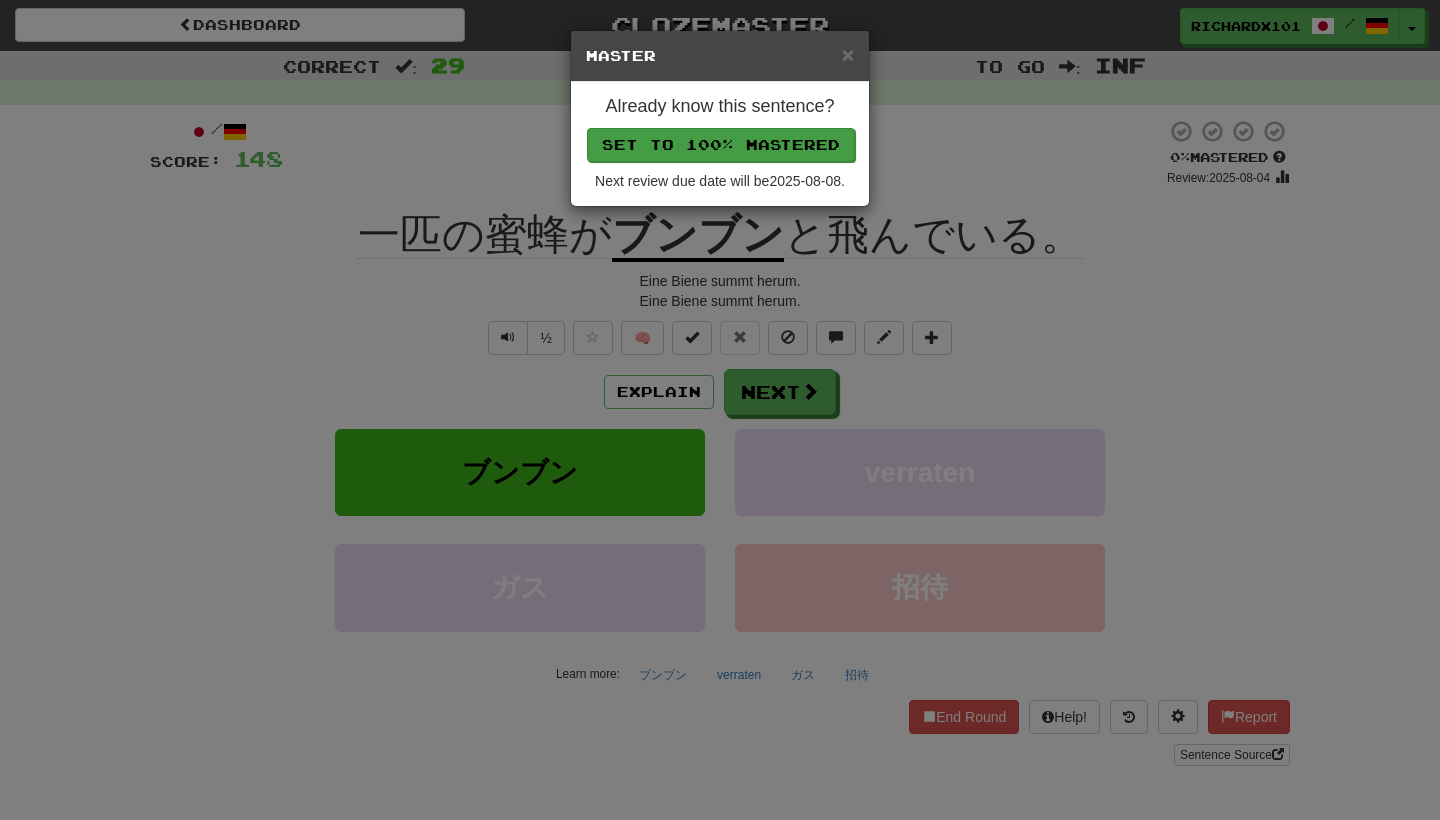 click on "Set to 100% Mastered" at bounding box center [721, 145] 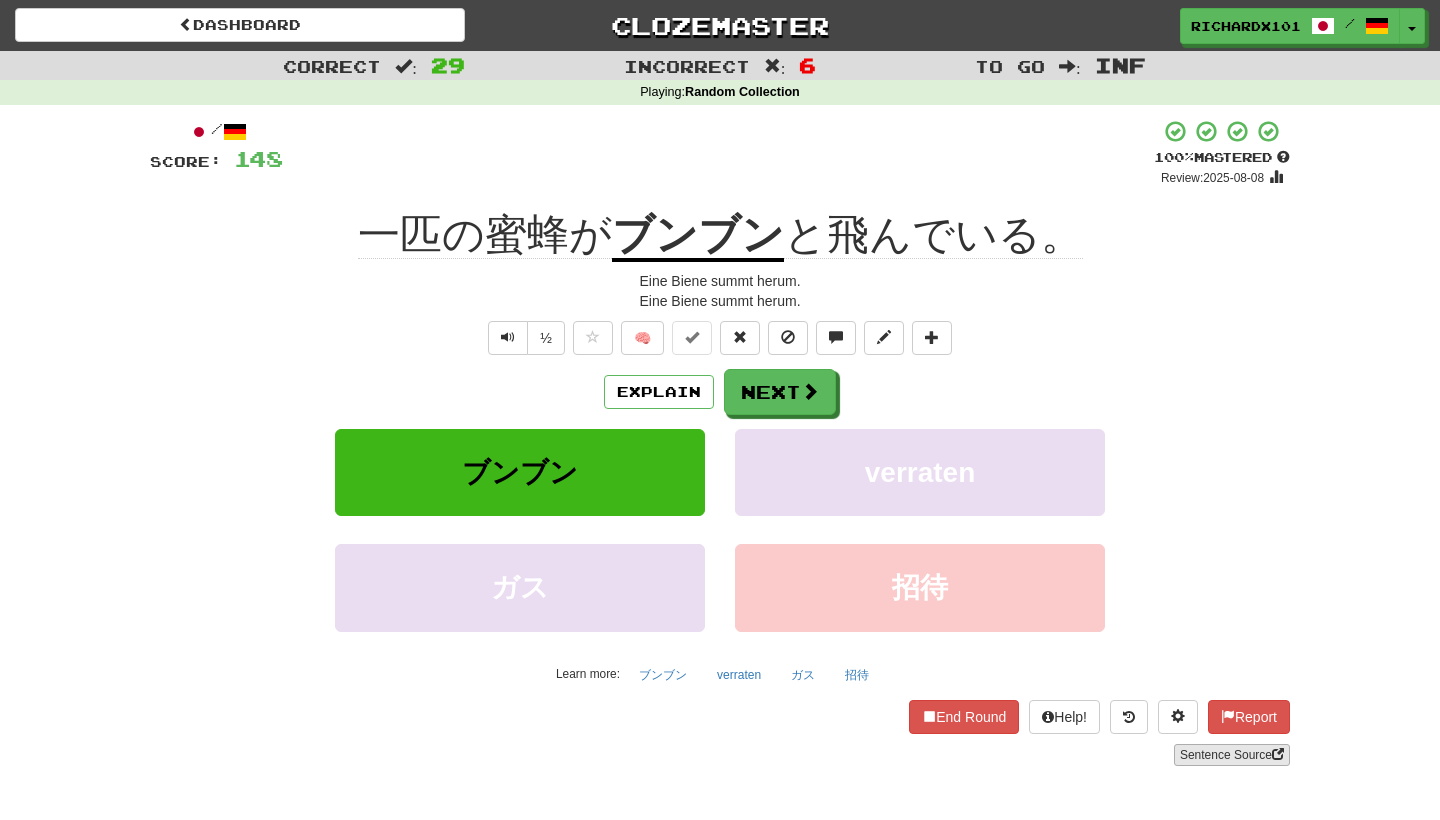 click on "Sentence Source" at bounding box center (1232, 755) 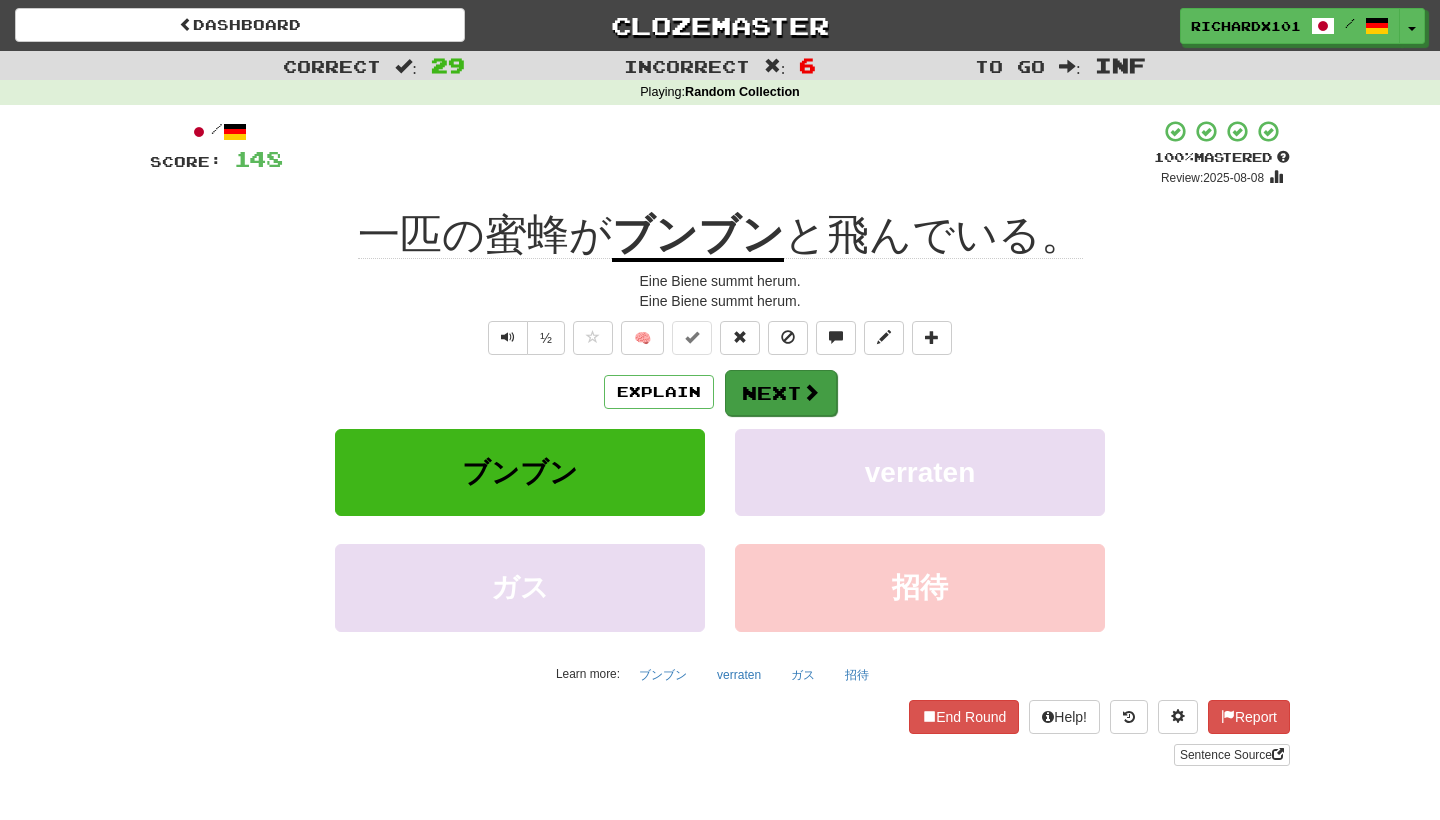 click on "Next" at bounding box center [781, 393] 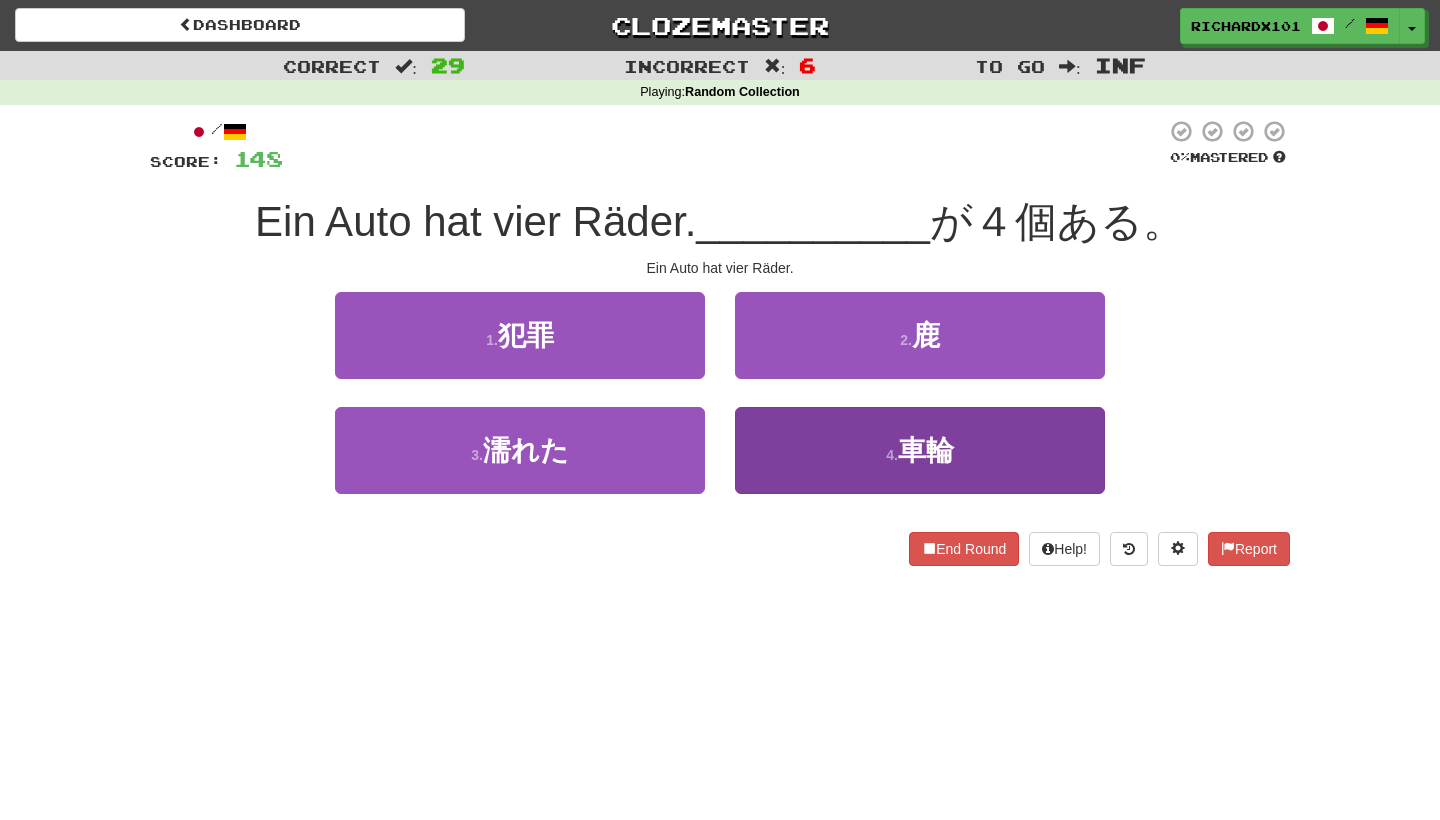click on "4 .  車輪" at bounding box center [920, 450] 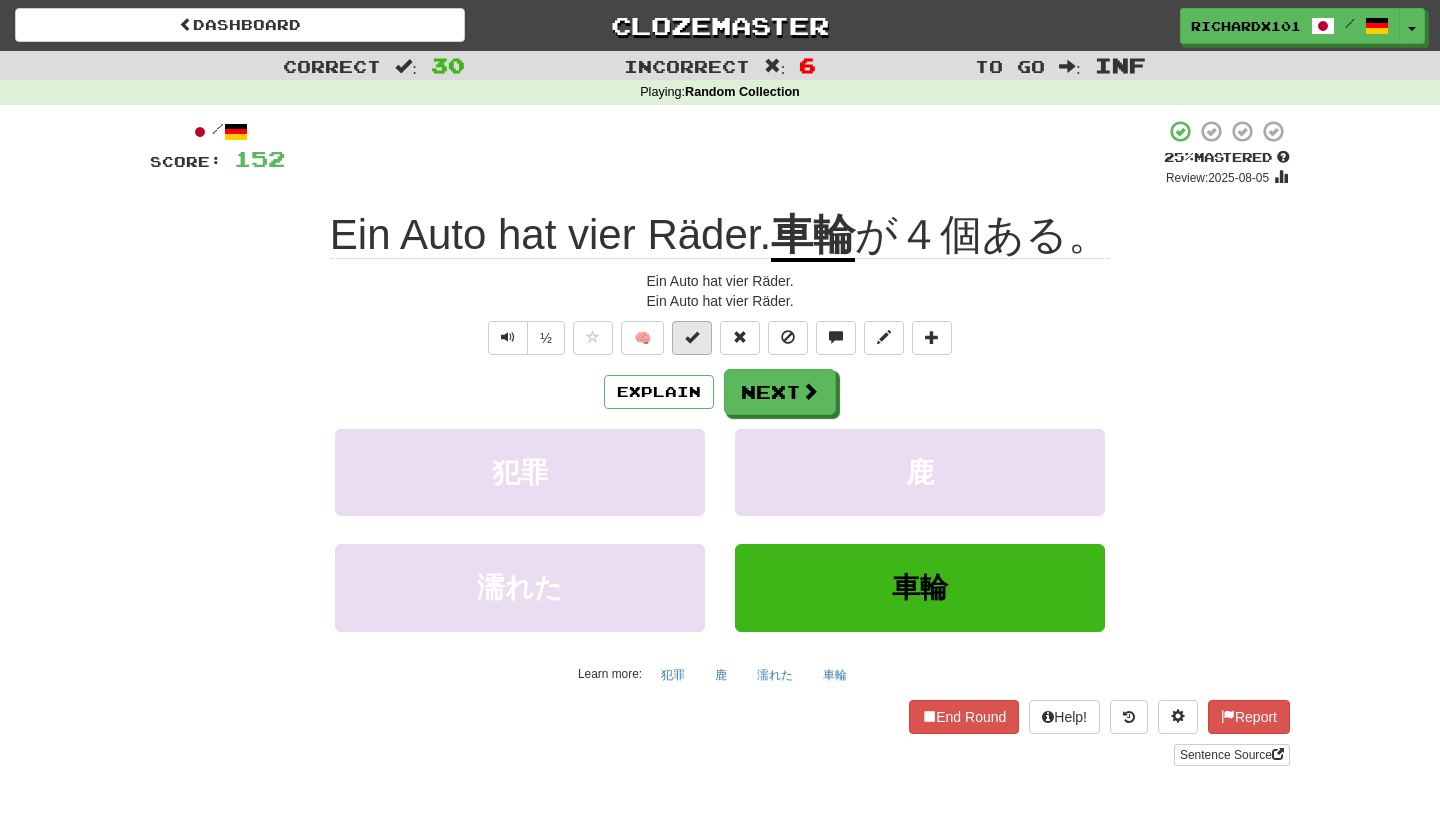 click at bounding box center [692, 337] 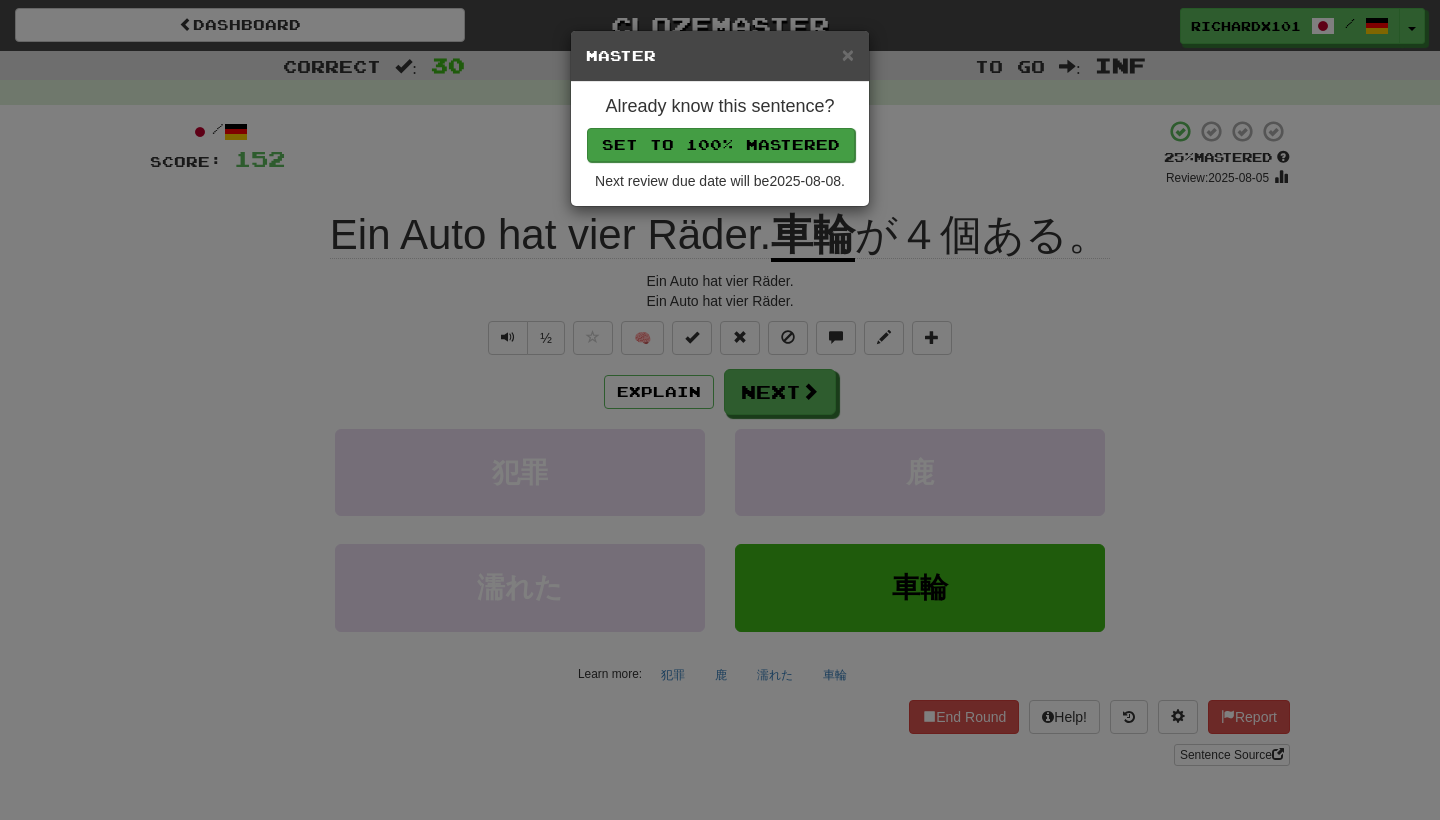 click on "Set to 100% Mastered" at bounding box center [721, 145] 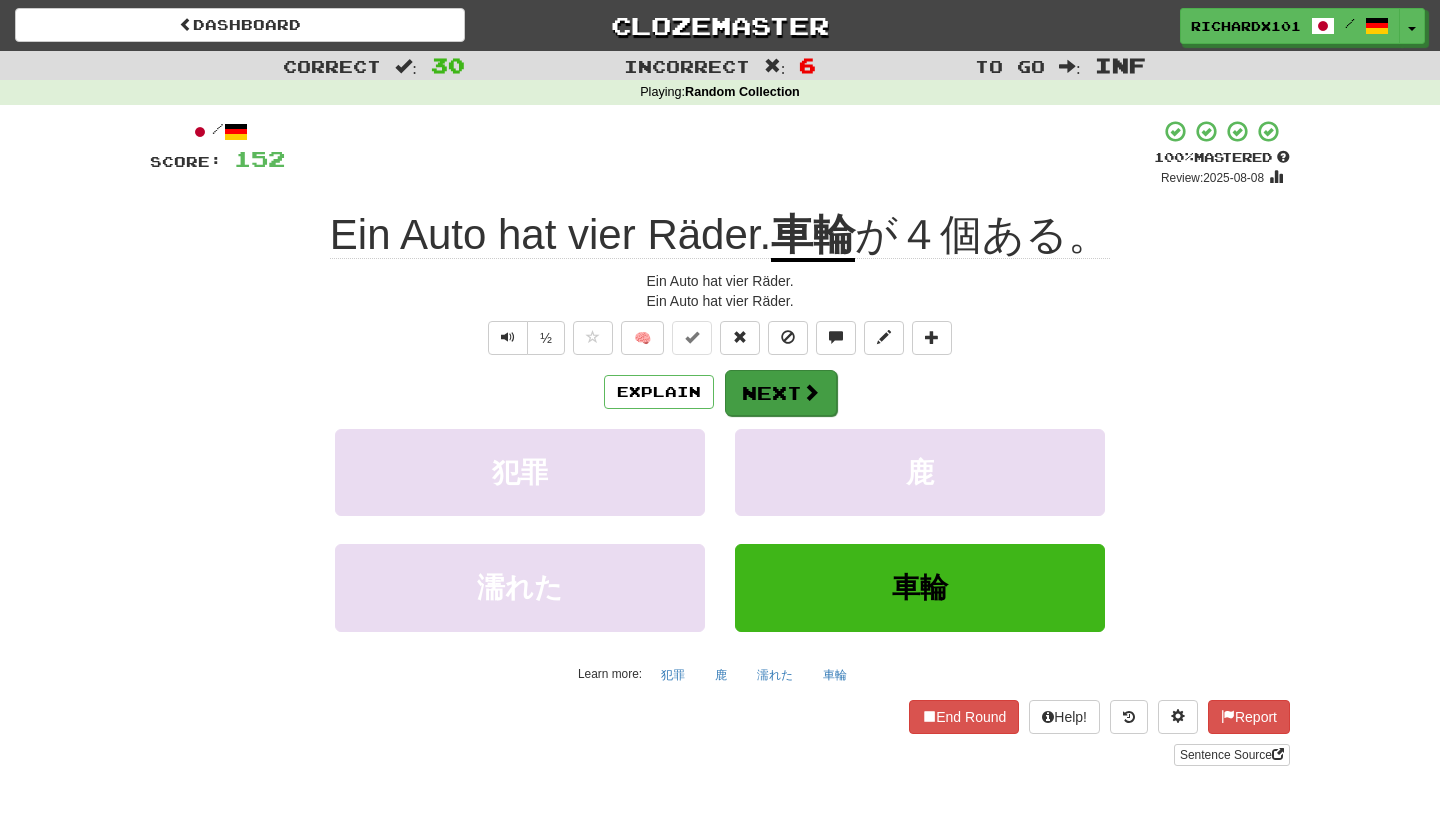 click on "Next" at bounding box center [781, 393] 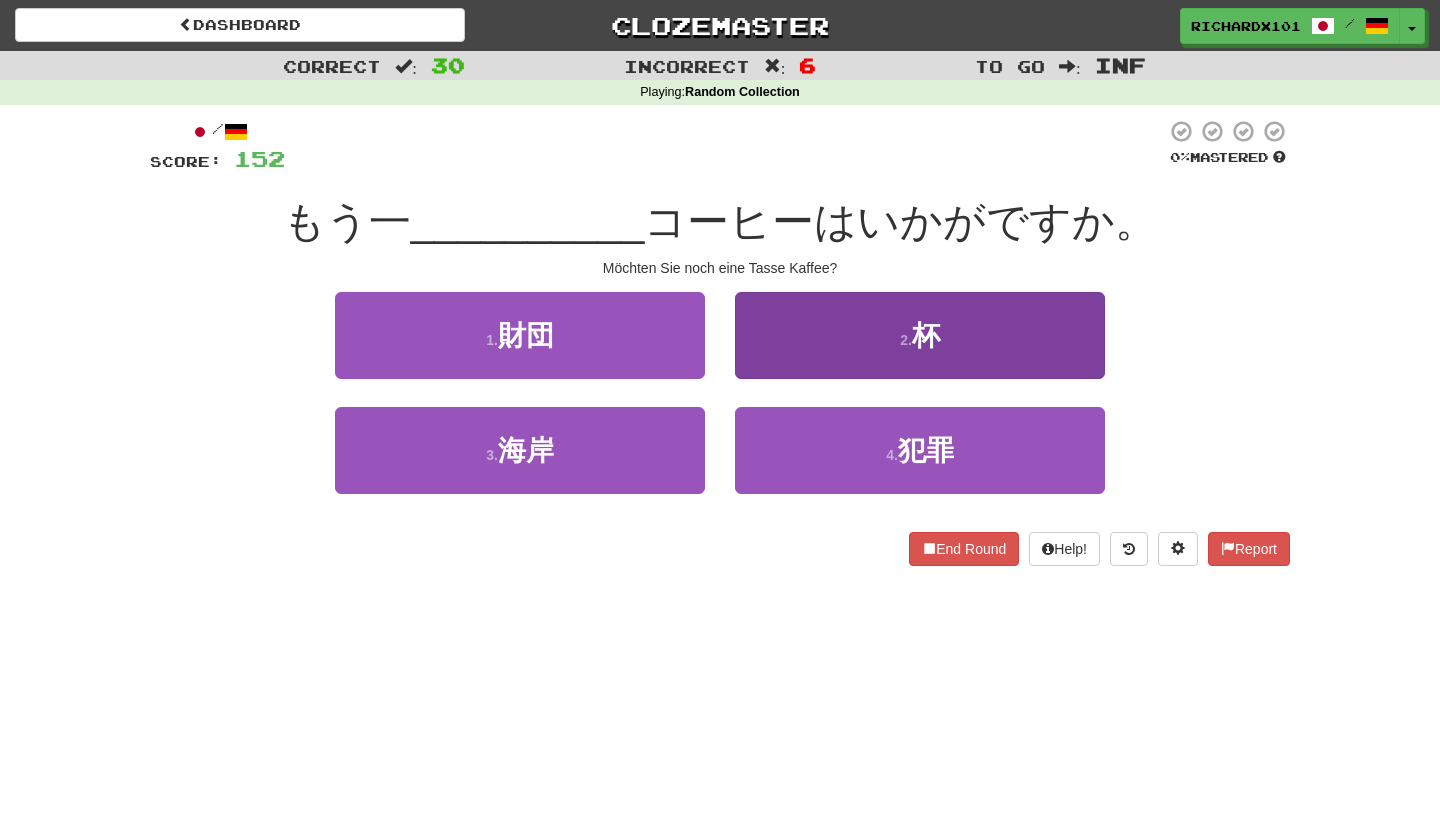 click on "2 .  杯" at bounding box center [920, 335] 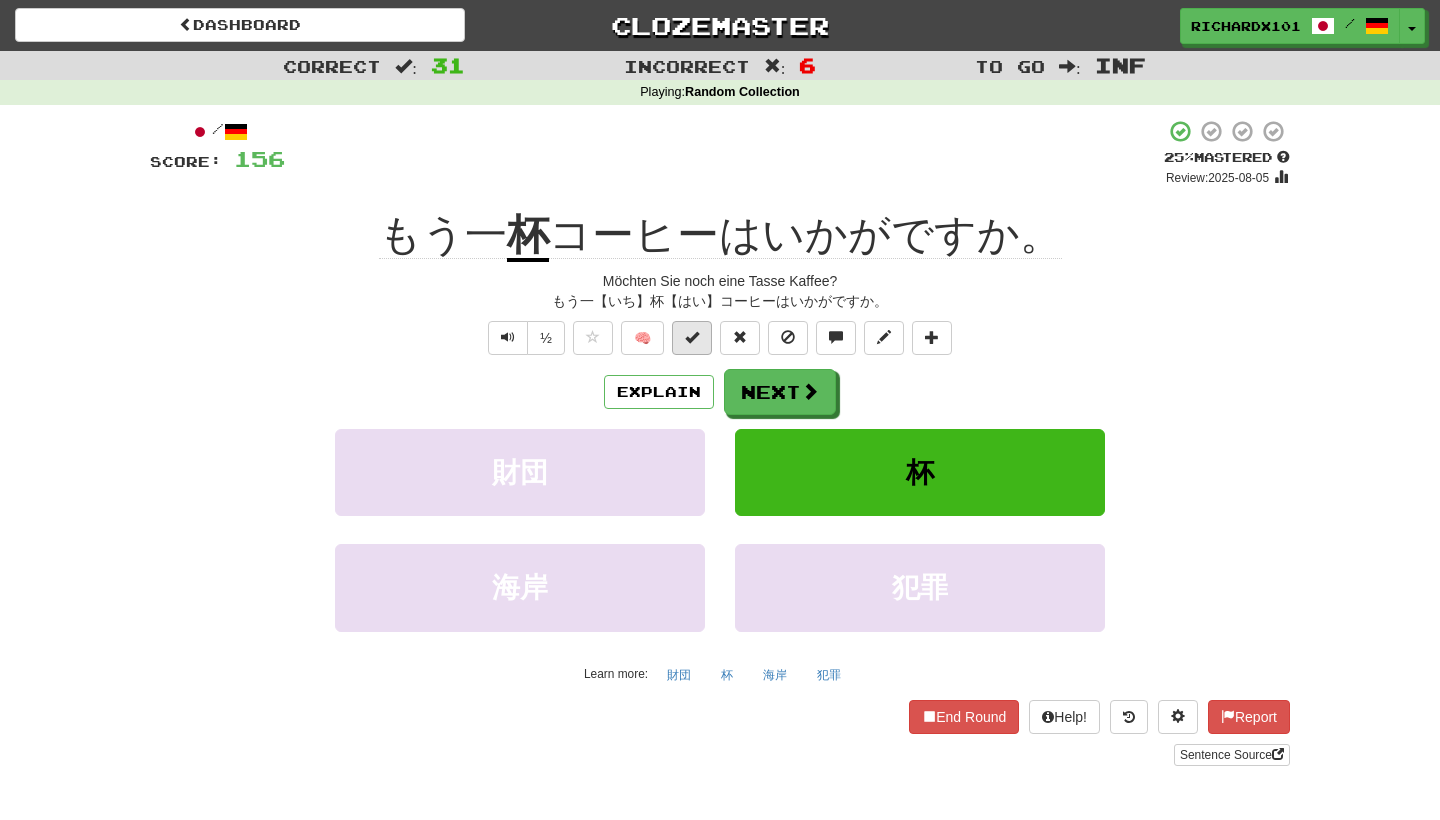 click at bounding box center (692, 337) 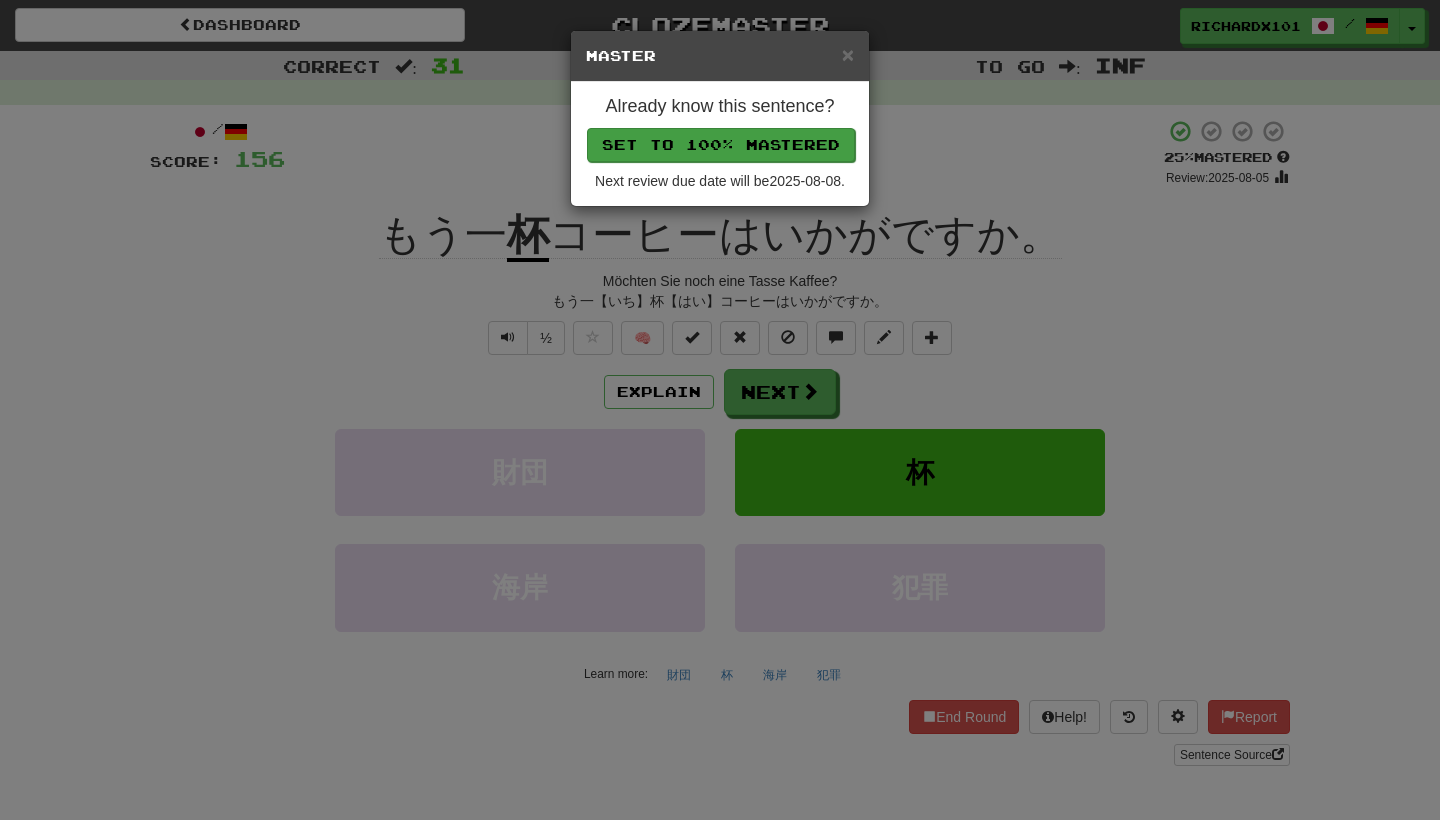 click on "Set to 100% Mastered" at bounding box center (721, 145) 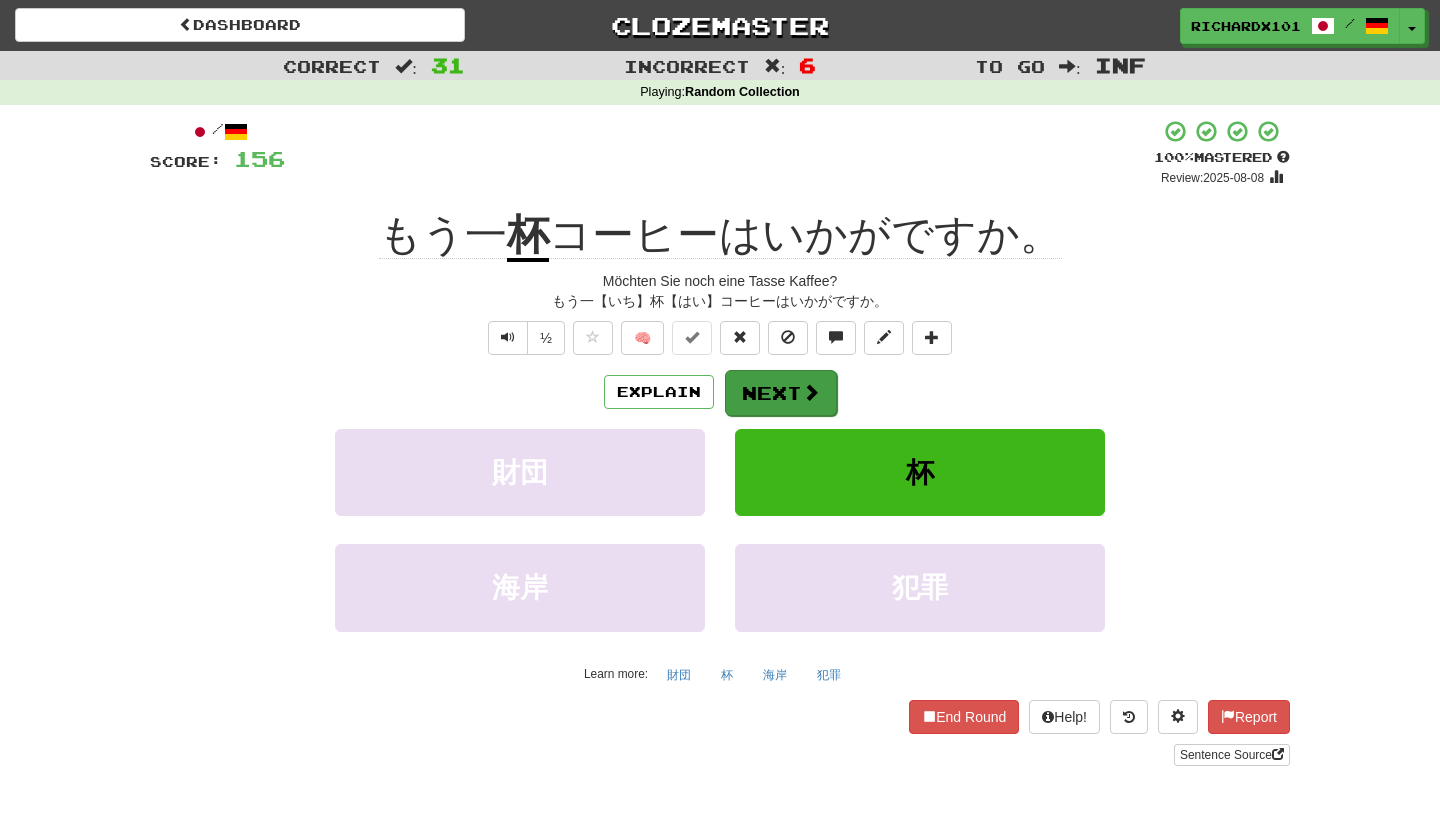 click on "Next" at bounding box center (781, 393) 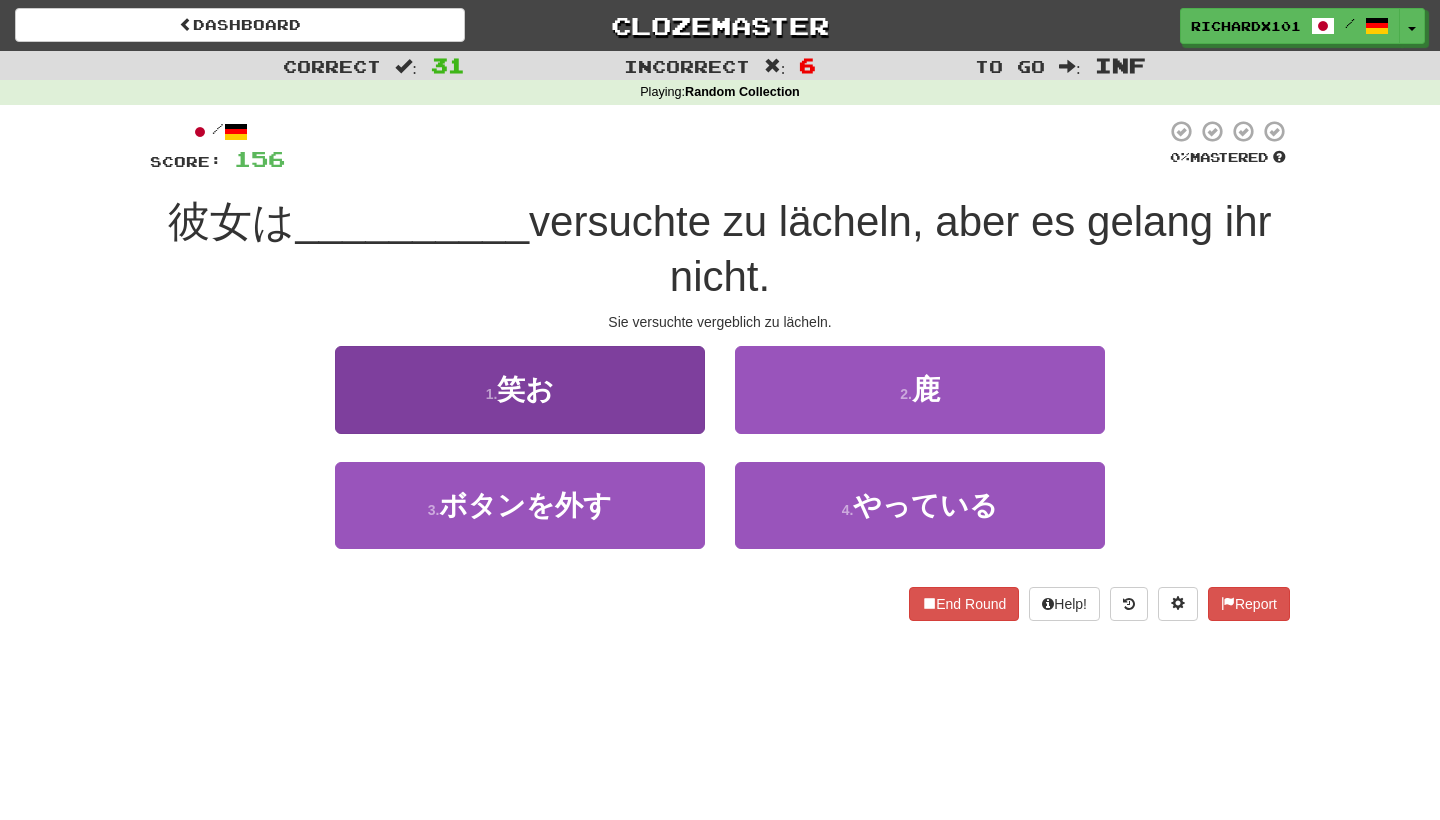 click on "1 .  笑お" at bounding box center [520, 389] 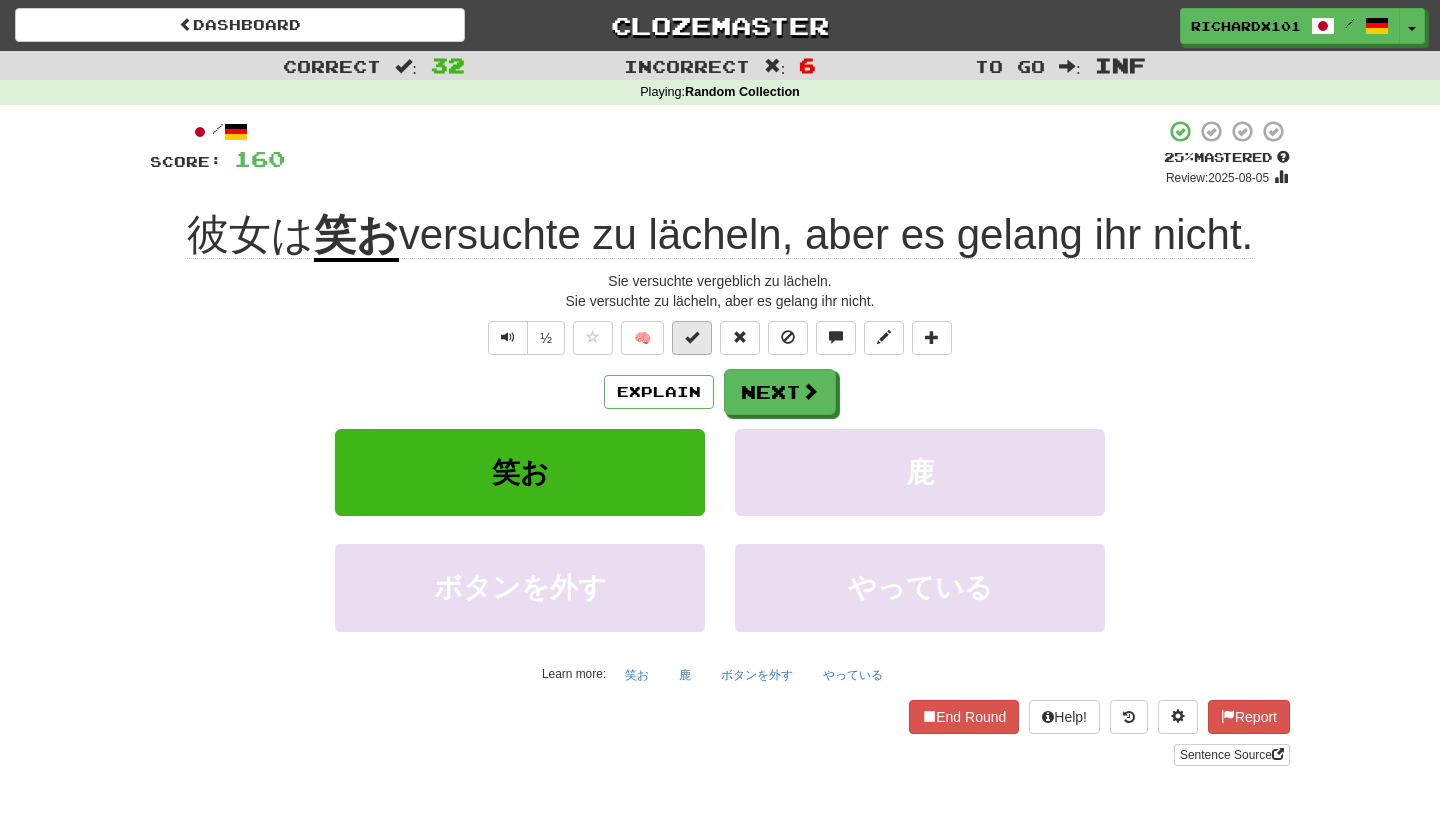 click at bounding box center [692, 338] 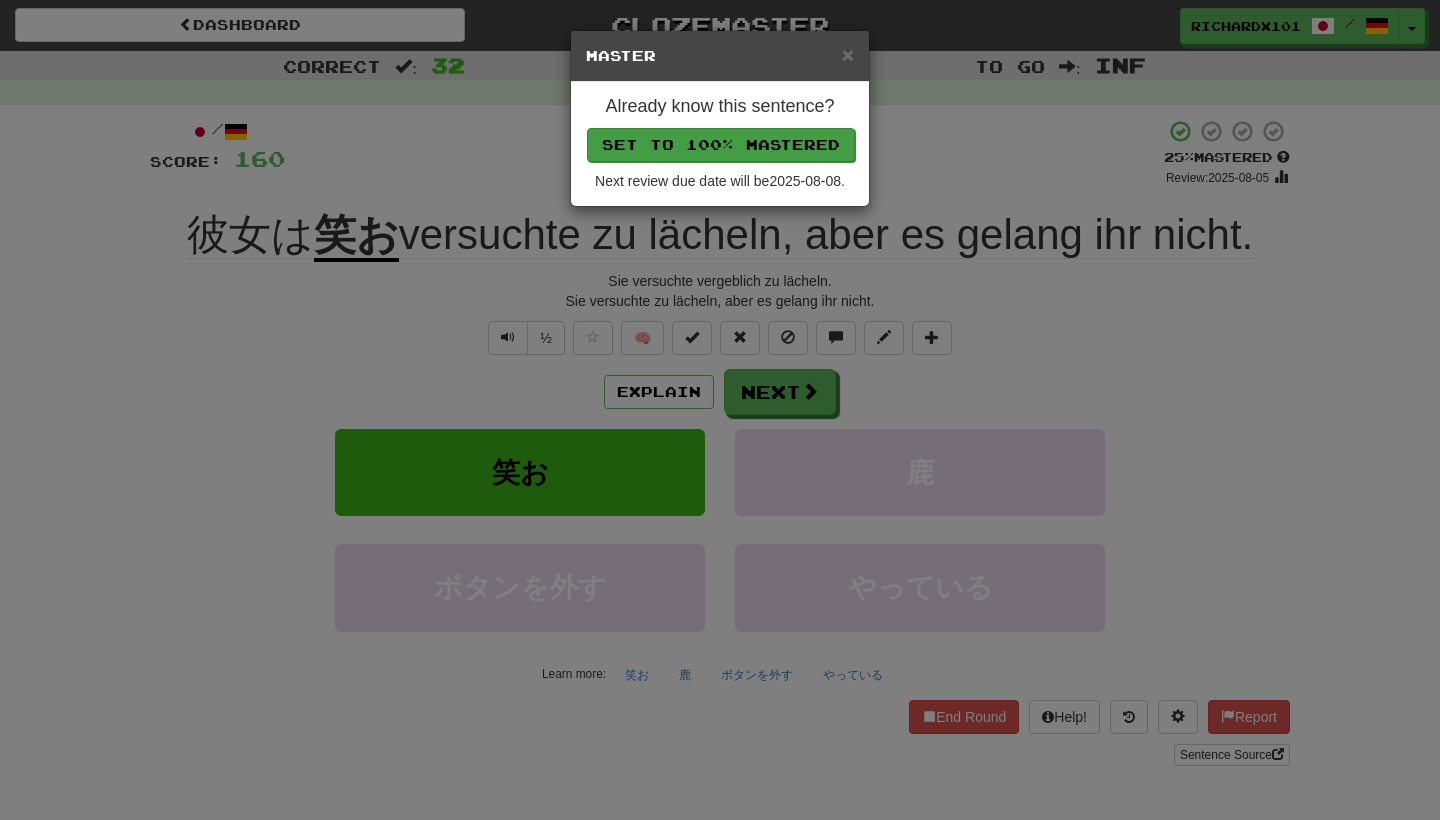 click on "Set to 100% Mastered" at bounding box center (721, 145) 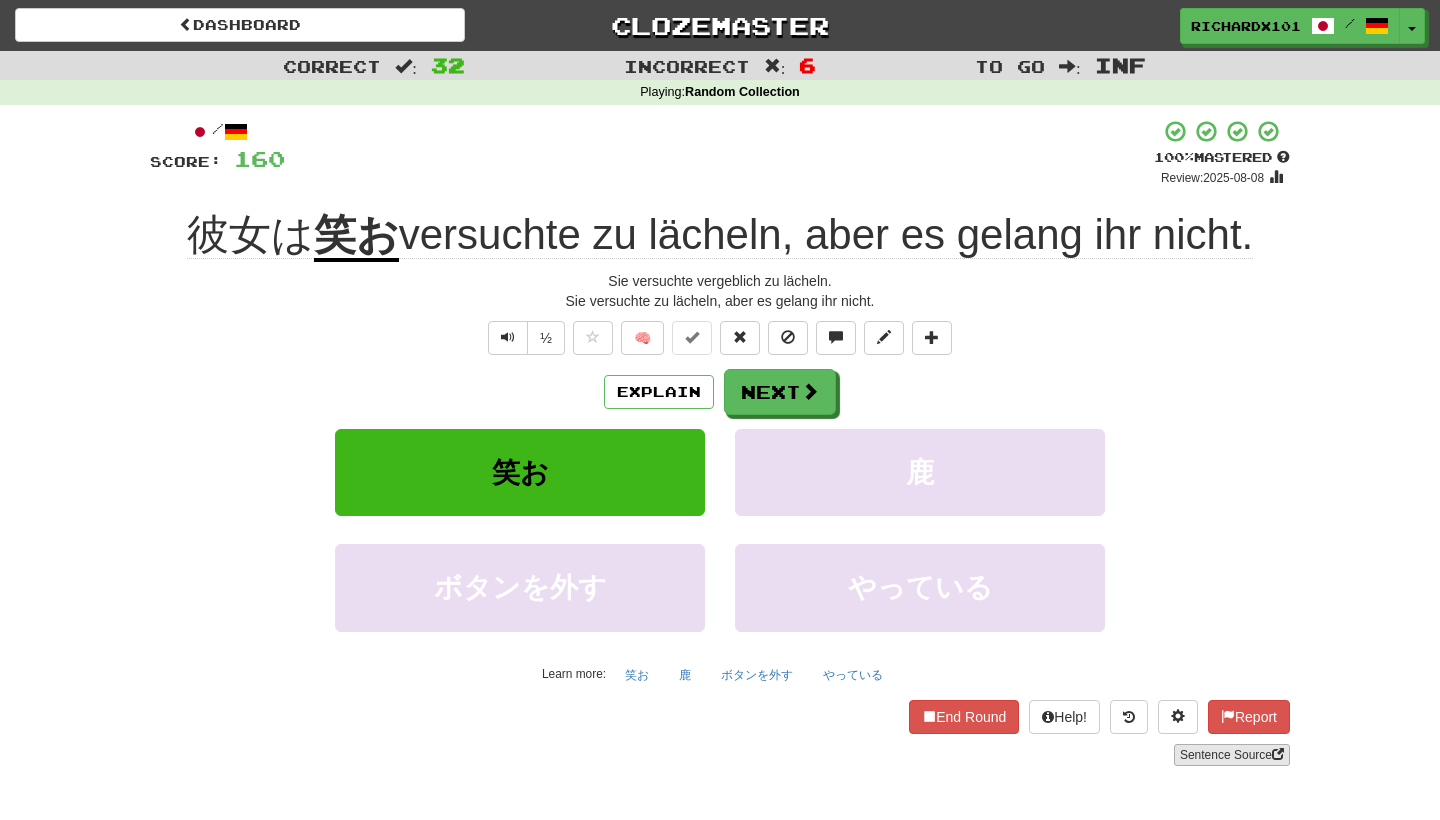 click on "Sentence Source" at bounding box center (1232, 755) 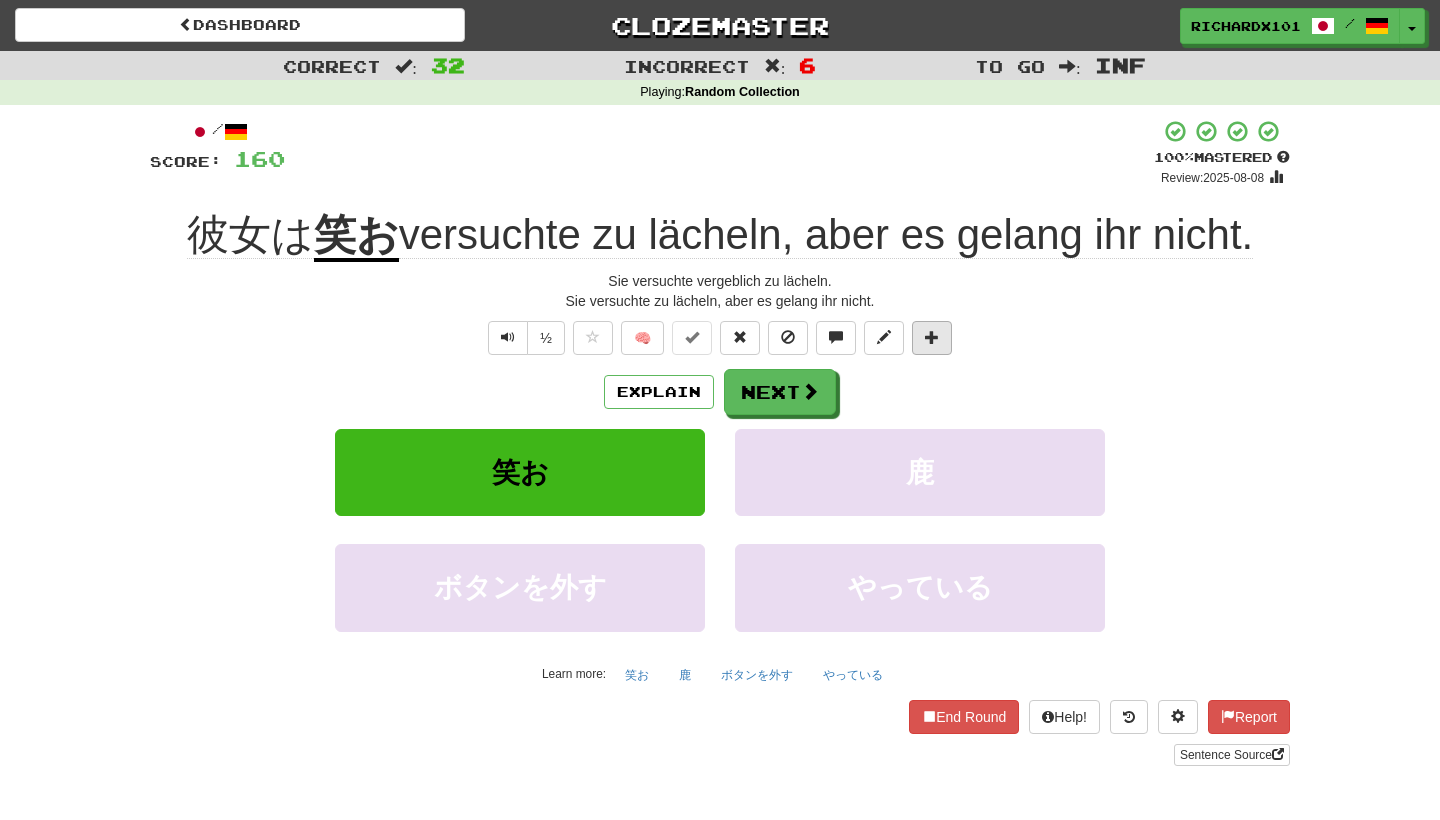 click at bounding box center (932, 337) 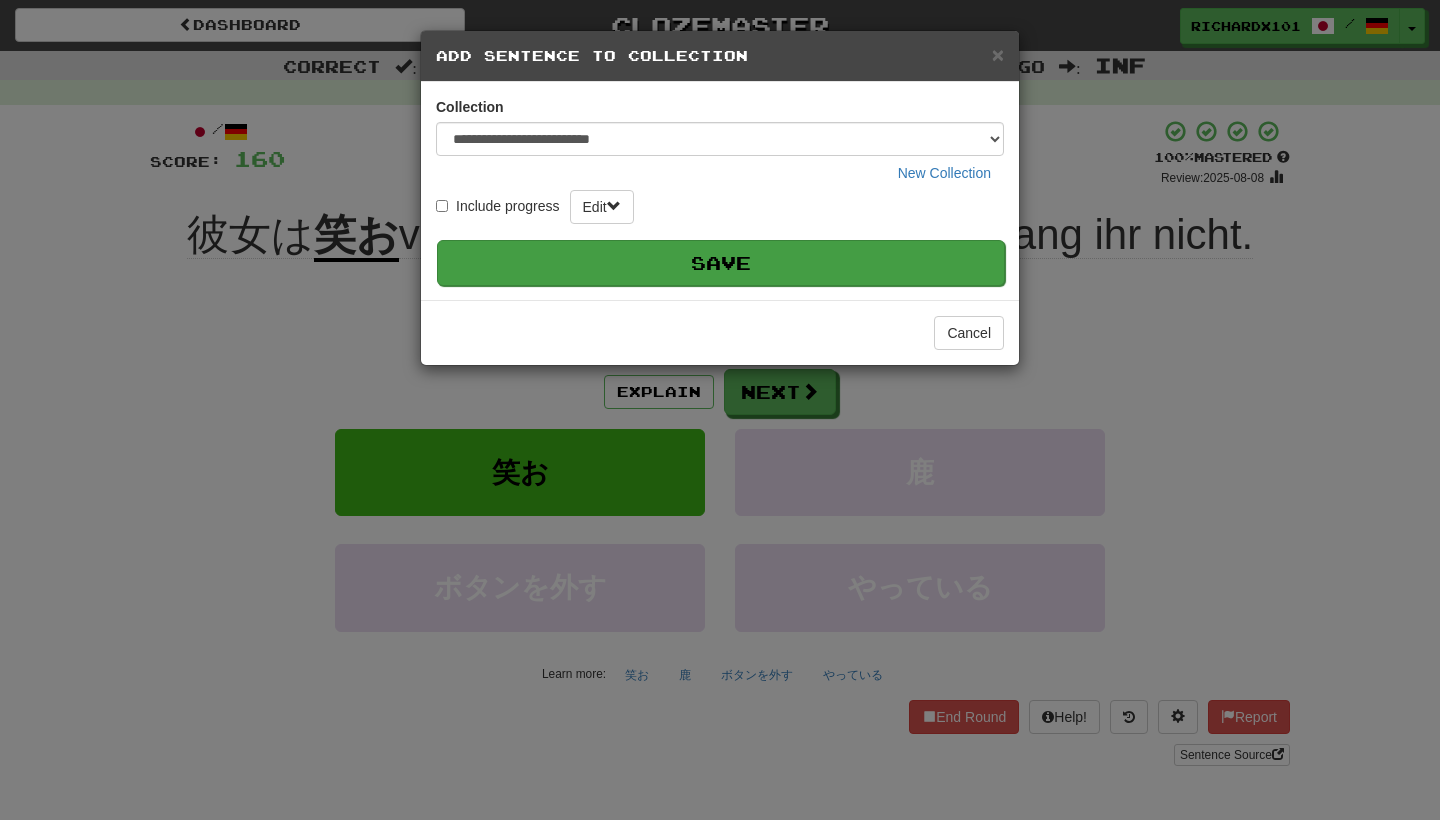 click on "Save" at bounding box center [721, 263] 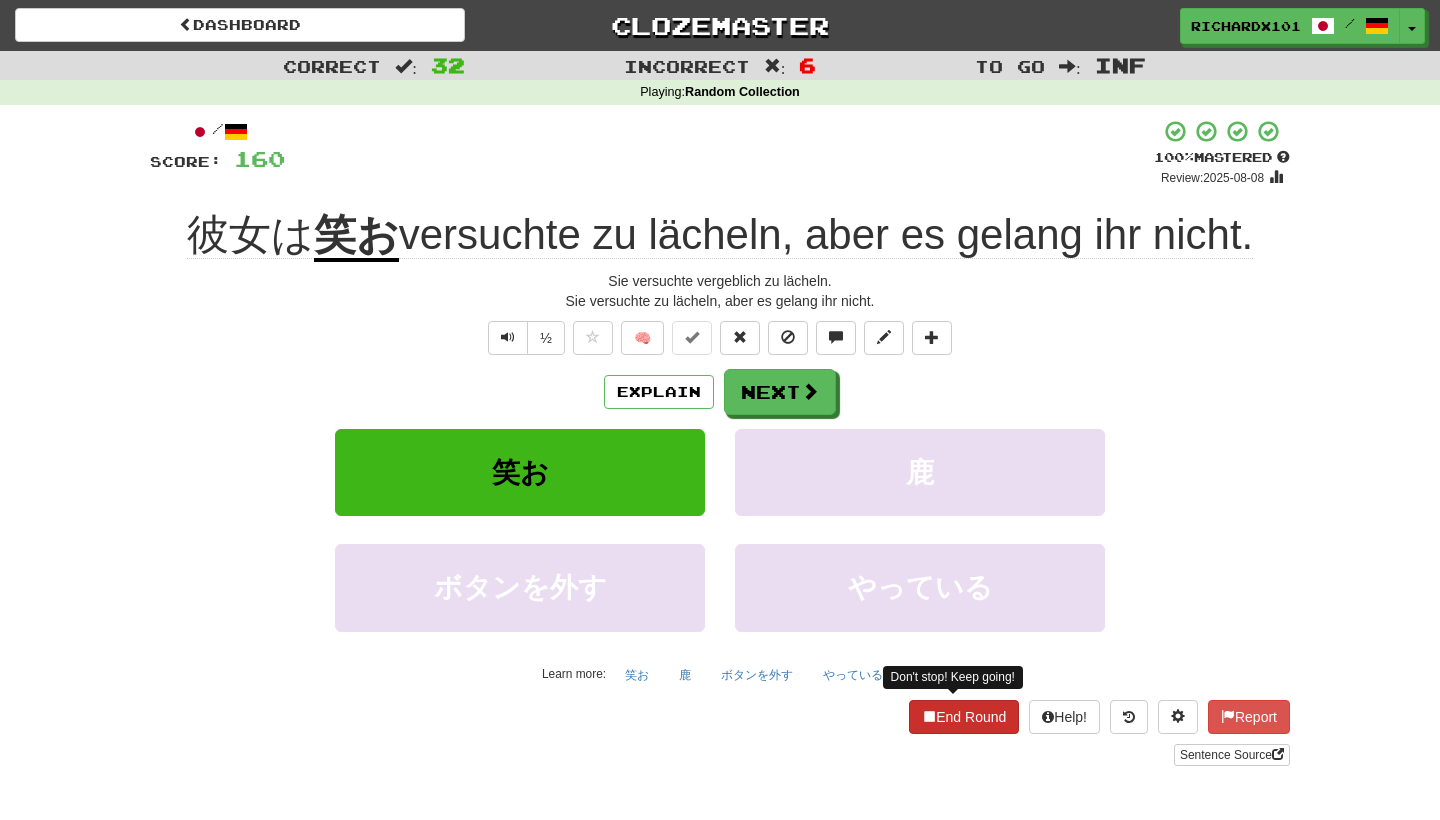 click on "End Round" at bounding box center [964, 717] 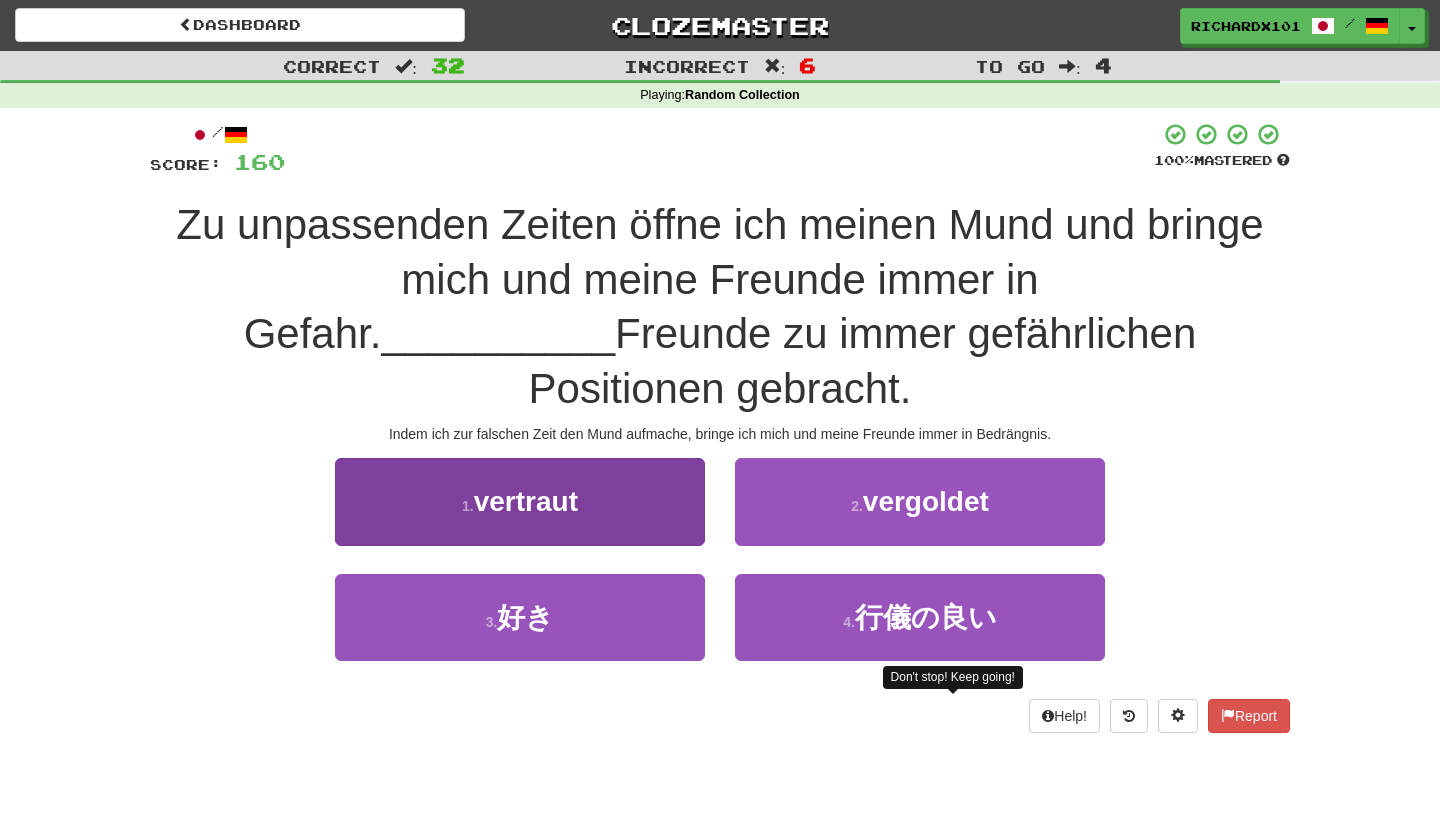 click on "1 .  親しい" at bounding box center (520, 501) 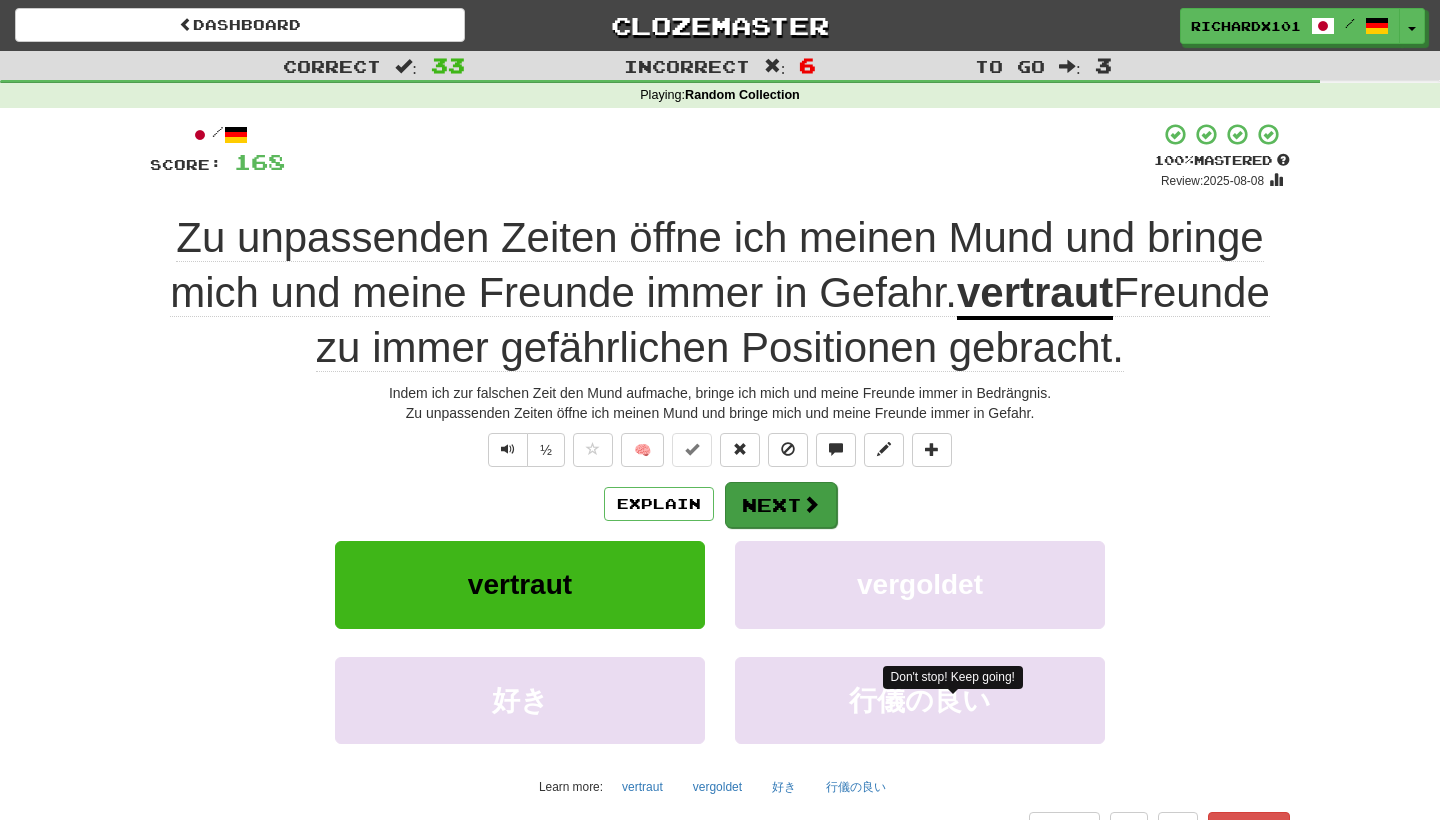 click on "Next" at bounding box center (781, 505) 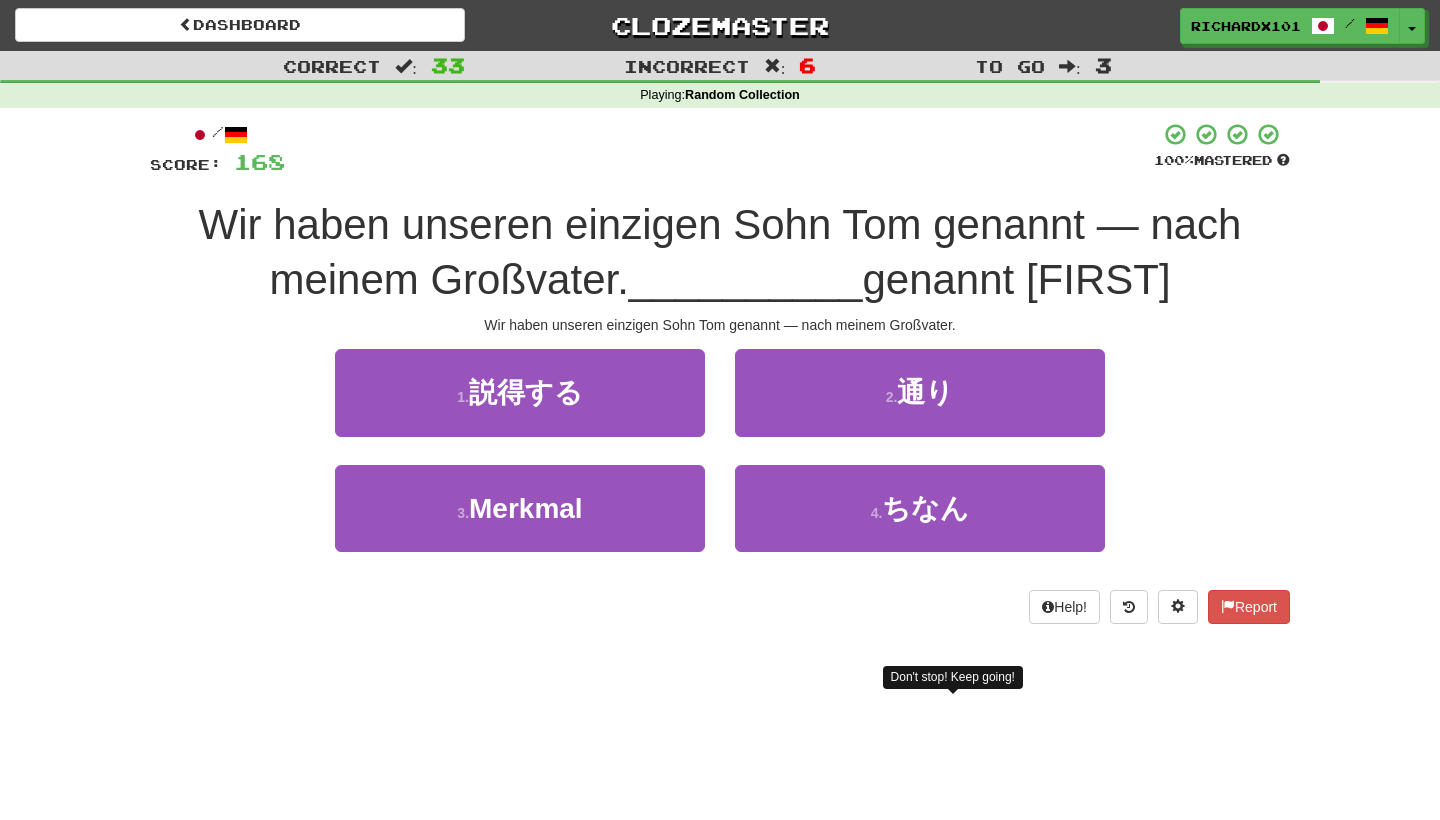 click on "4 .  ちなん" at bounding box center [920, 508] 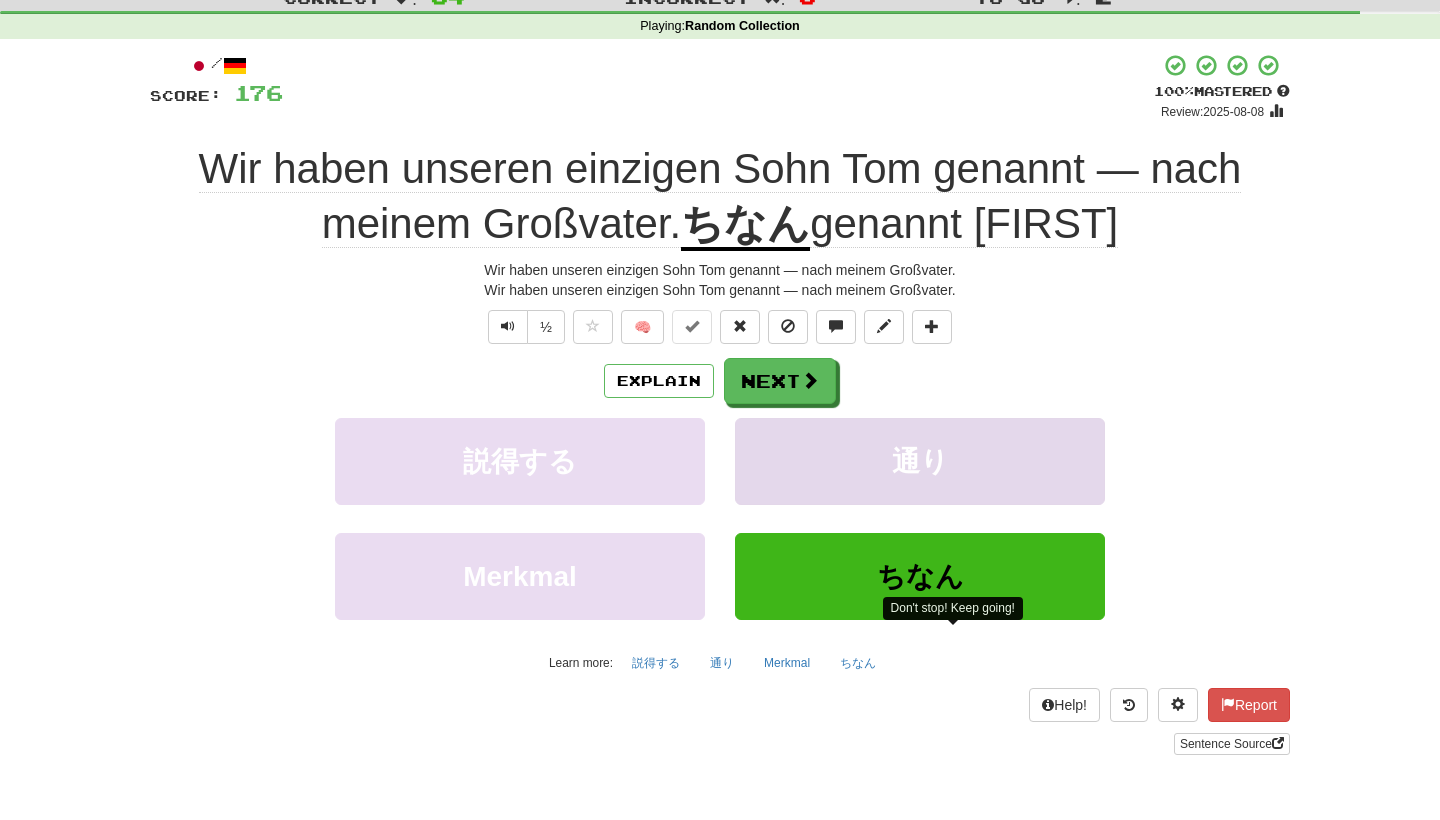 scroll, scrollTop: 70, scrollLeft: 0, axis: vertical 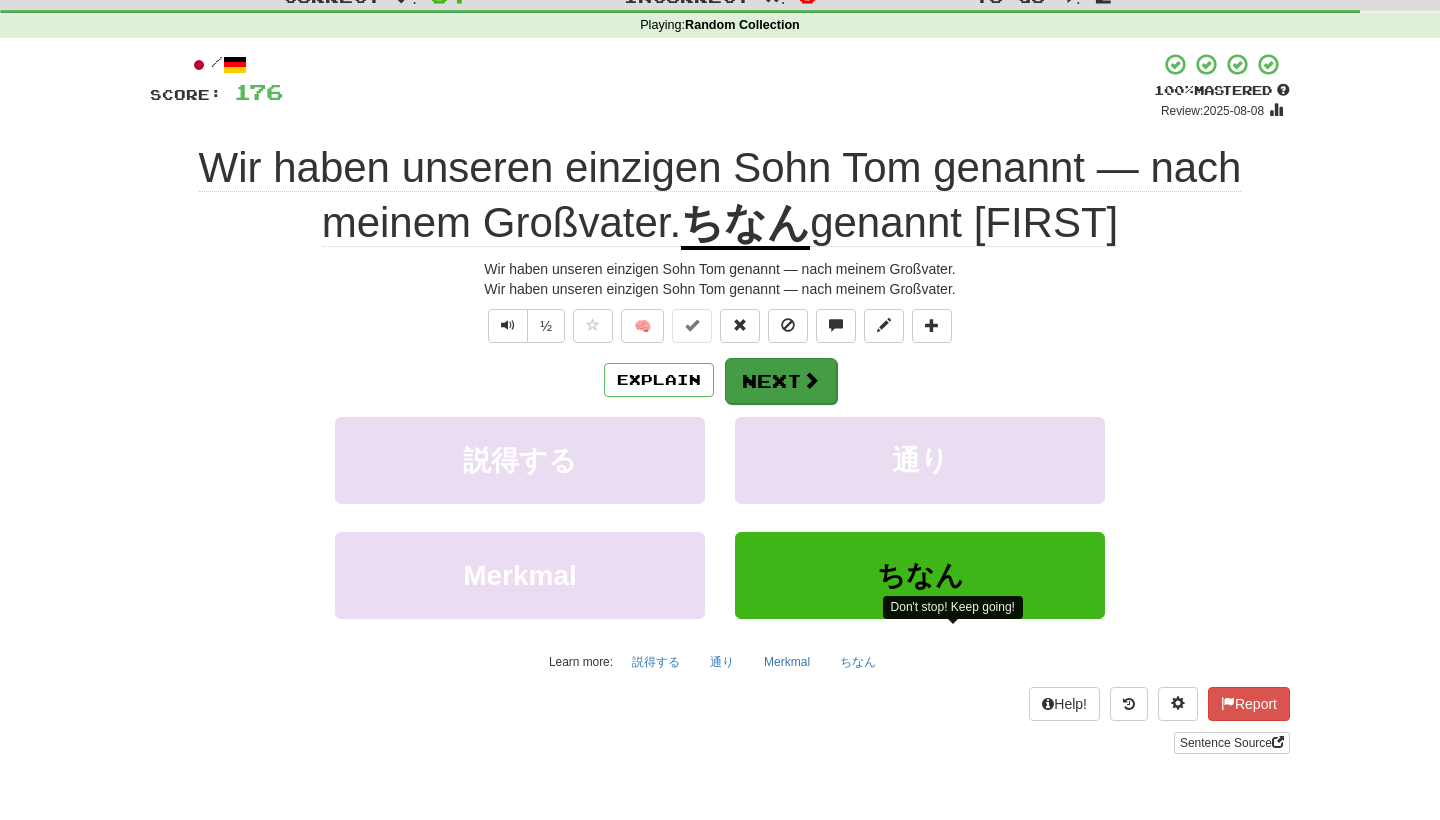 click on "Next" at bounding box center [781, 381] 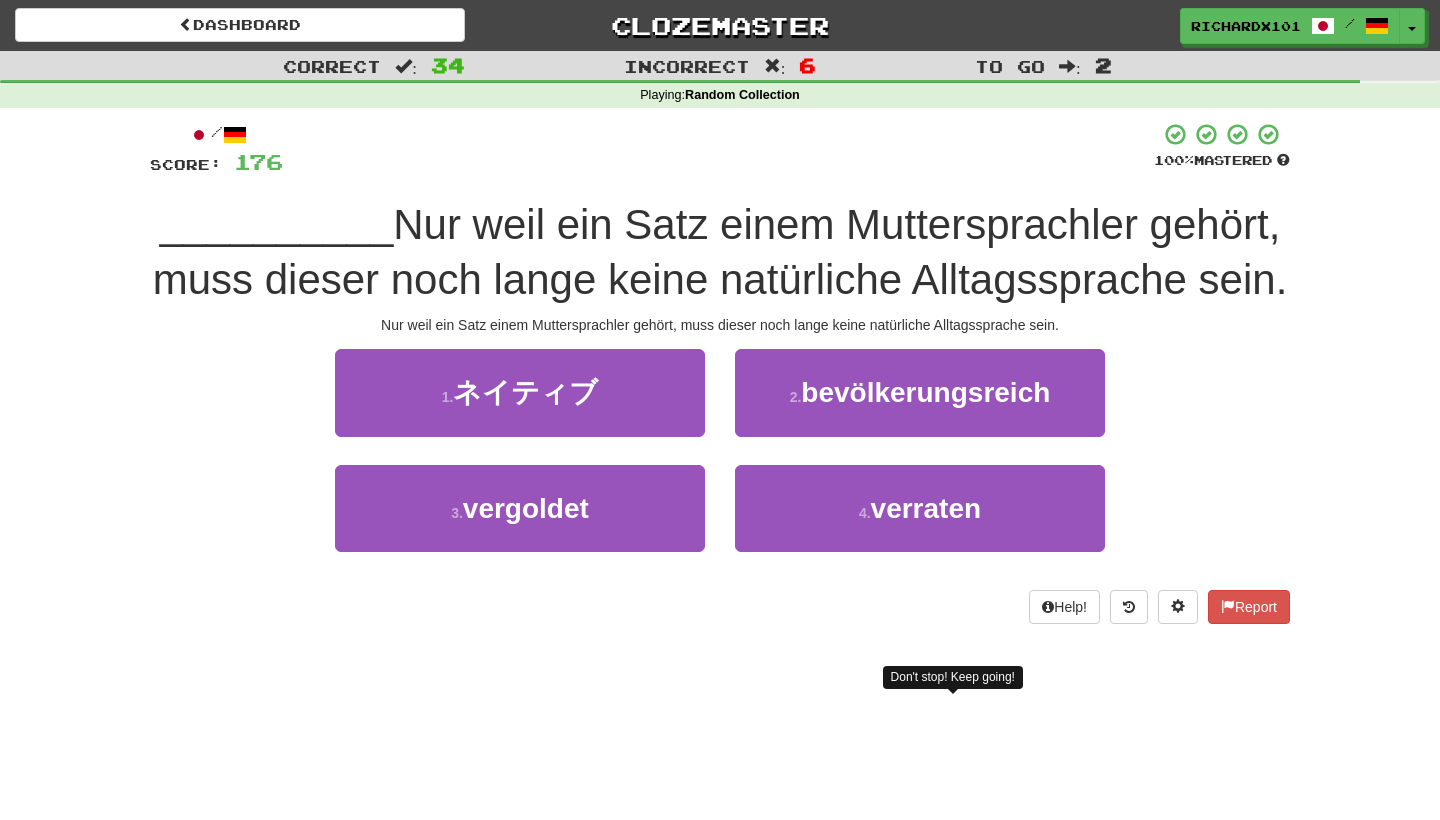 scroll, scrollTop: 0, scrollLeft: 0, axis: both 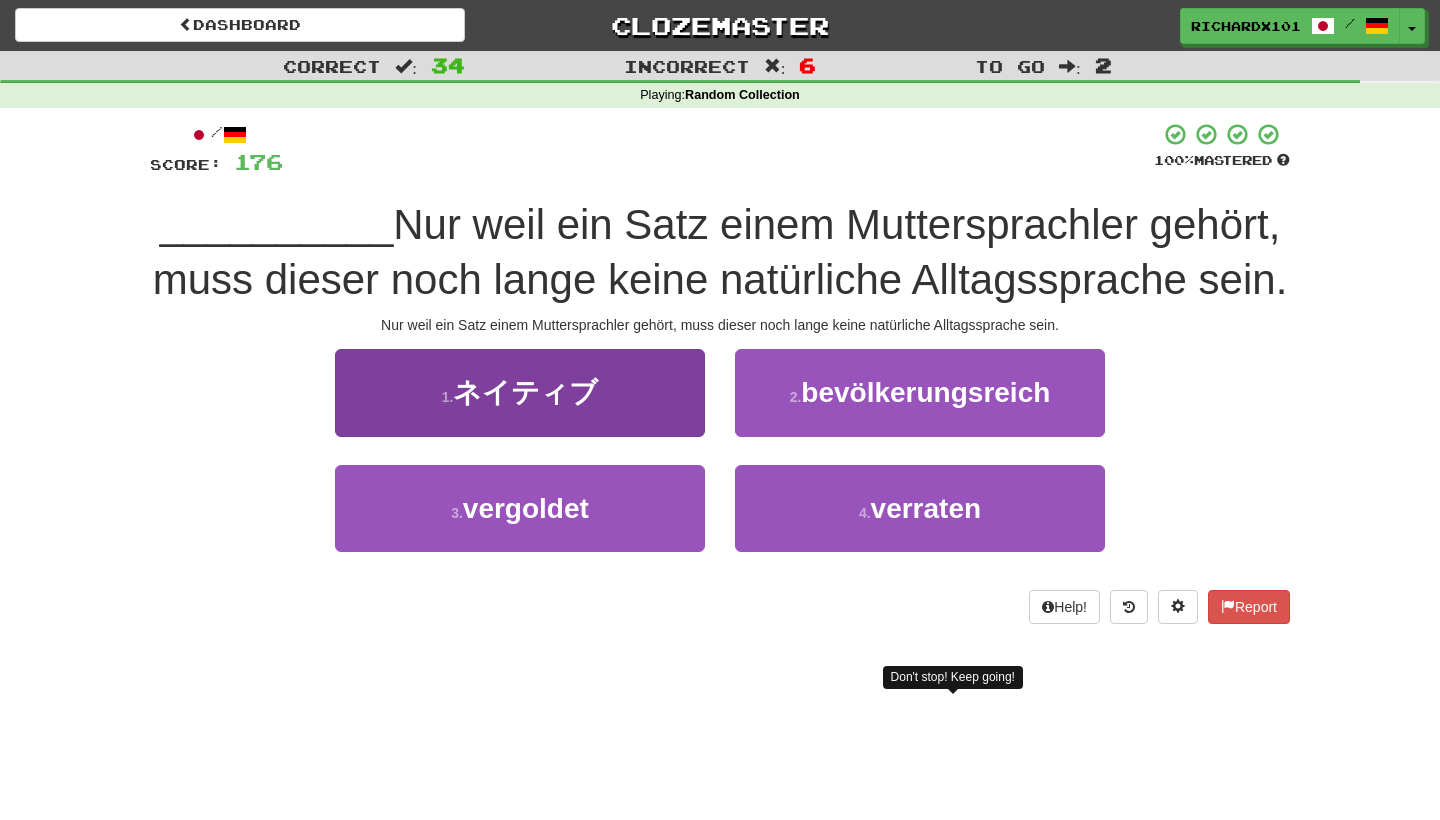 click on "1 .  ネイティブ" at bounding box center (520, 392) 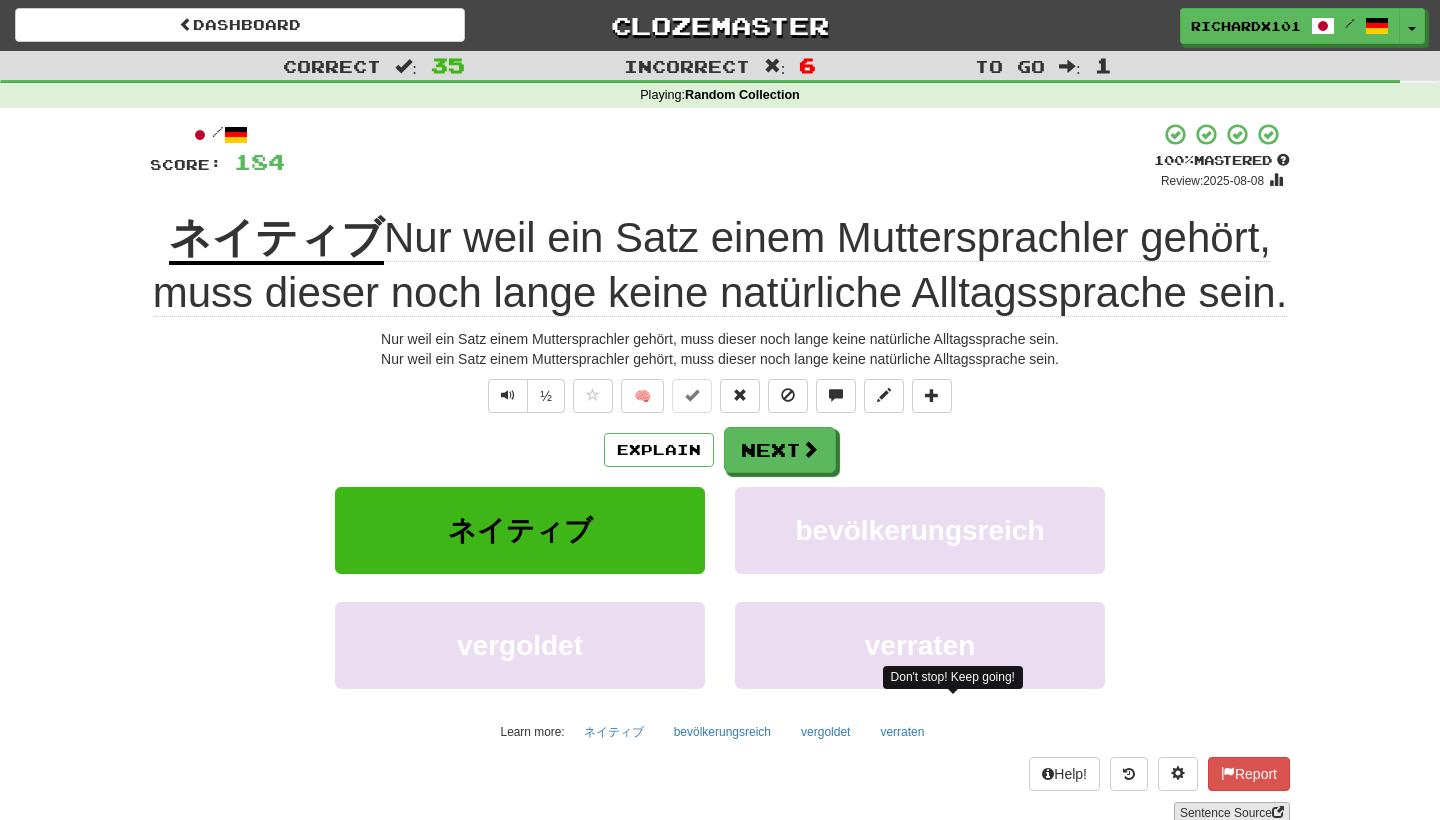 click on "Sentence Source" at bounding box center (1232, 813) 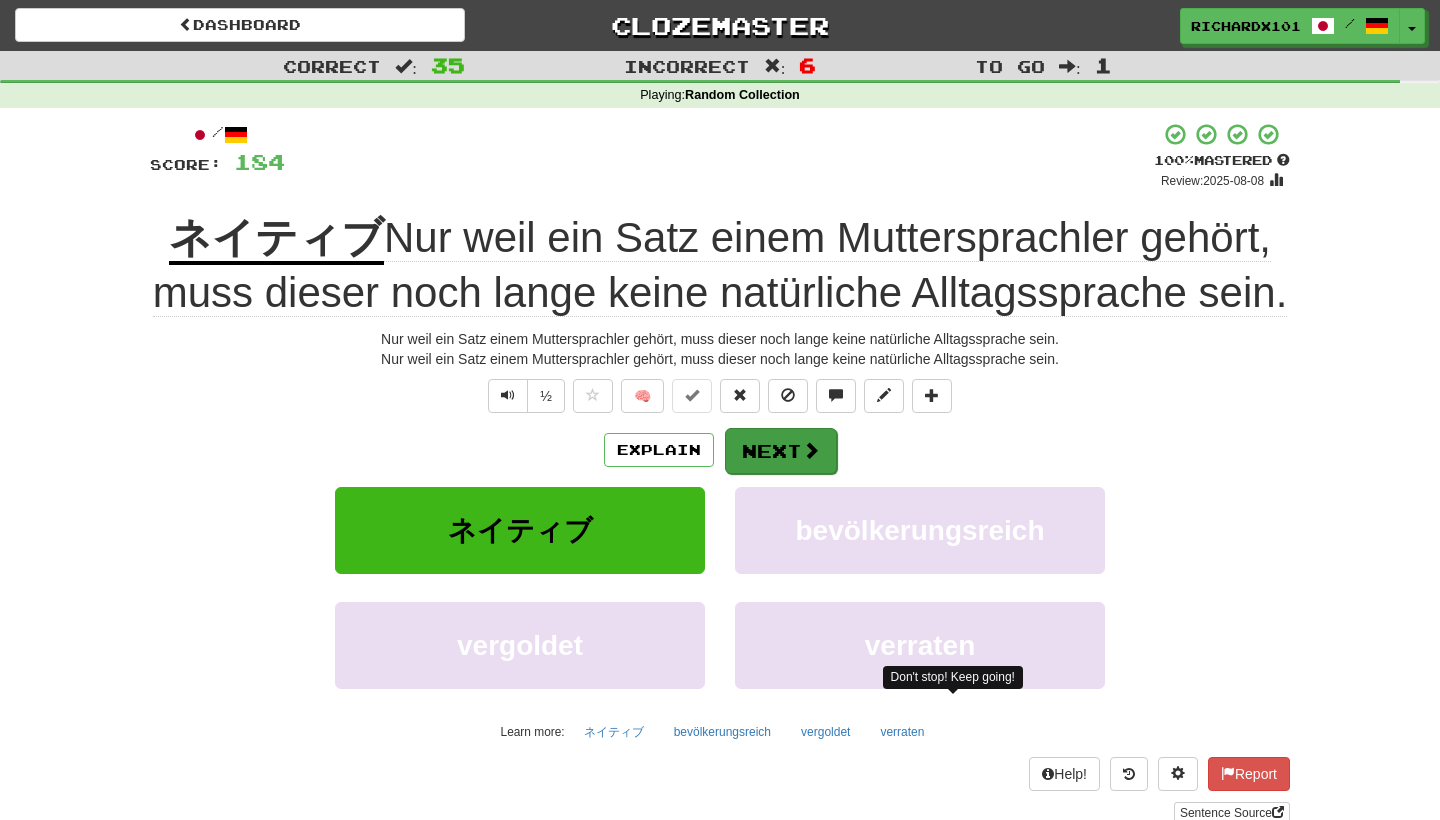click on "Next" at bounding box center [781, 451] 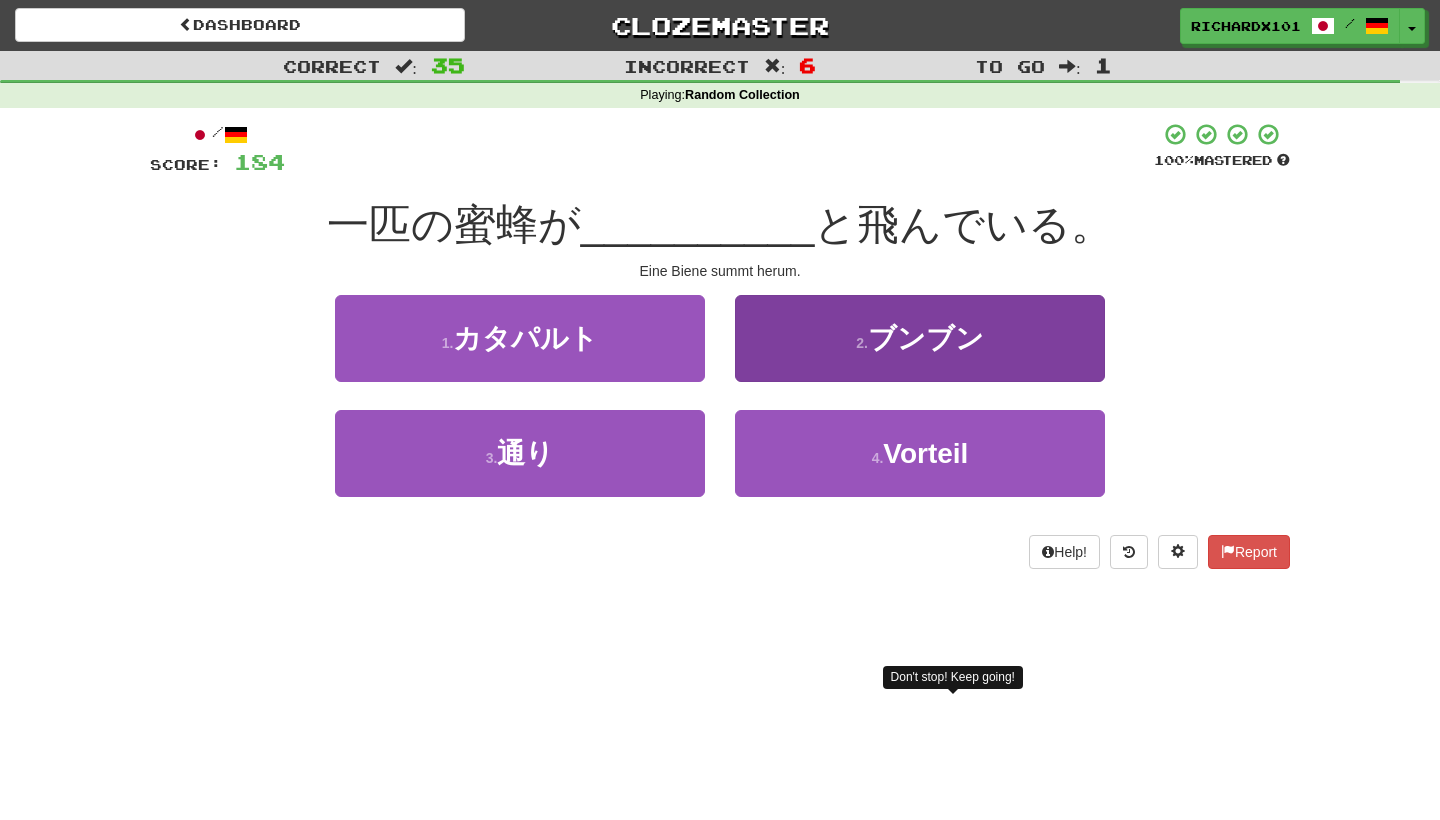 click on "2 .  ブンブン" at bounding box center [920, 338] 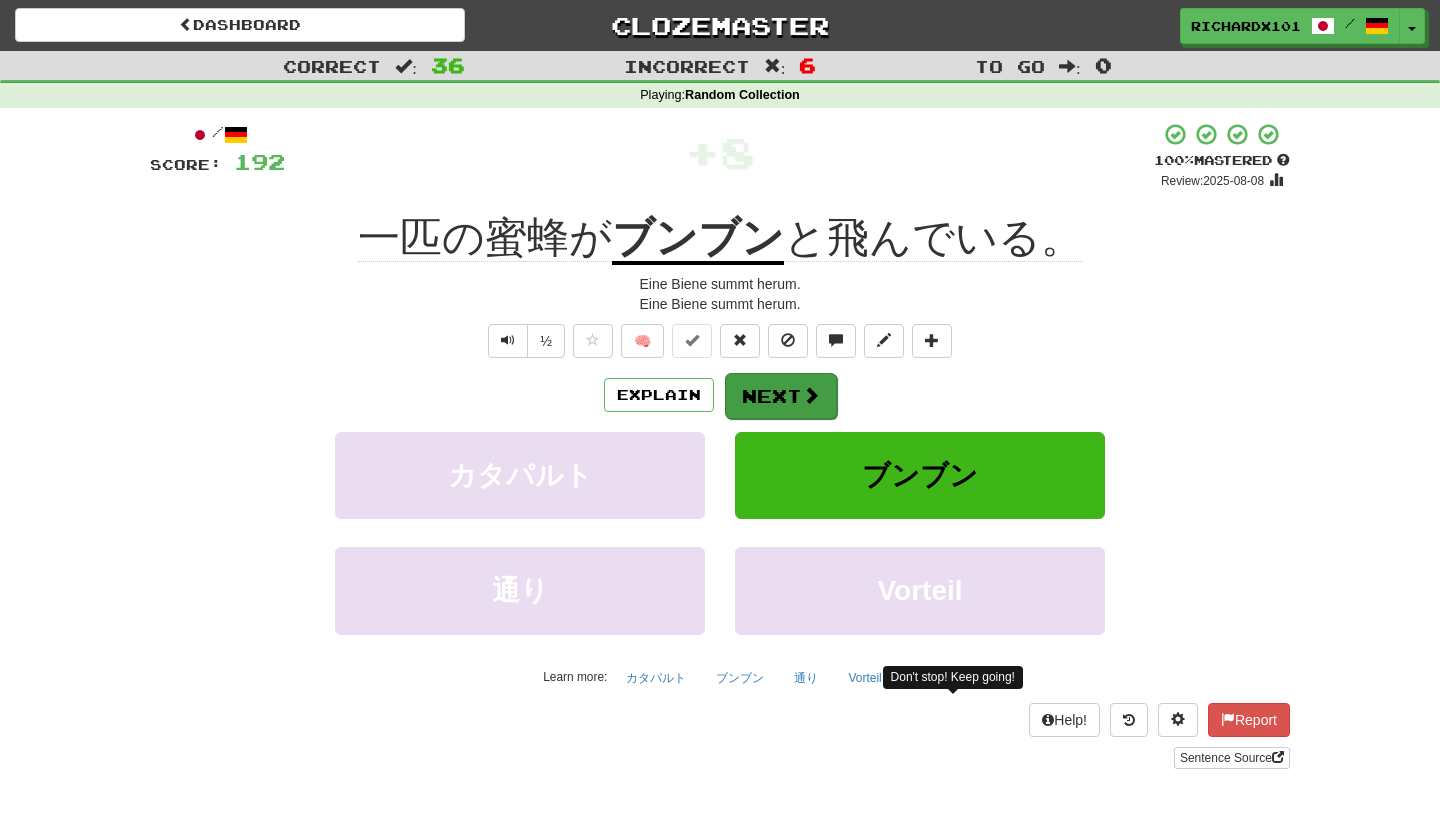 click on "Next" at bounding box center (781, 396) 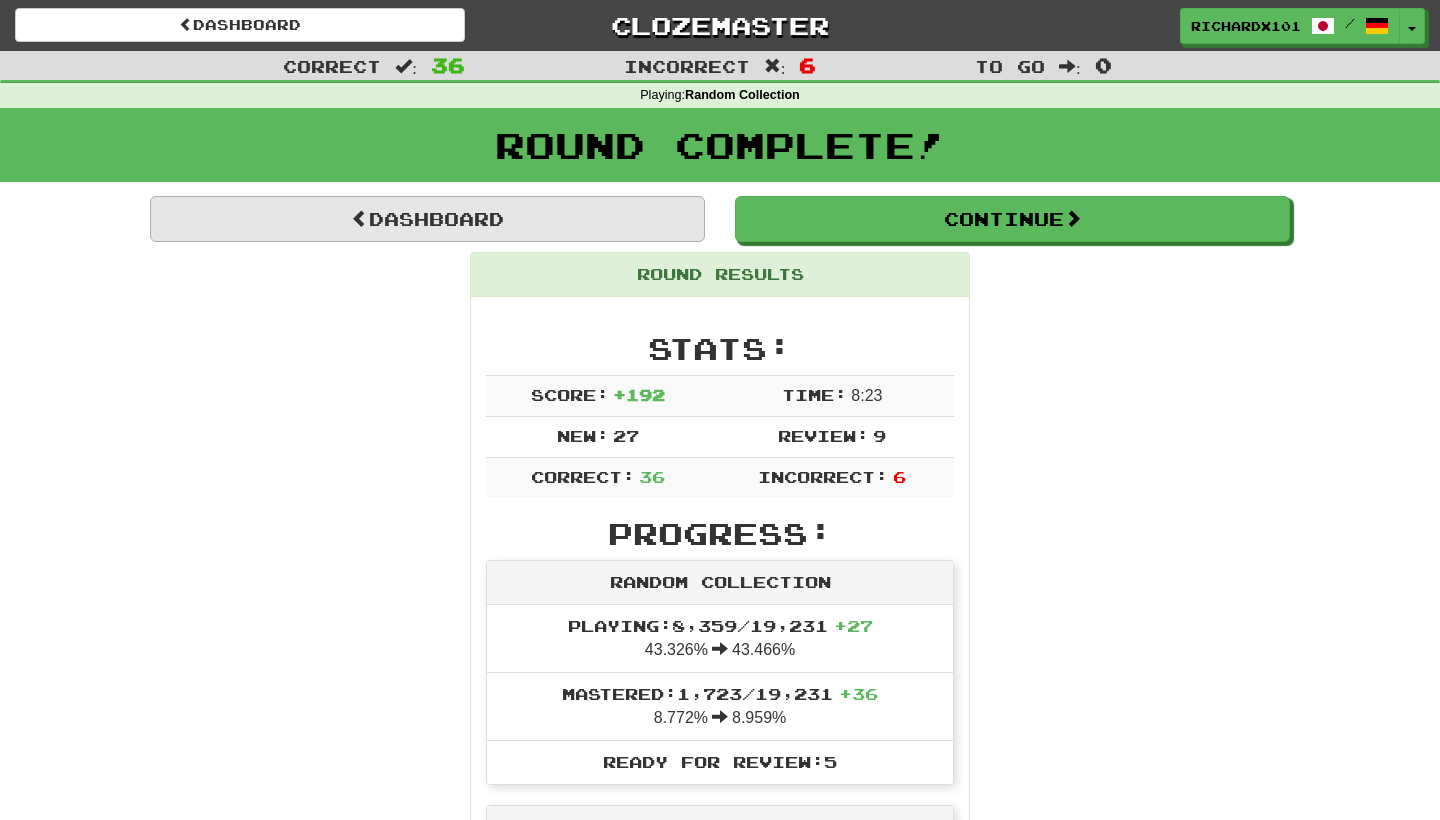 click on "Dashboard" at bounding box center [427, 219] 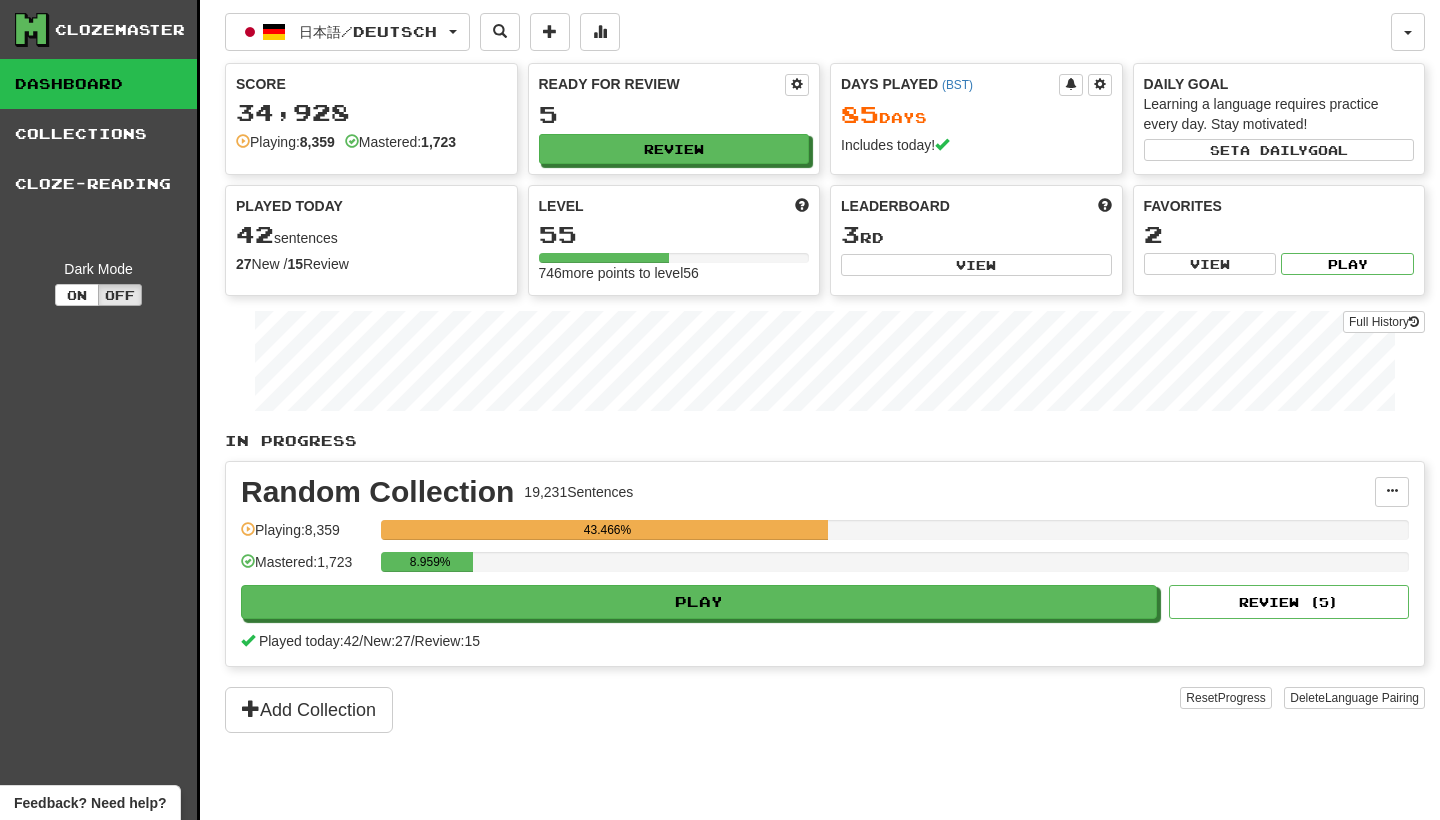 scroll, scrollTop: 0, scrollLeft: 0, axis: both 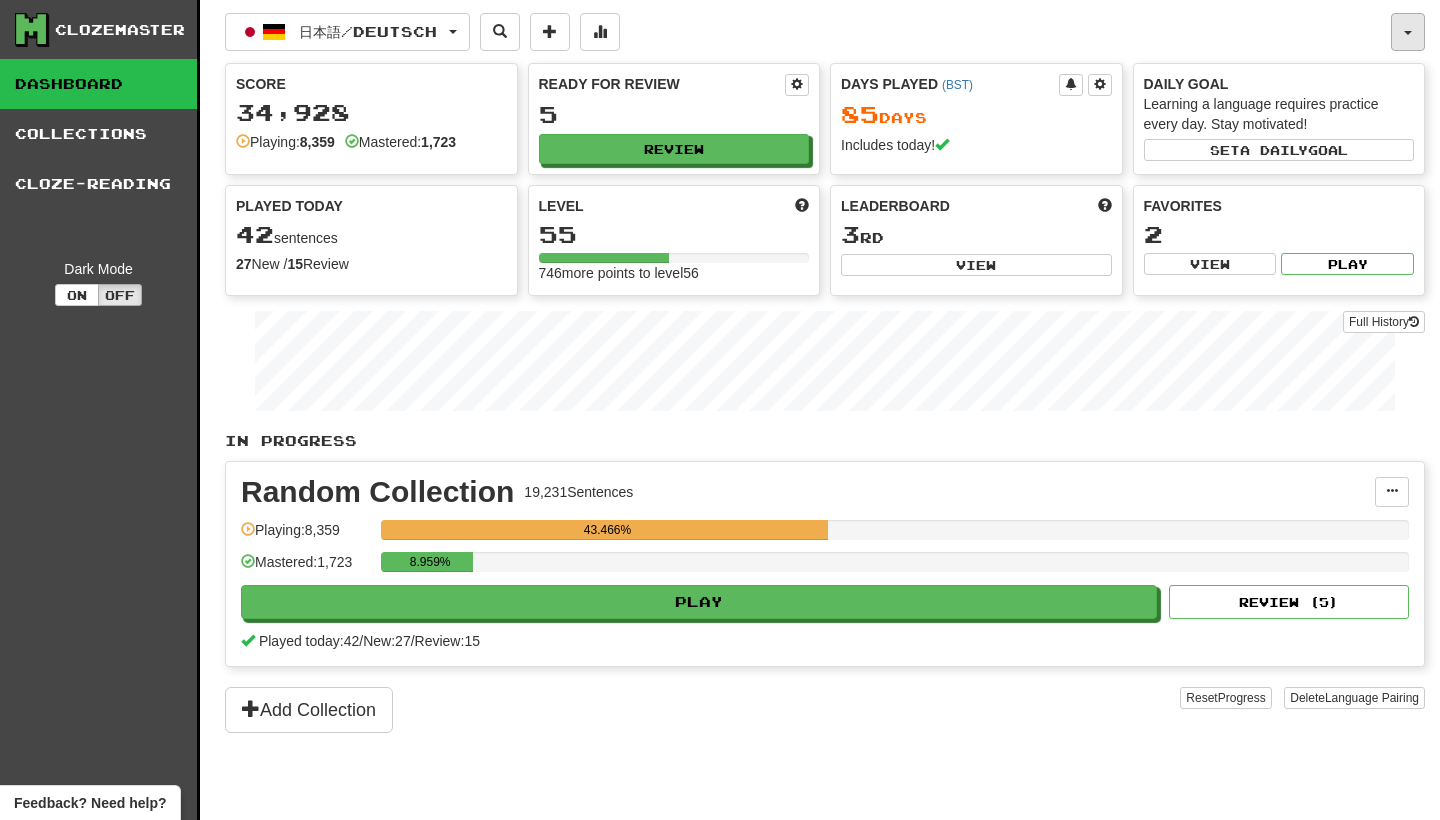 click at bounding box center (1408, 33) 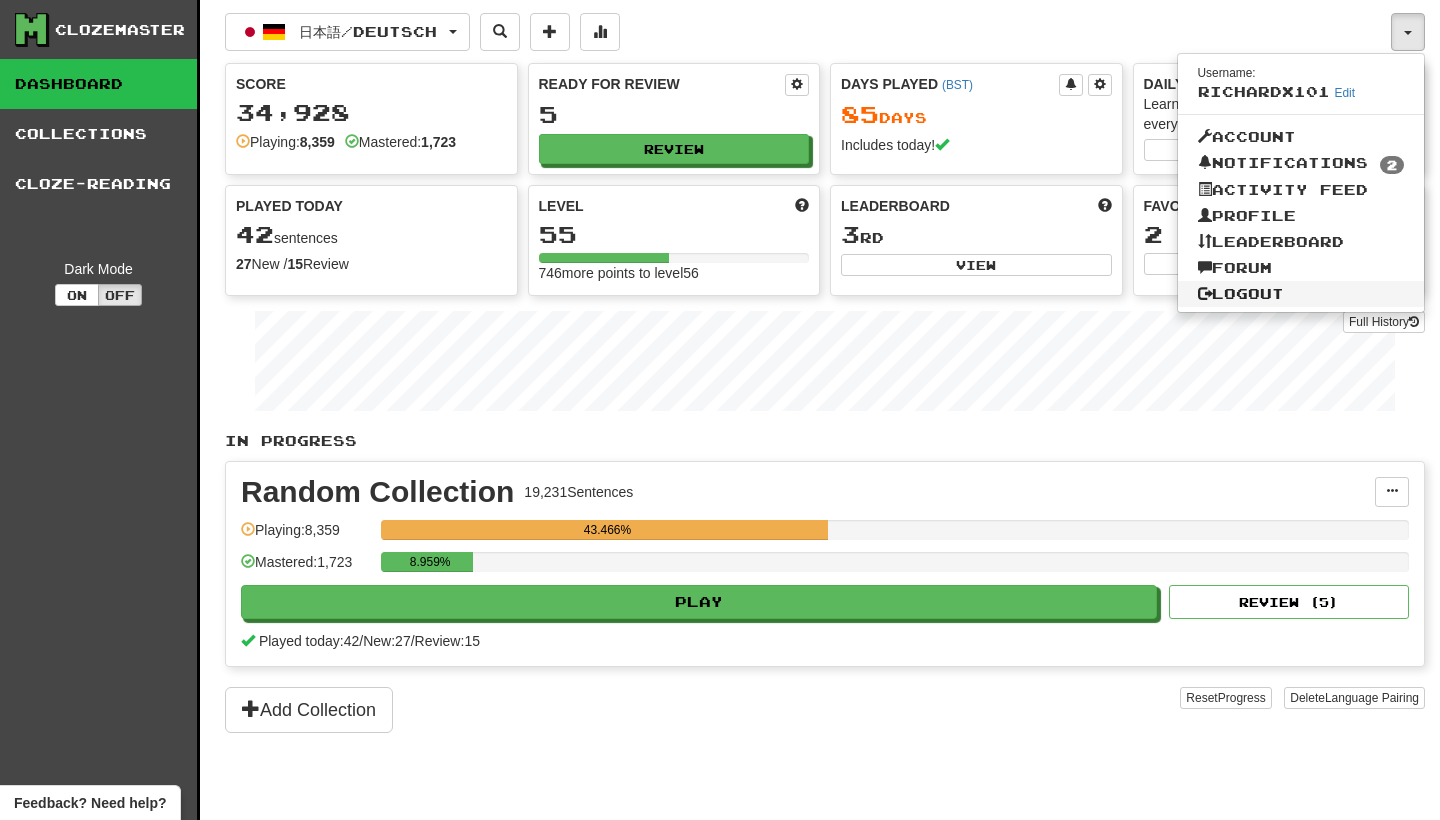 click on "Logout" at bounding box center (1301, 294) 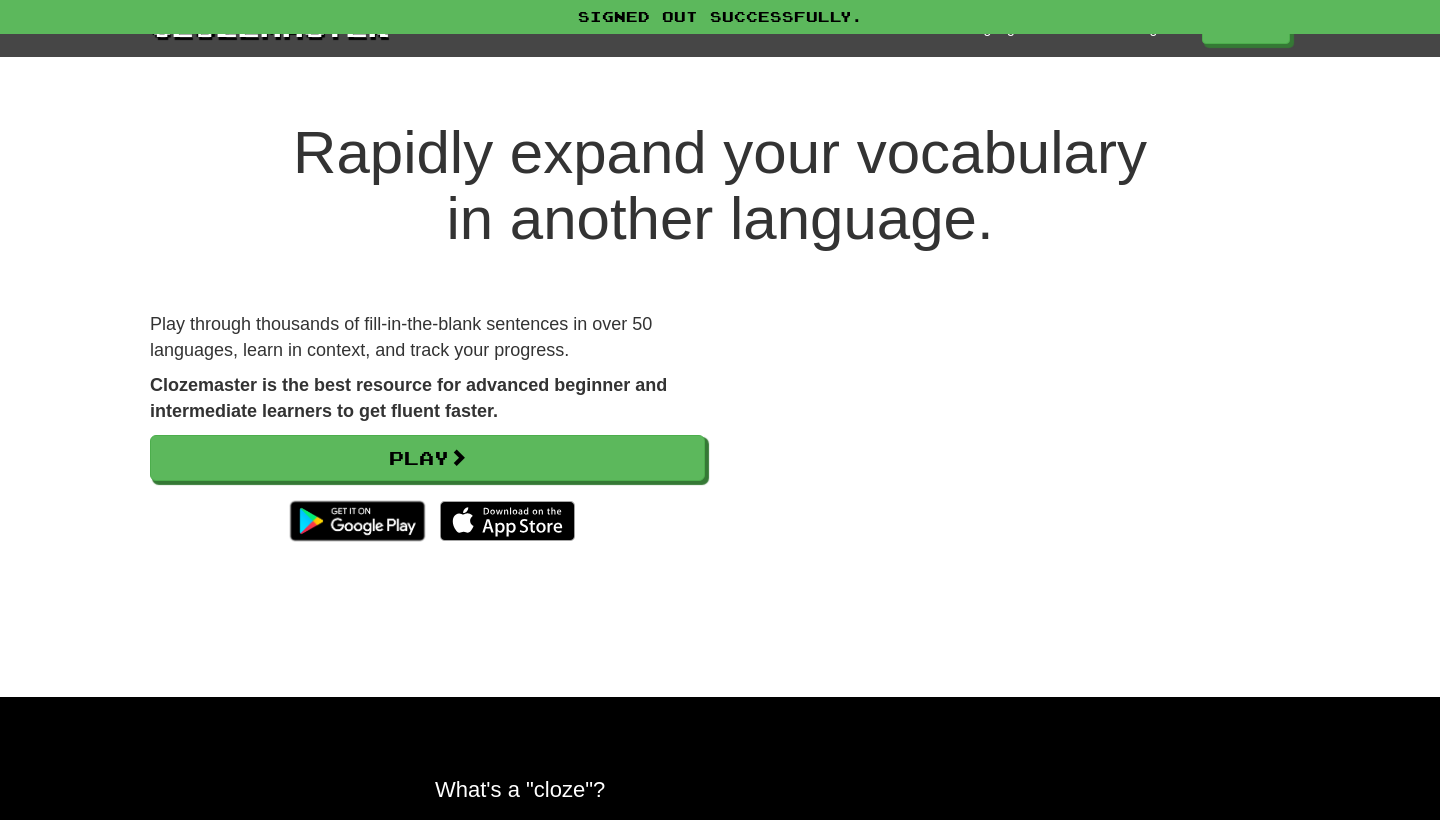 scroll, scrollTop: 0, scrollLeft: 0, axis: both 